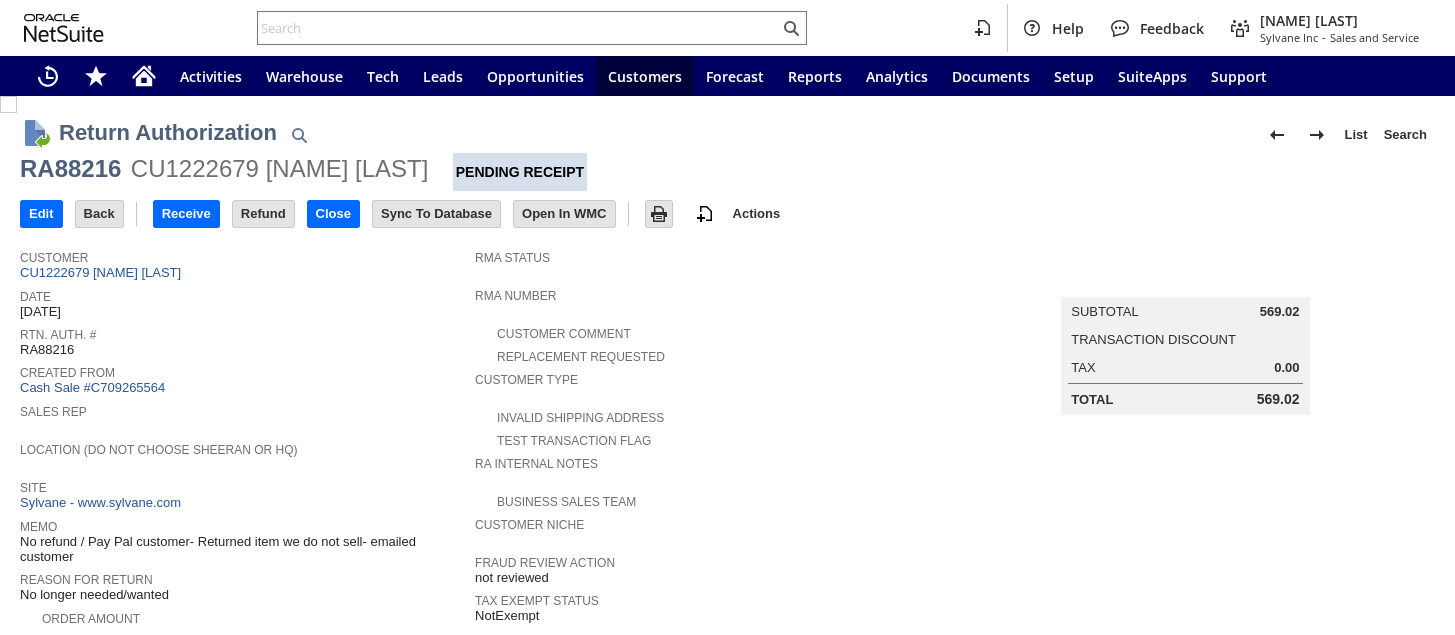 scroll, scrollTop: 0, scrollLeft: 0, axis: both 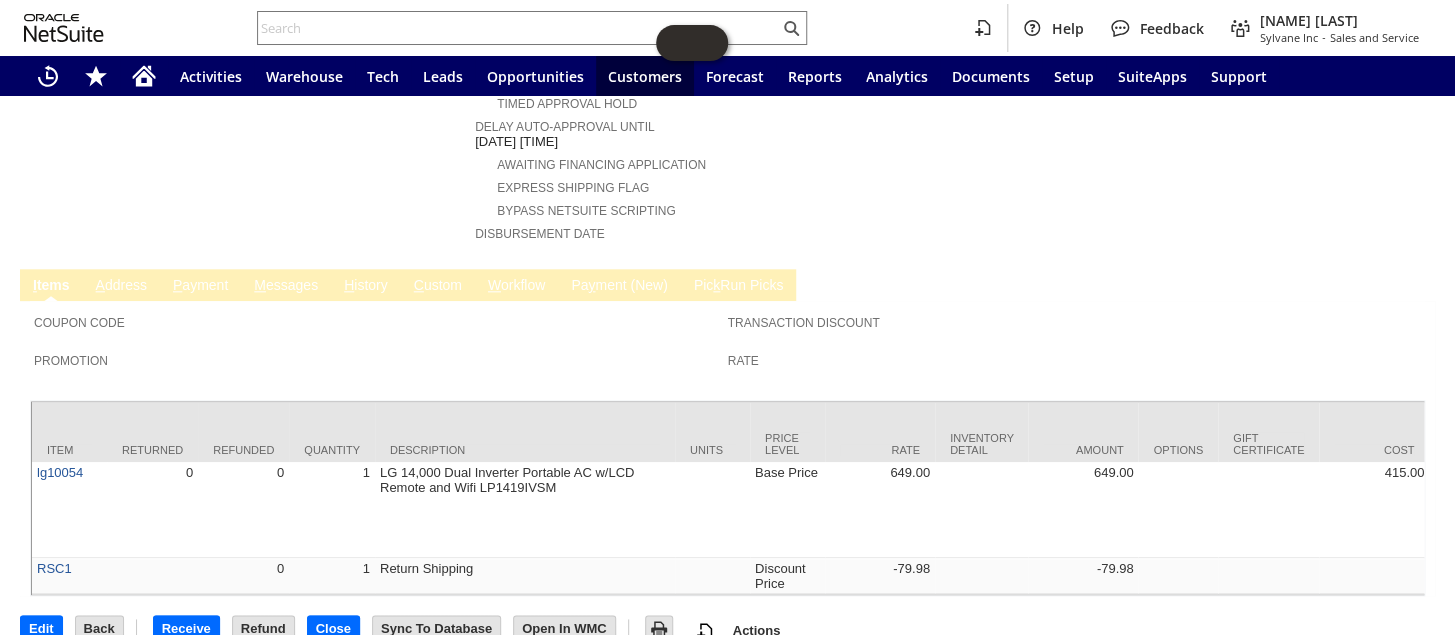 click on "M essages" at bounding box center (286, 286) 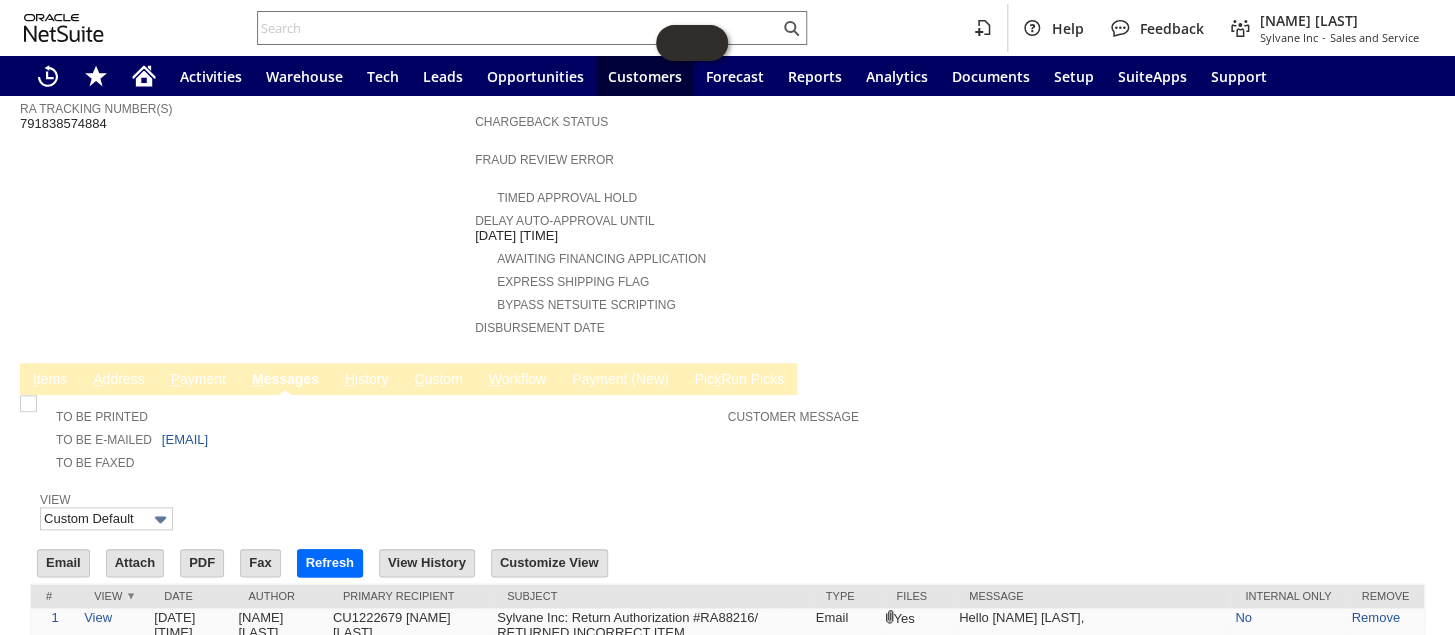 scroll, scrollTop: 0, scrollLeft: 0, axis: both 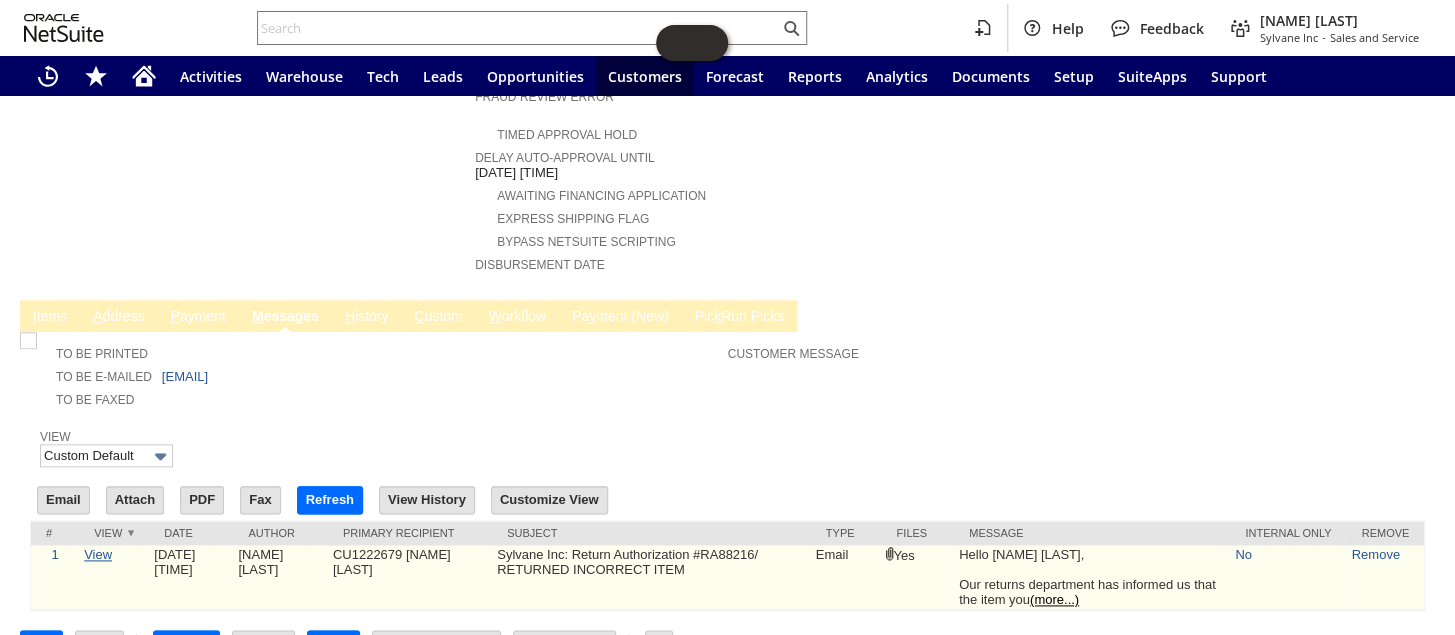 click on "View" at bounding box center [98, 554] 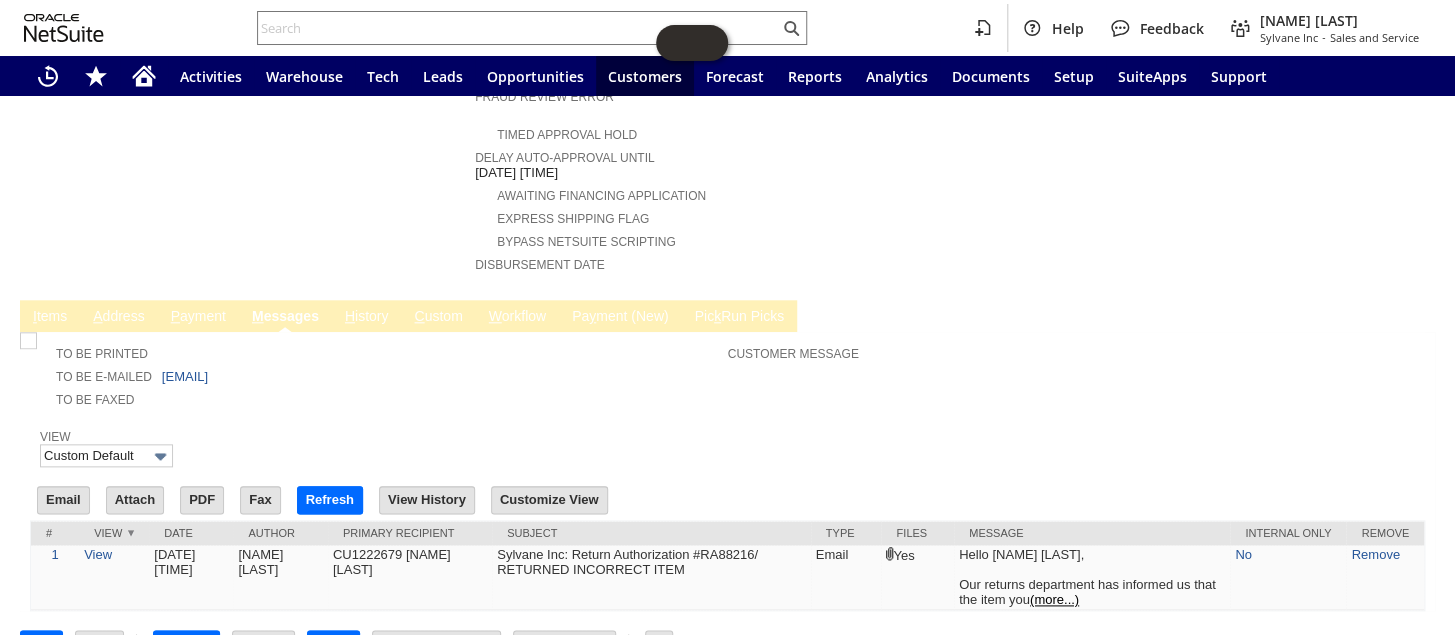 click at bounding box center [727, 419] 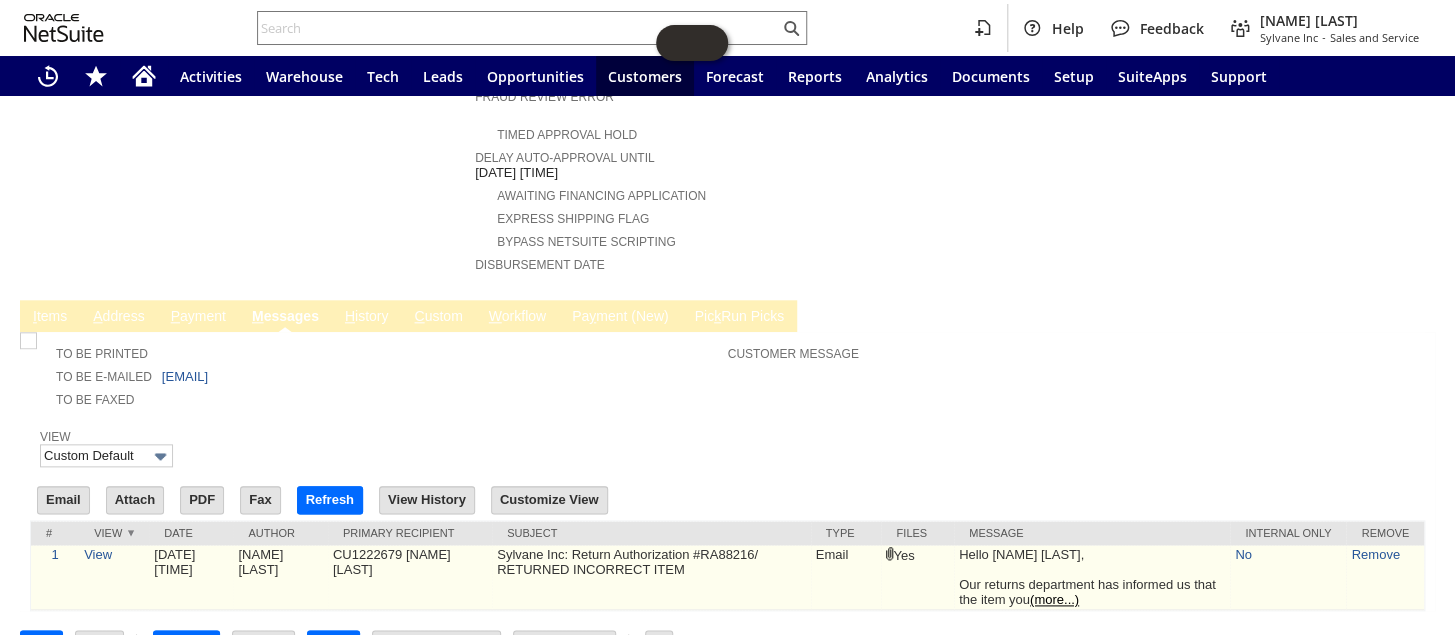 click on "(more...)" at bounding box center [1054, 599] 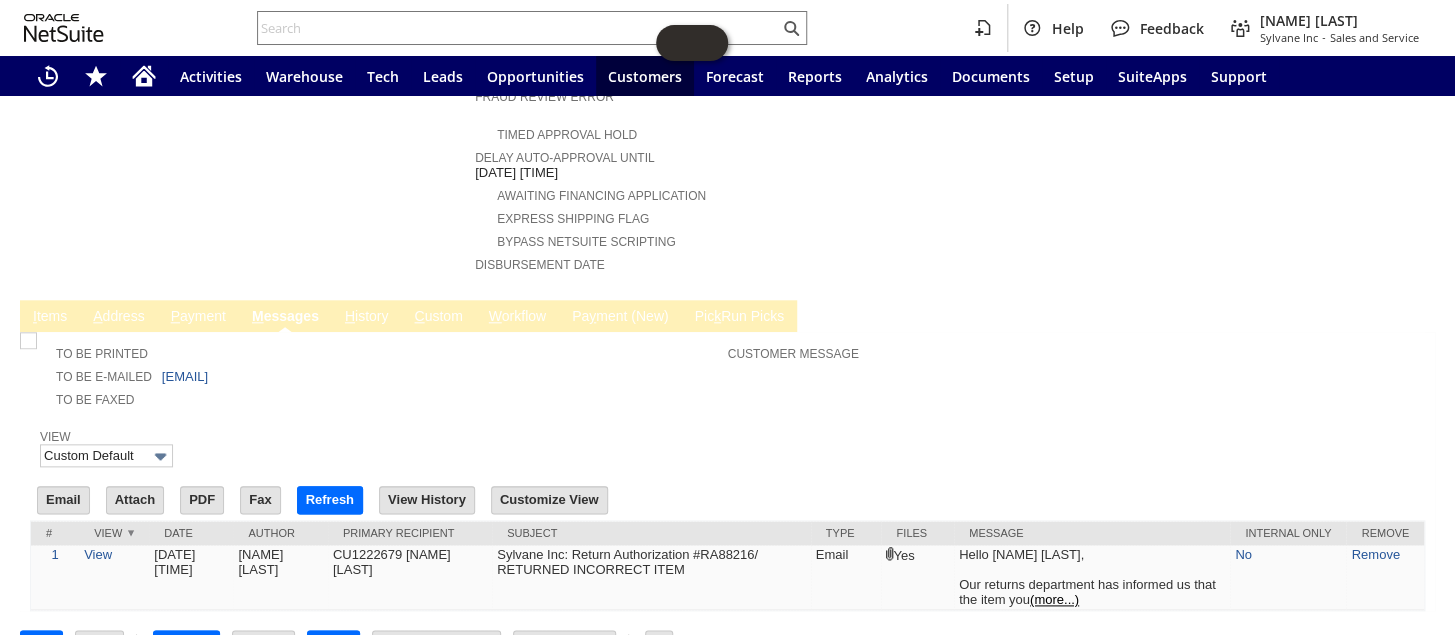click on "Disbursement Date" at bounding box center [720, 270] 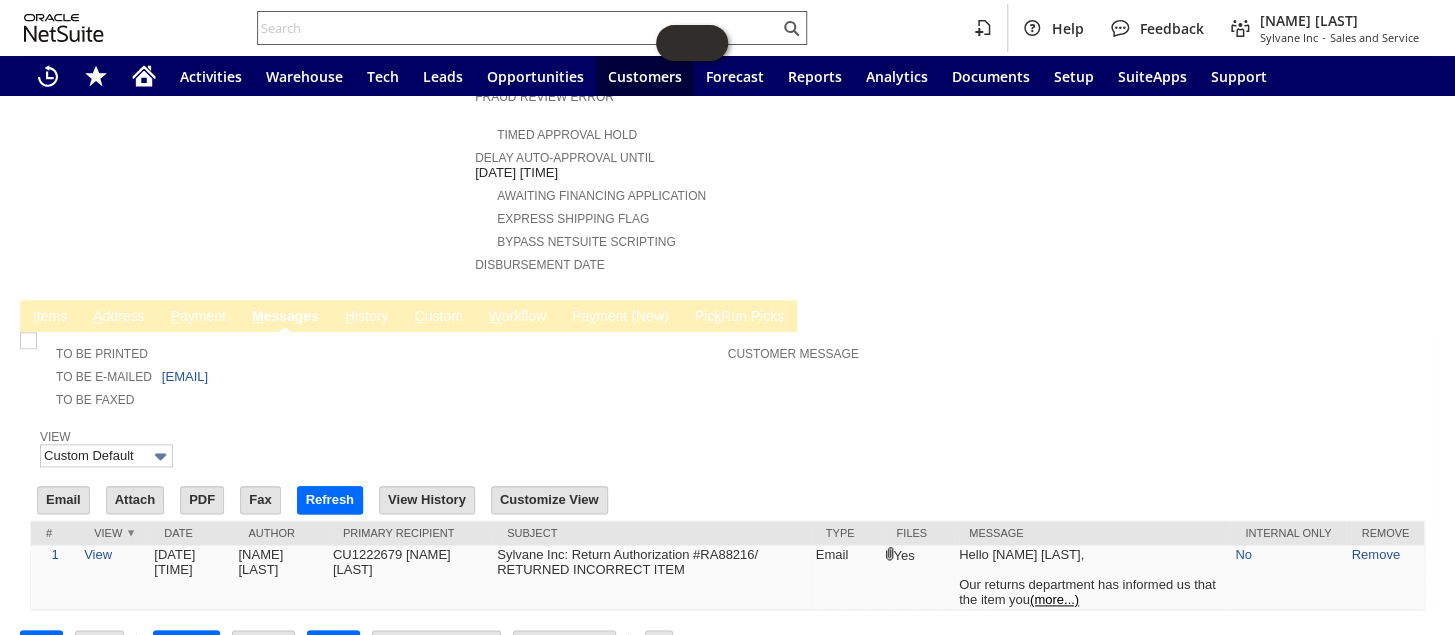 click at bounding box center (518, 28) 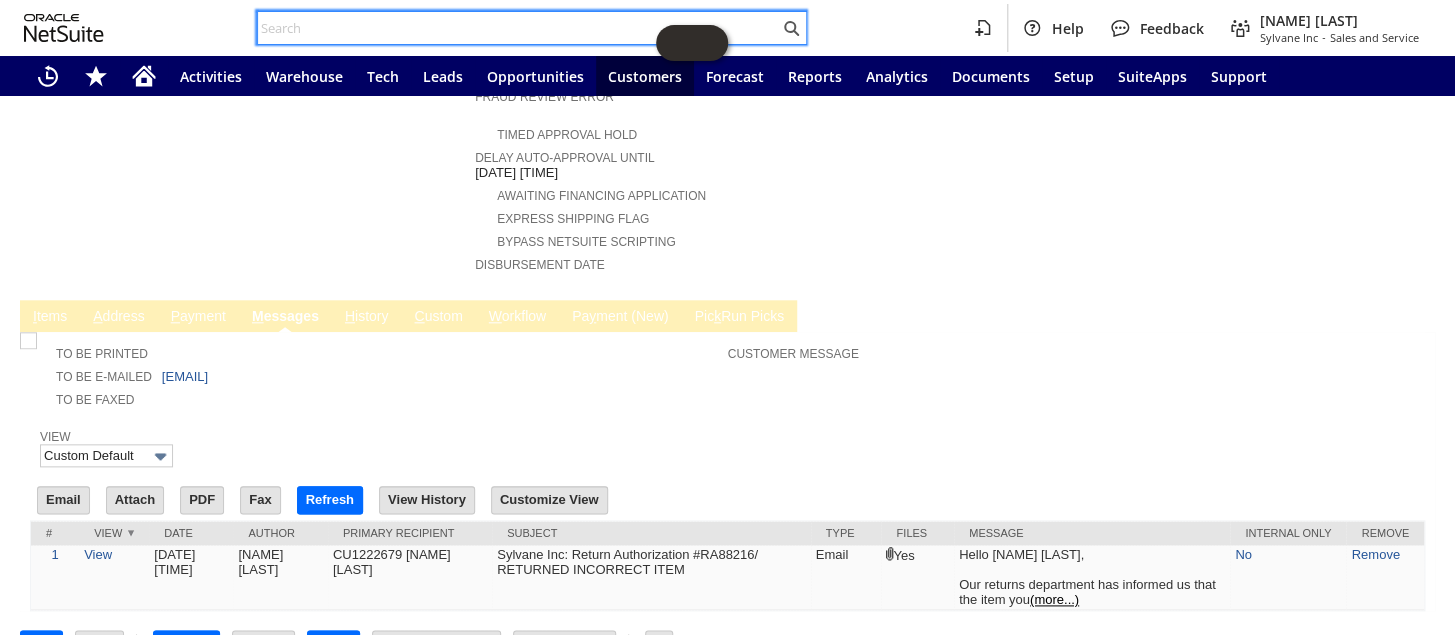 paste on "Barry Taylor" 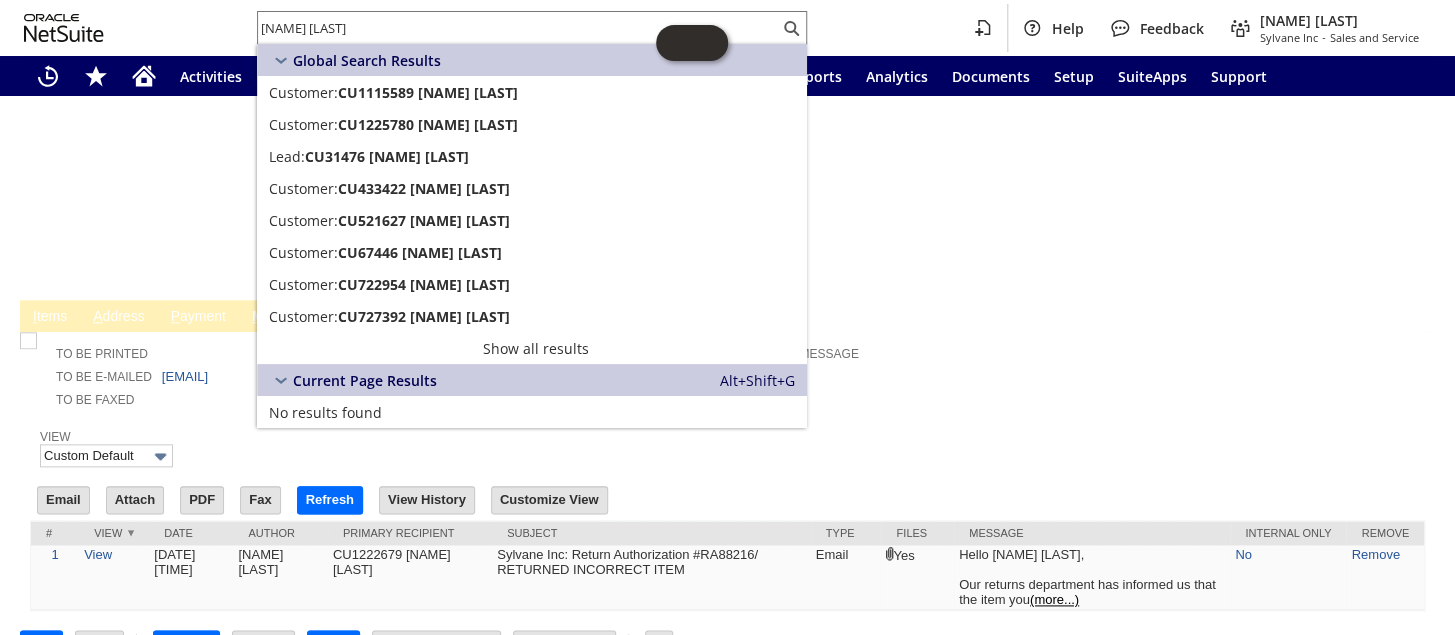 click on "Express Shipping Flag" at bounding box center [725, 216] 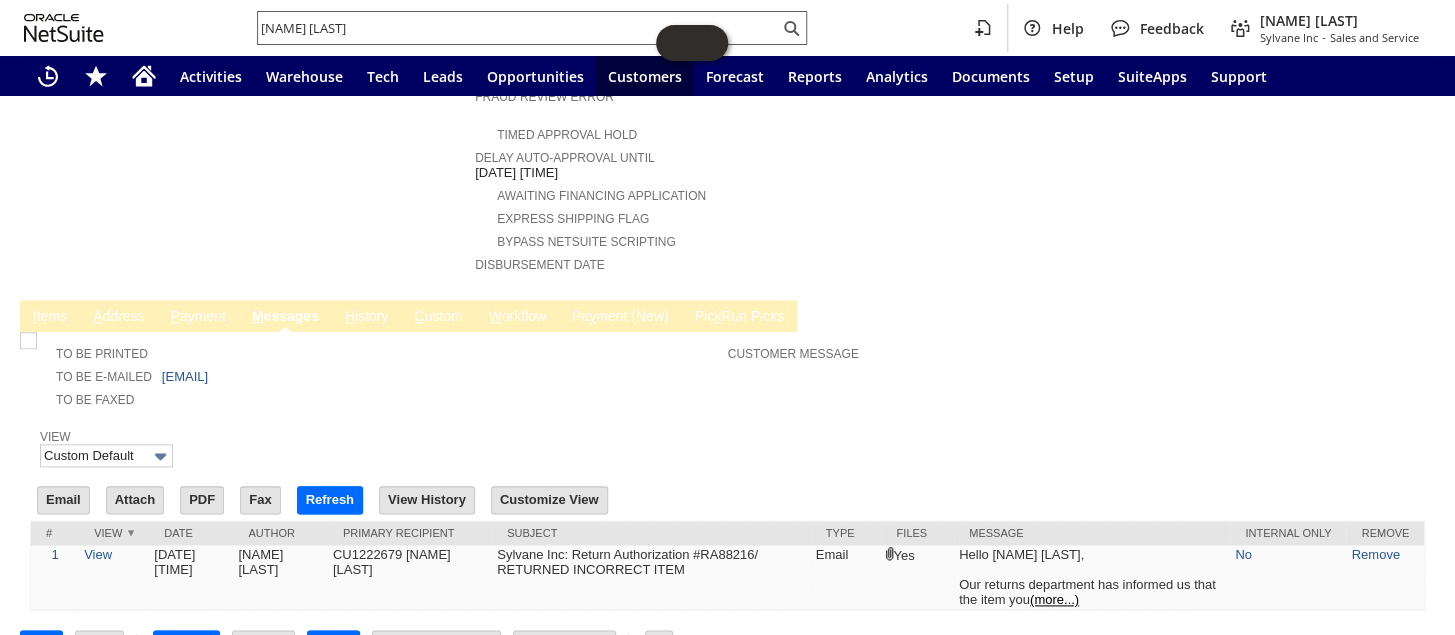 click on "Barry Taylor" at bounding box center (518, 28) 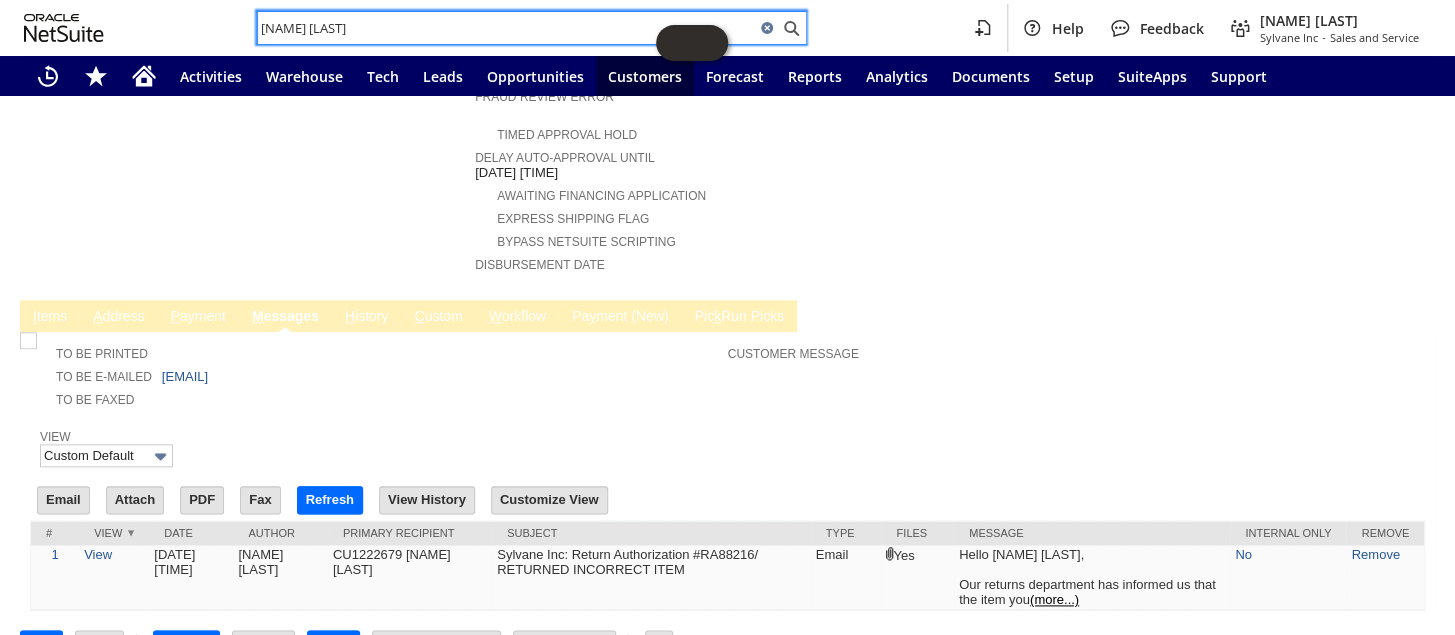 drag, startPoint x: 508, startPoint y: 22, endPoint x: 243, endPoint y: 28, distance: 265.0679 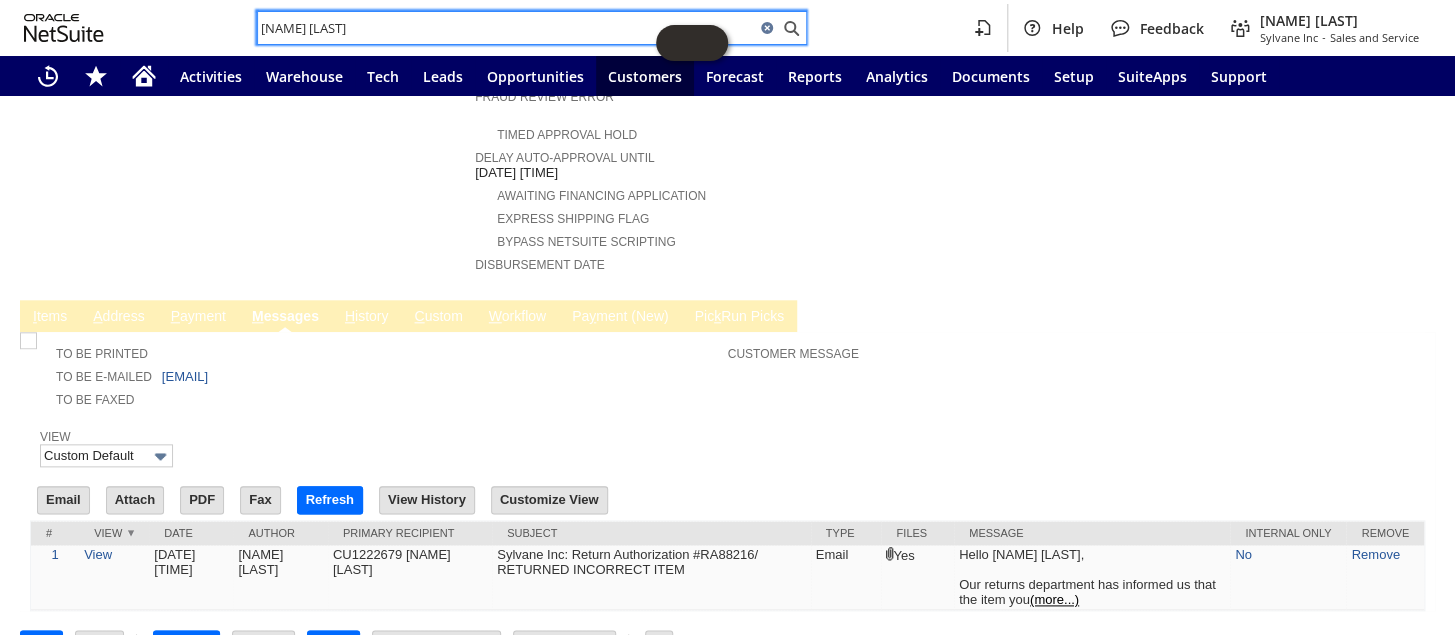 paste on "207) 835-4259 eXt 15660" 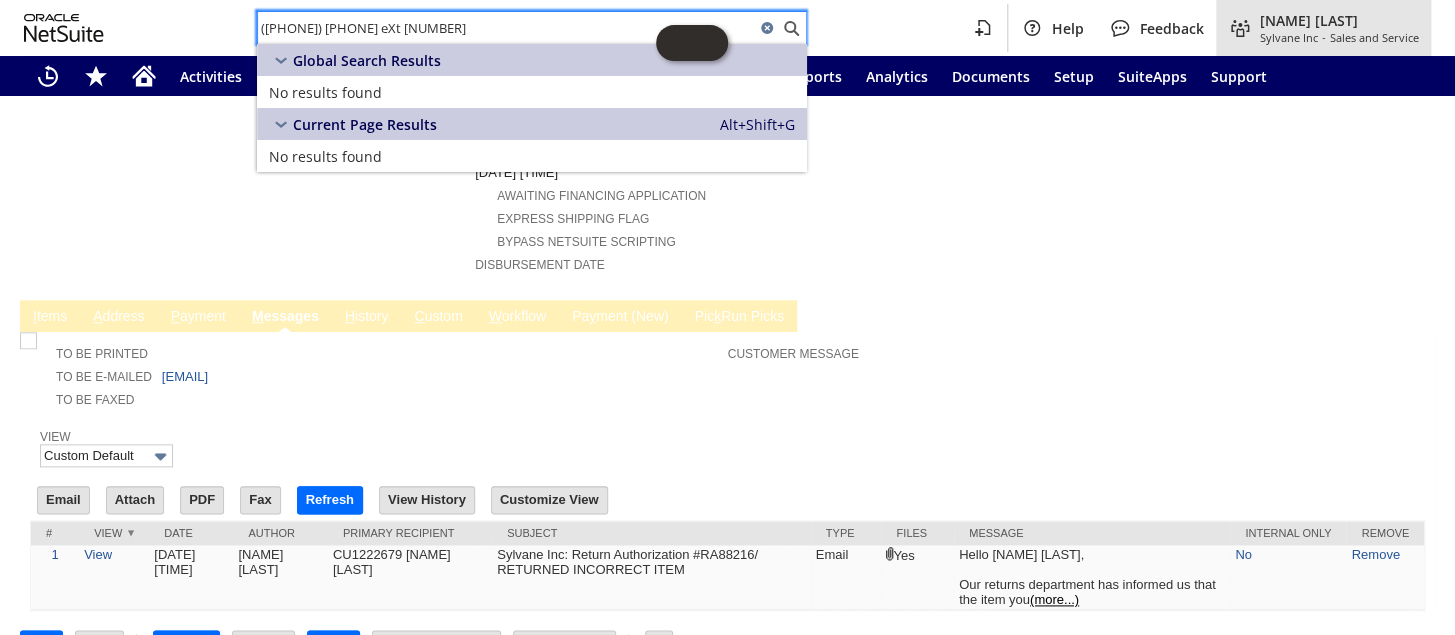 type on "207) 835-4259 eXt 15660" 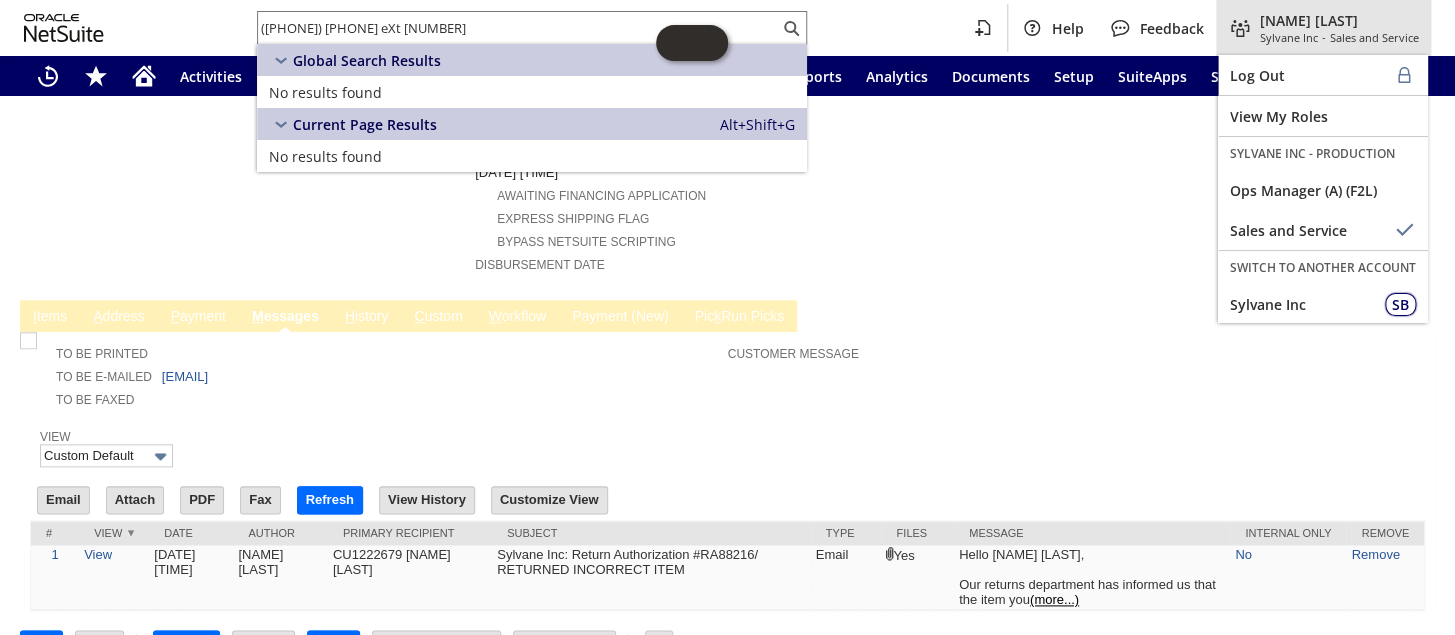 click on "Sylvane Inc" at bounding box center (1289, 37) 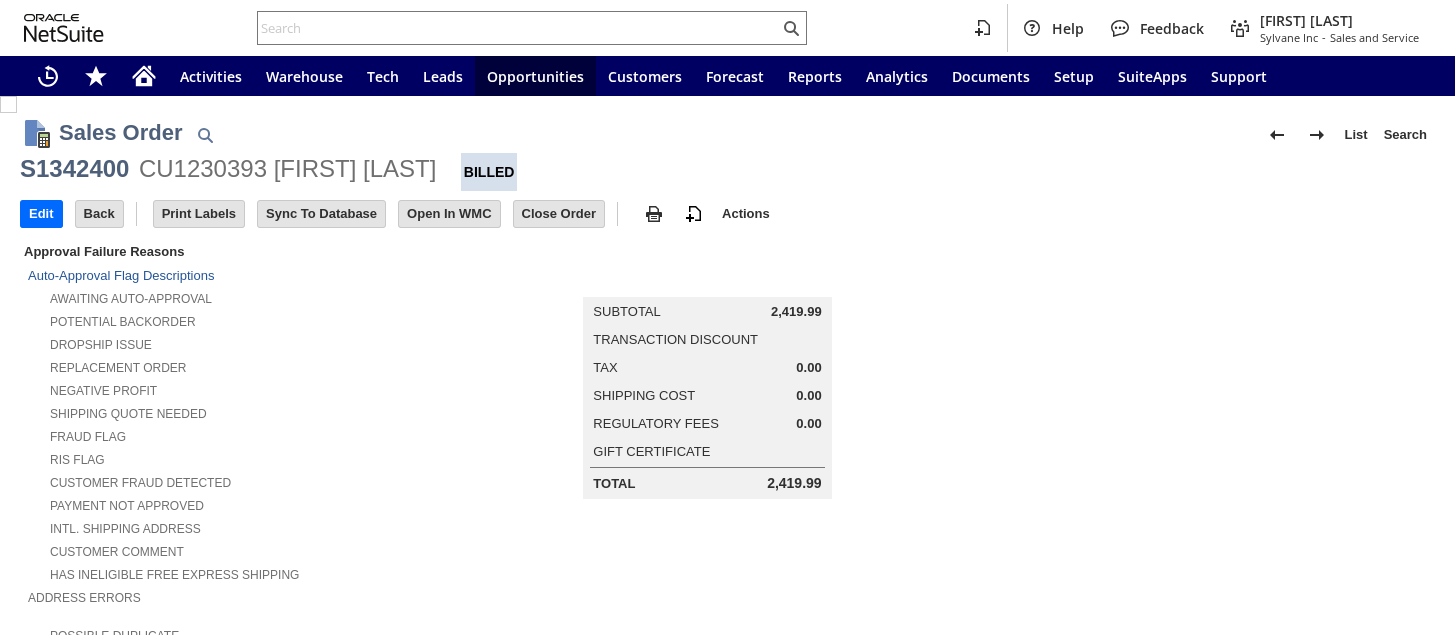 scroll, scrollTop: 0, scrollLeft: 0, axis: both 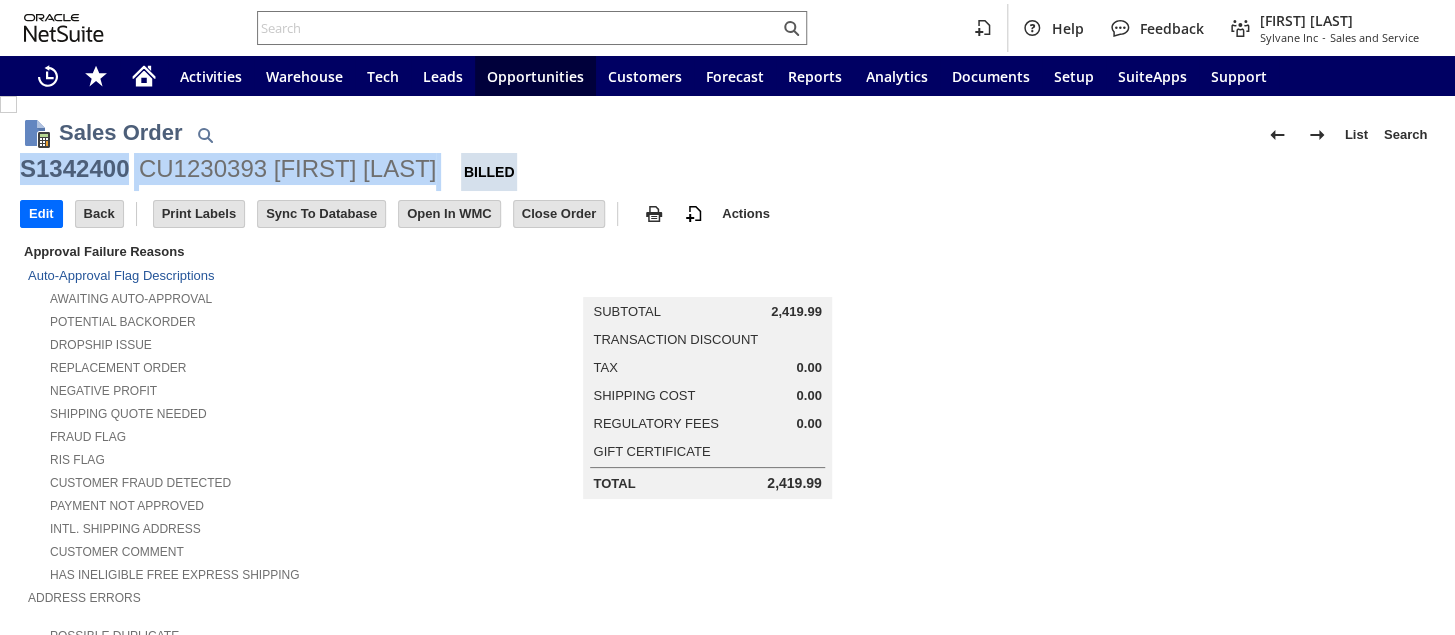 click on "S1342400
CU1230393 Jessica Grant
Billed" at bounding box center (727, 172) 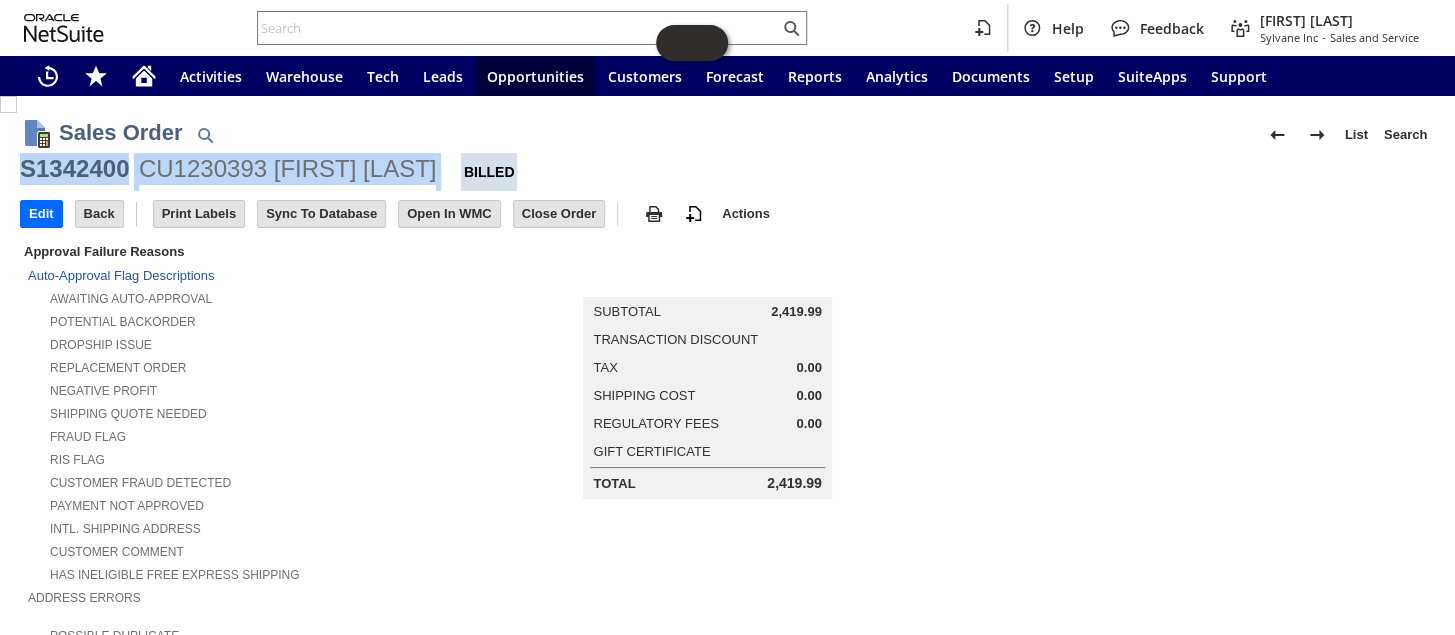click on "CU1230393 Jessica Grant" at bounding box center [287, 169] 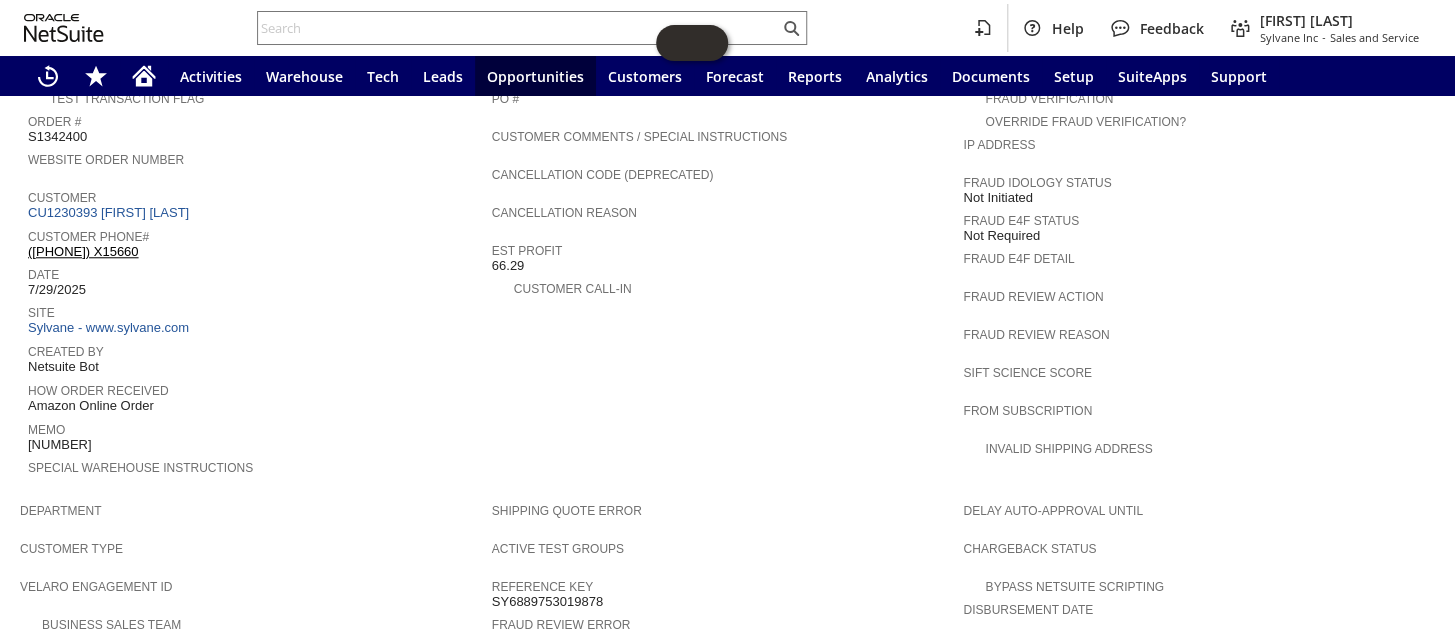 scroll, scrollTop: 909, scrollLeft: 0, axis: vertical 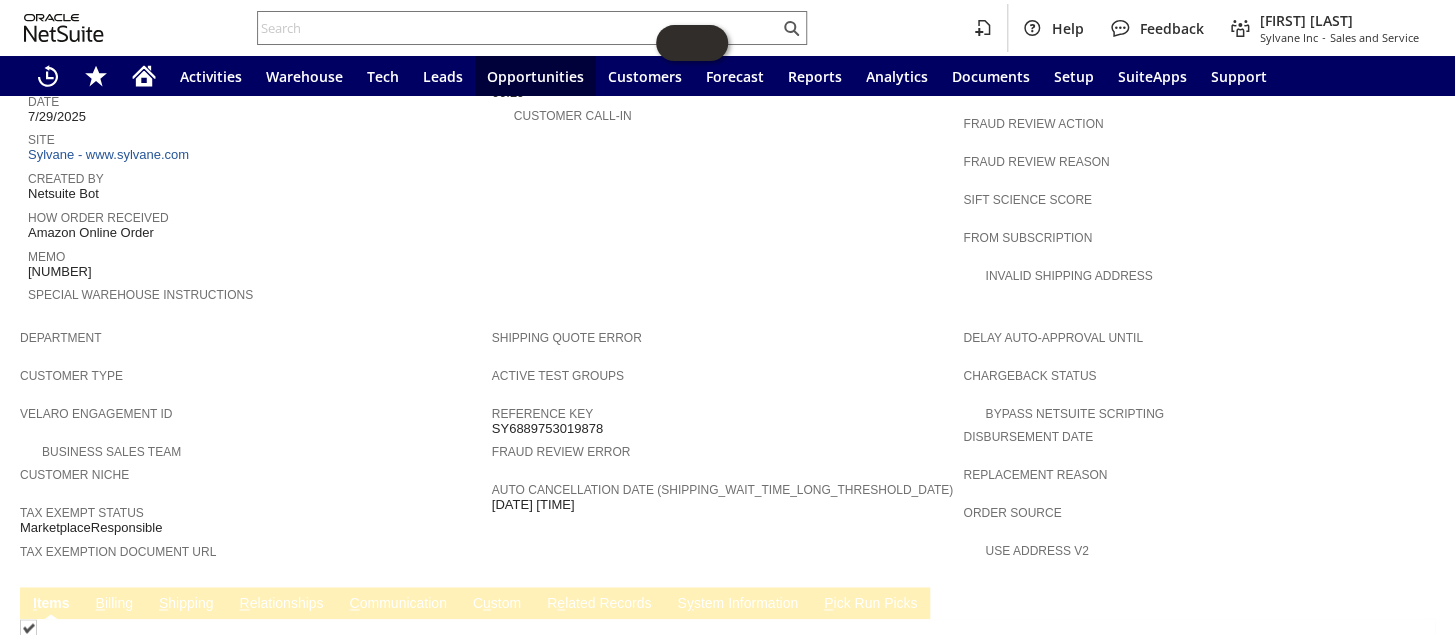 drag, startPoint x: 168, startPoint y: 220, endPoint x: 27, endPoint y: 224, distance: 141.05673 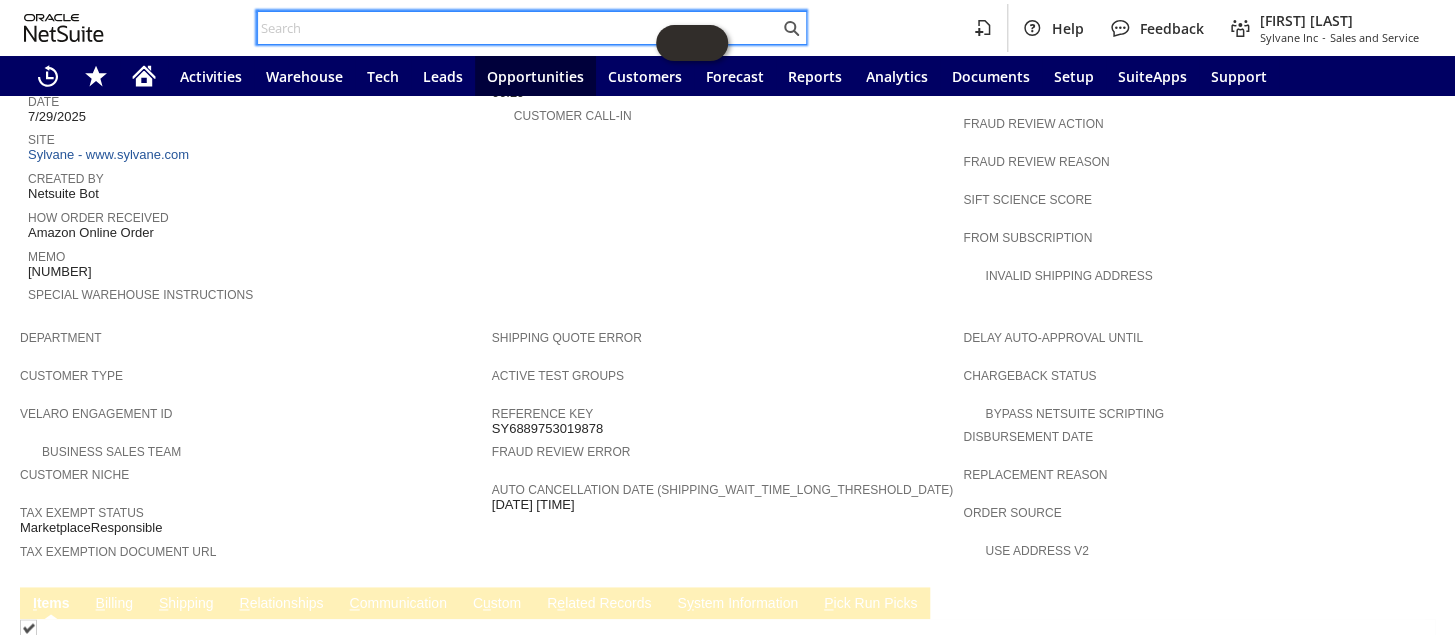 click at bounding box center (518, 28) 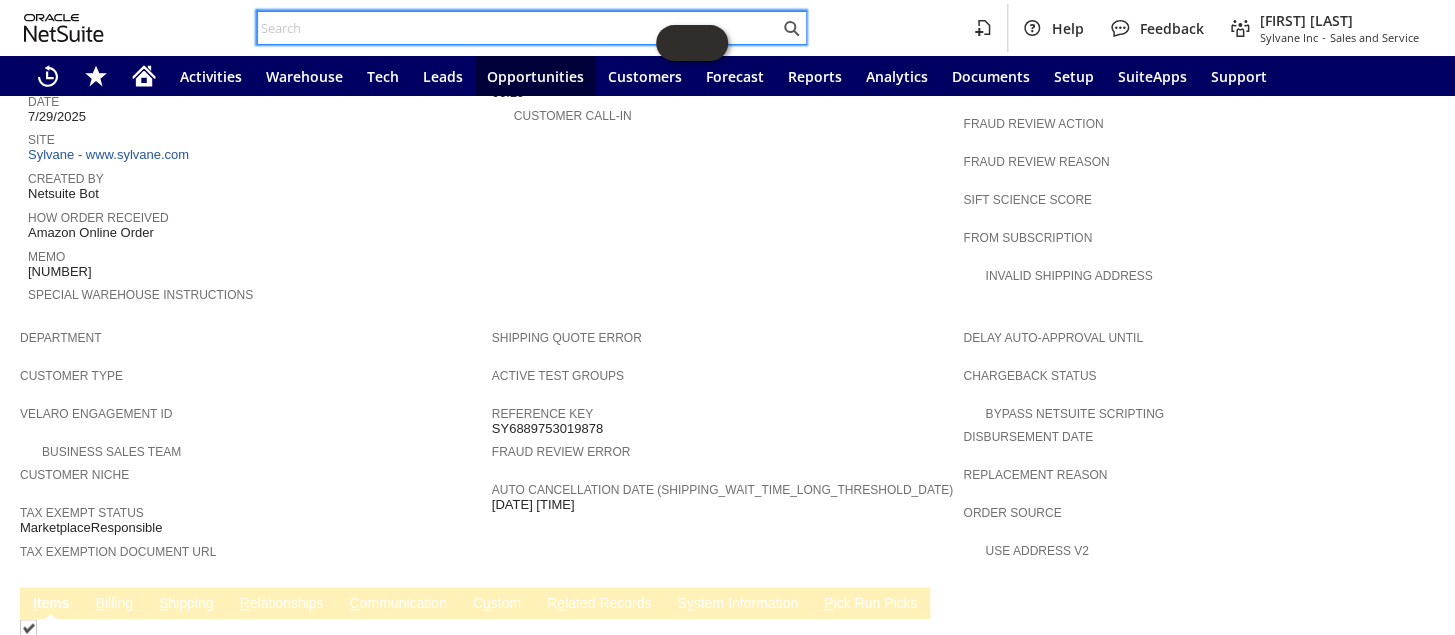paste on "P218084" 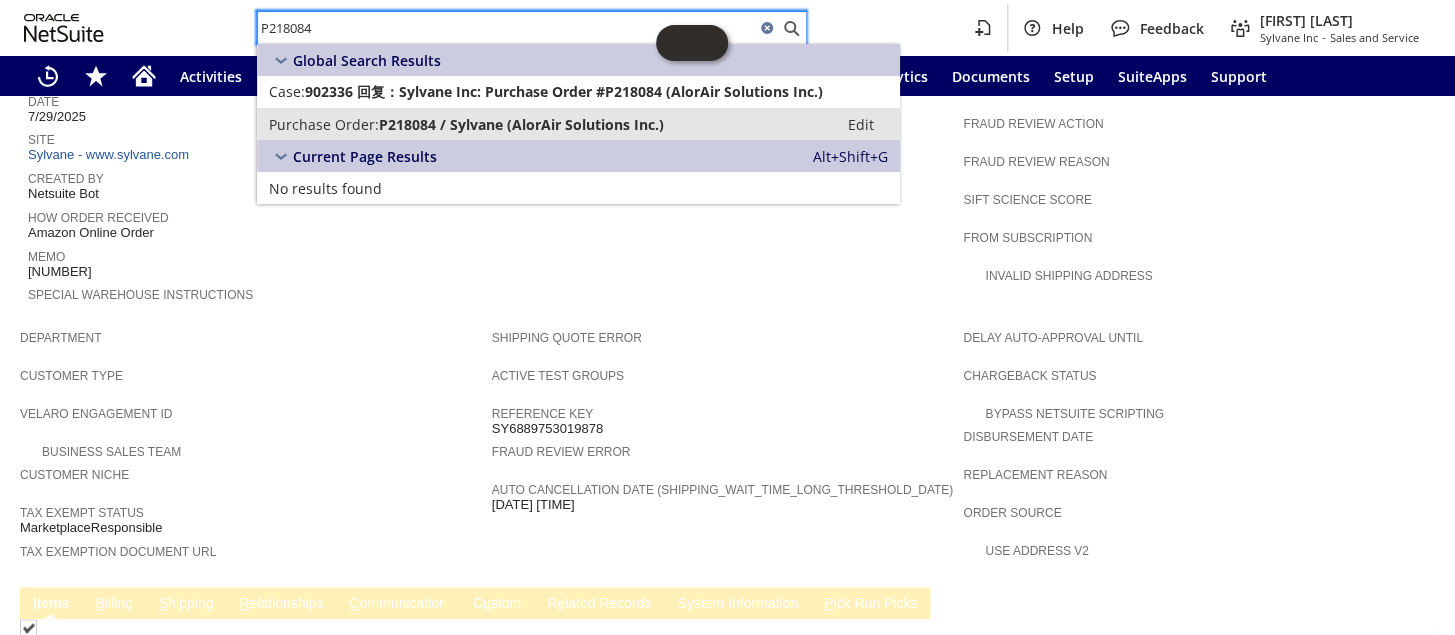 type on "P218084" 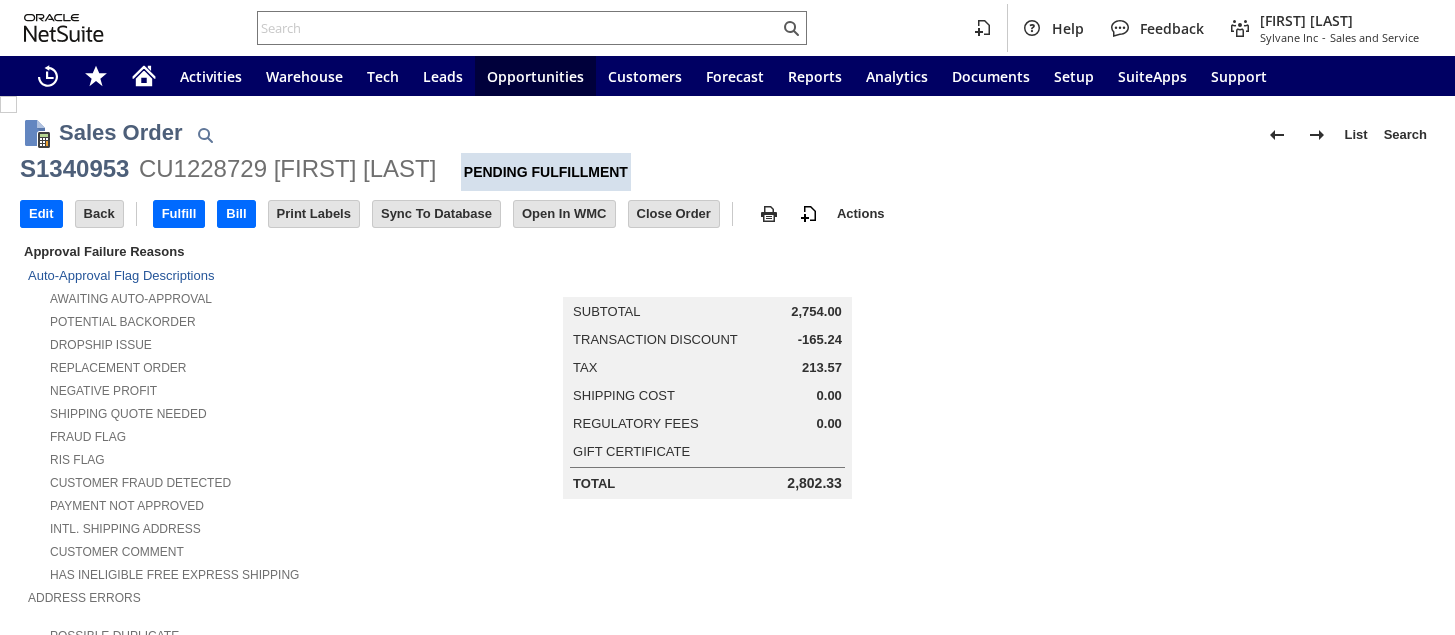 scroll, scrollTop: 0, scrollLeft: 0, axis: both 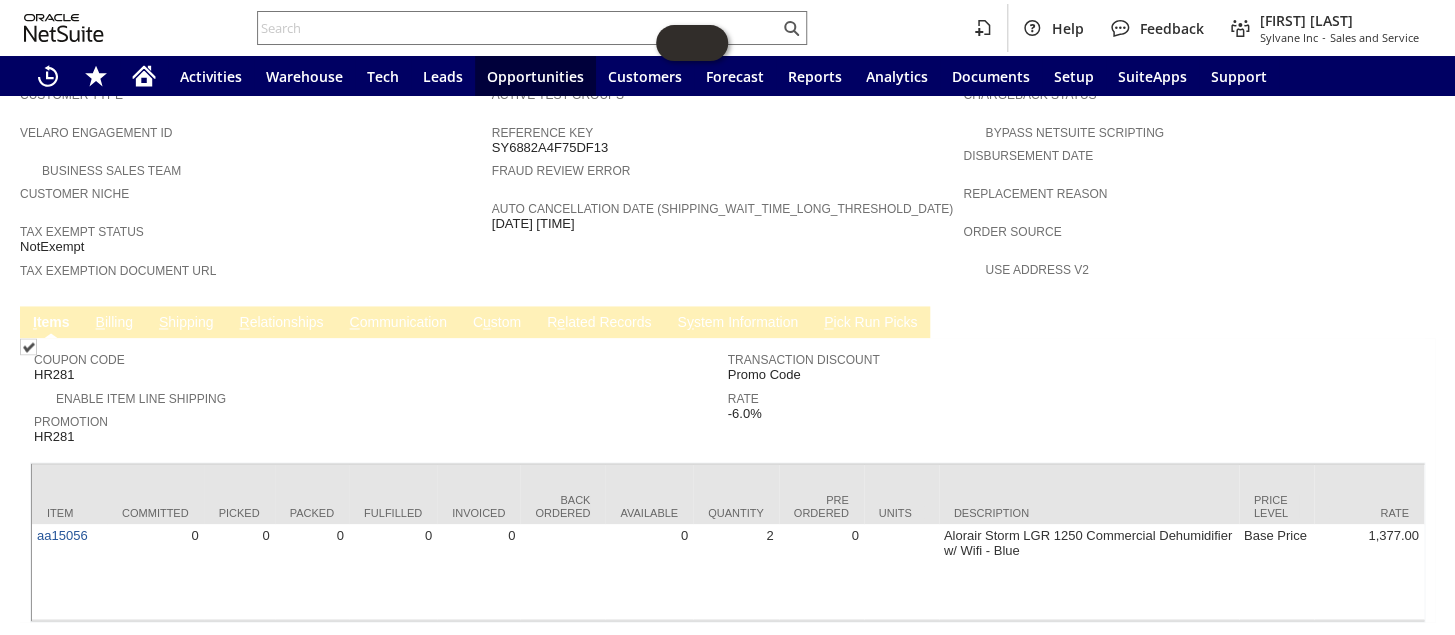 click on "C ommunication" at bounding box center [398, 323] 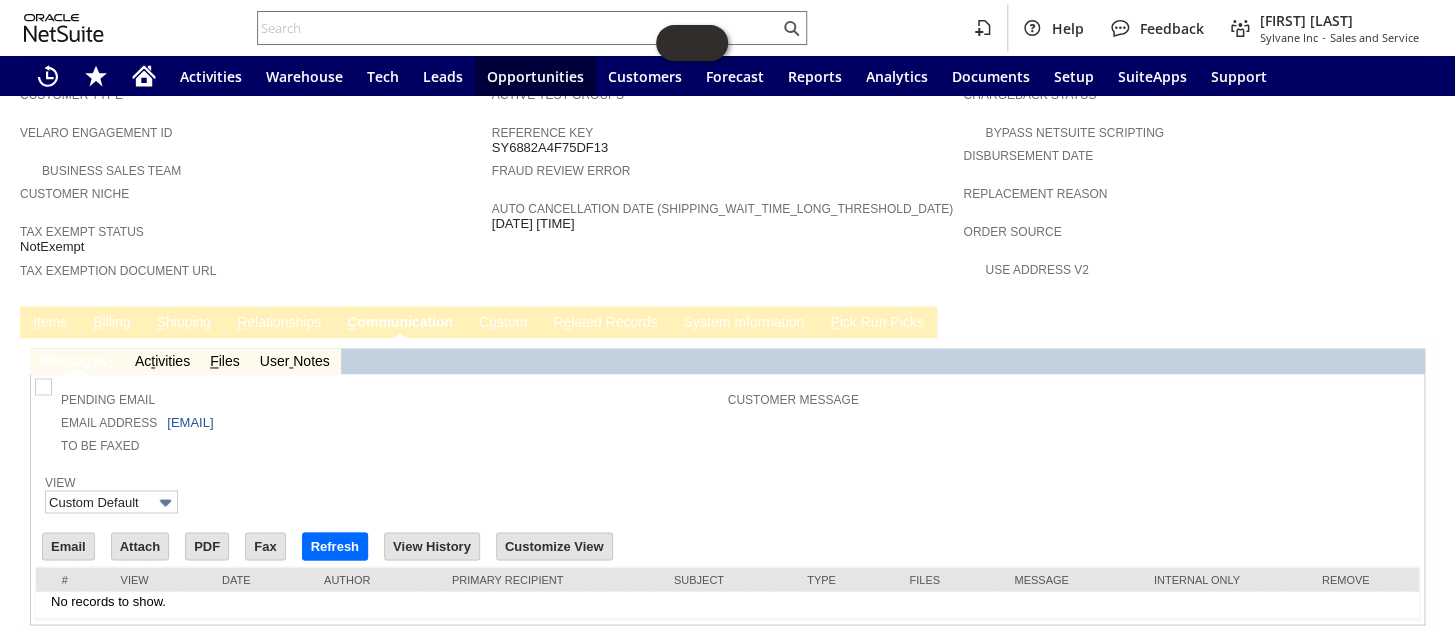 scroll, scrollTop: 1185, scrollLeft: 0, axis: vertical 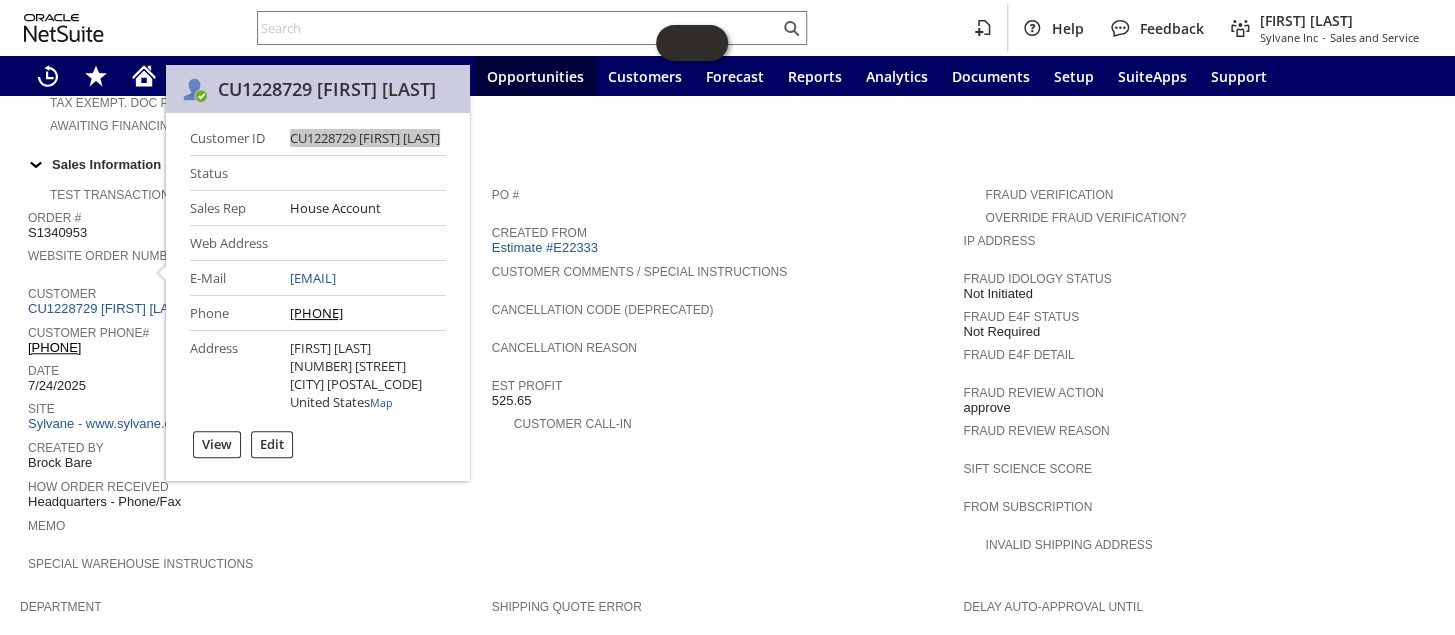 drag, startPoint x: 283, startPoint y: 139, endPoint x: 413, endPoint y: 152, distance: 130.64838 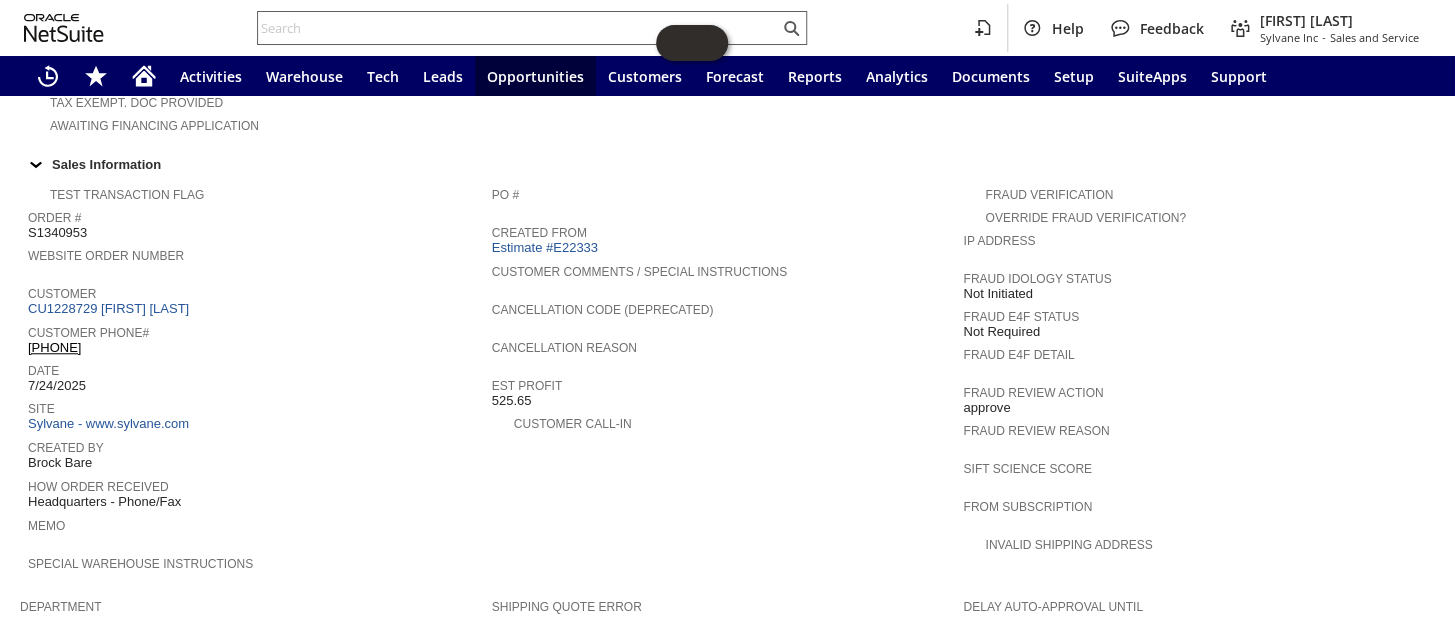 click at bounding box center (518, 28) 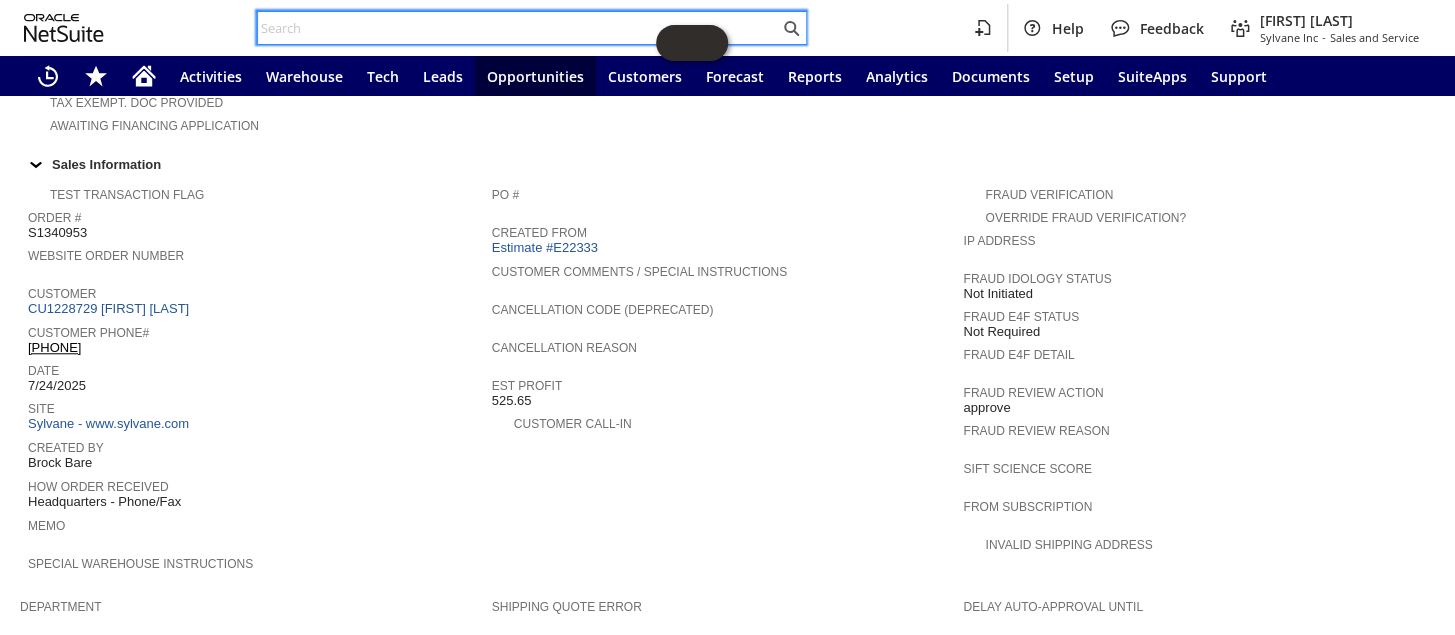 paste on "RA87659" 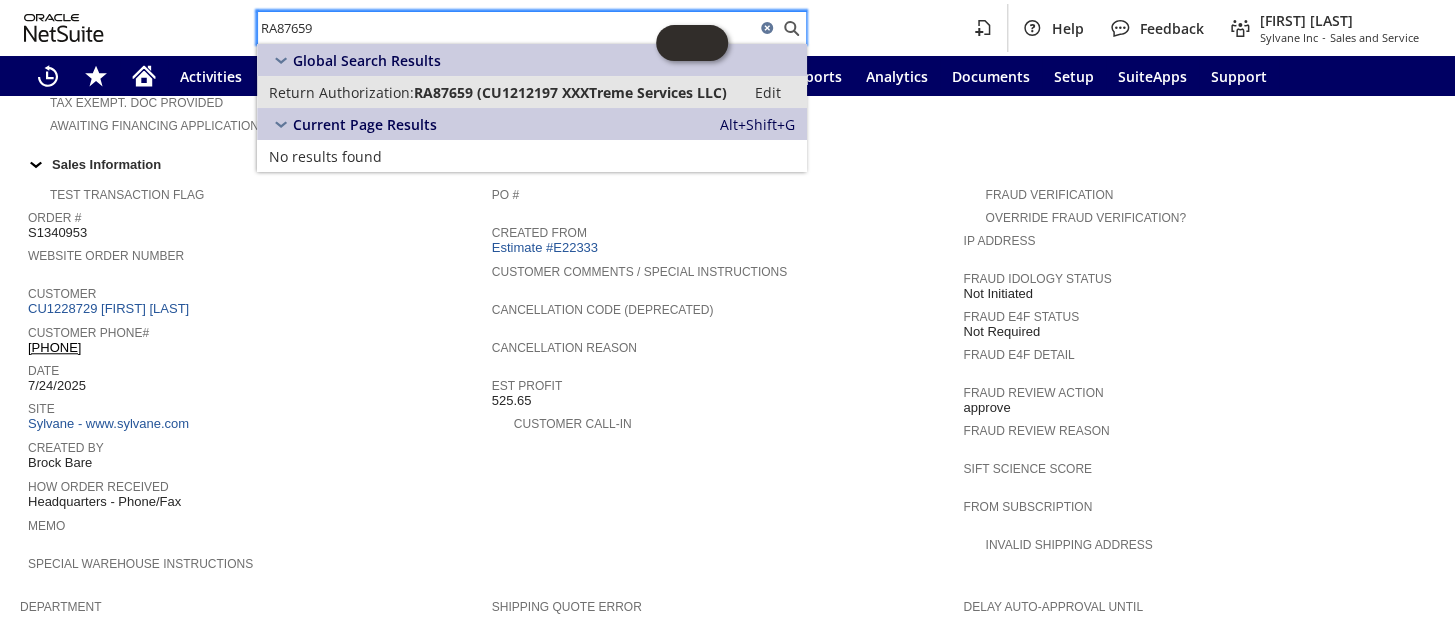 type on "RA87659" 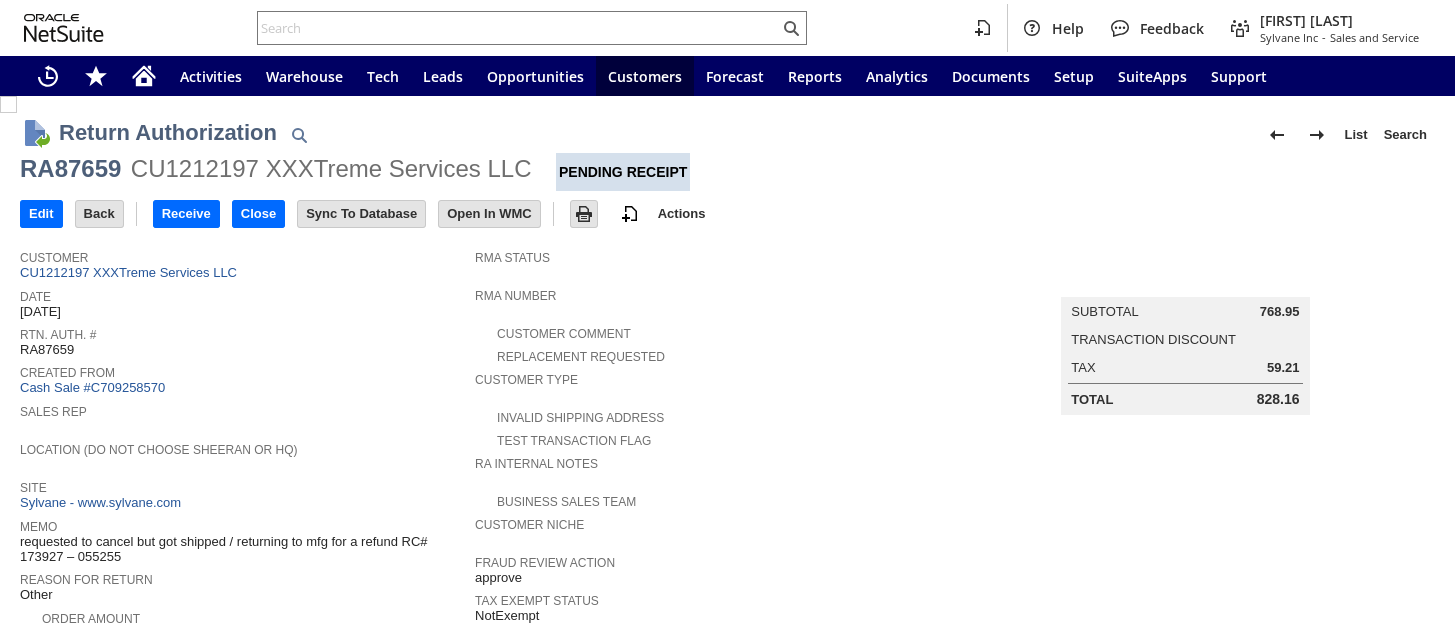 scroll, scrollTop: 0, scrollLeft: 0, axis: both 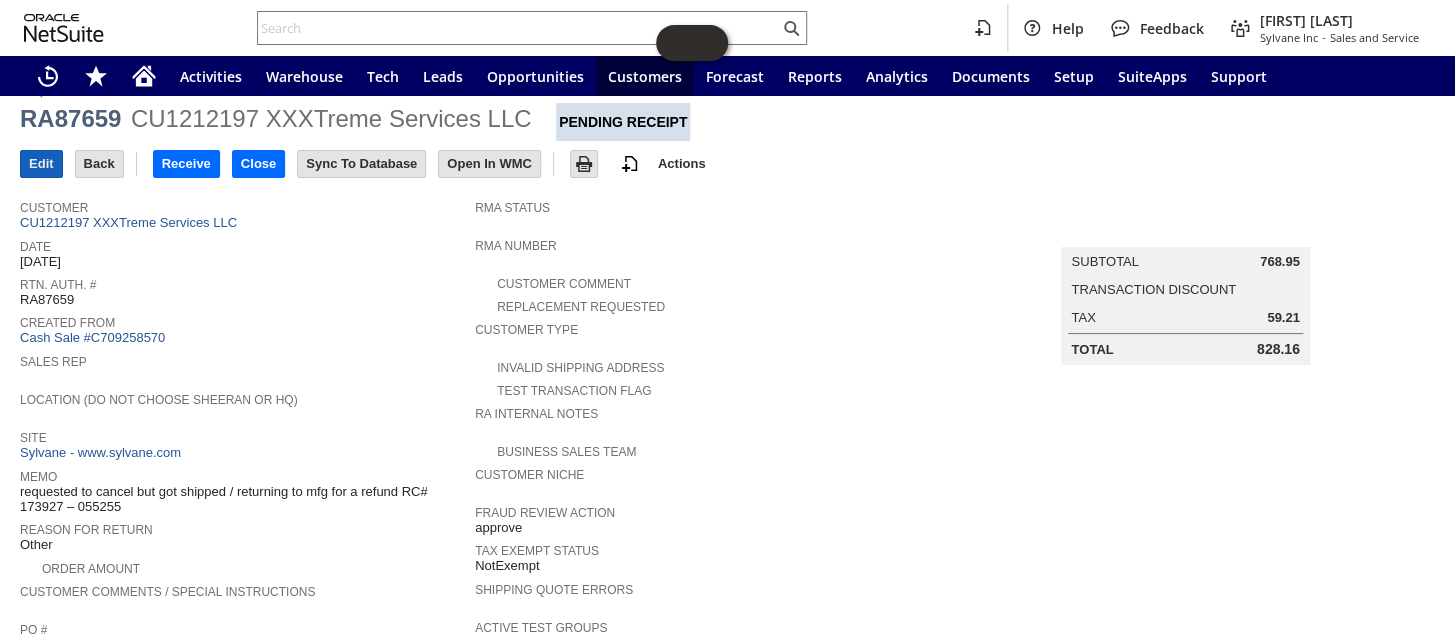 click on "Edit" at bounding box center (41, 164) 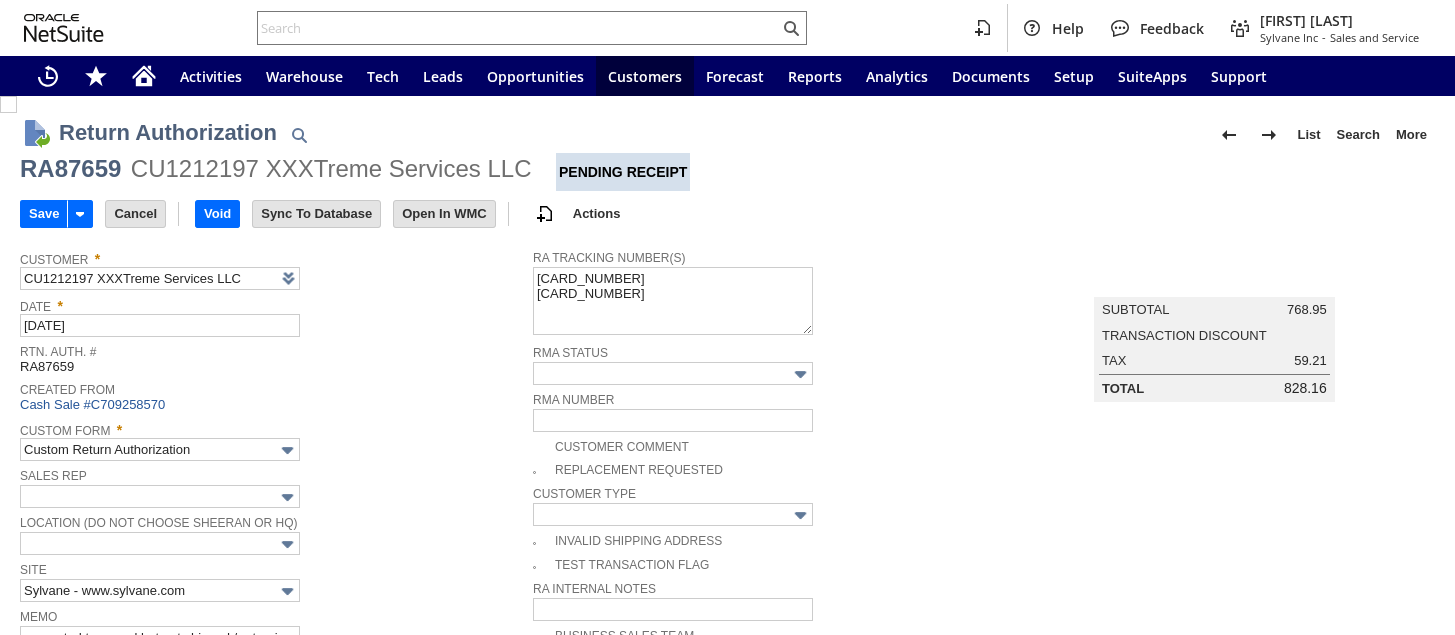 scroll, scrollTop: 0, scrollLeft: 0, axis: both 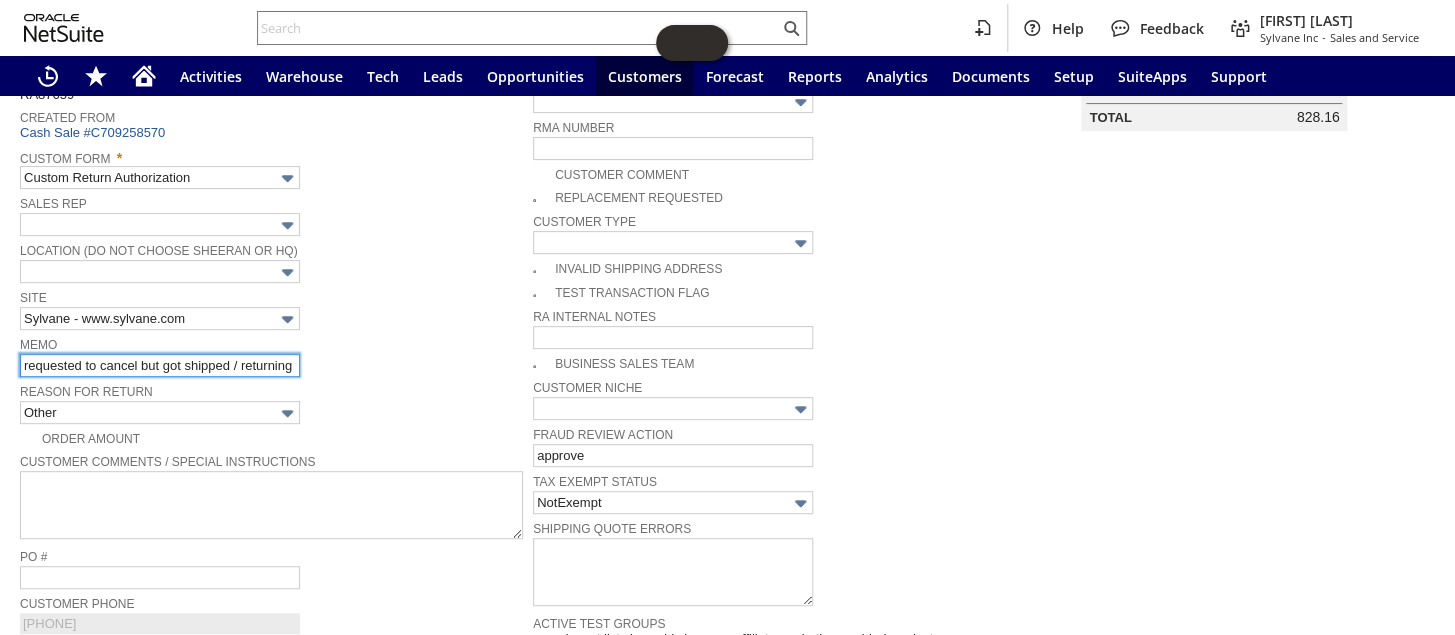 click on "requested to cancel but got shipped / returning to mfg for a refund RC# 173927 – 055255" at bounding box center [160, 365] 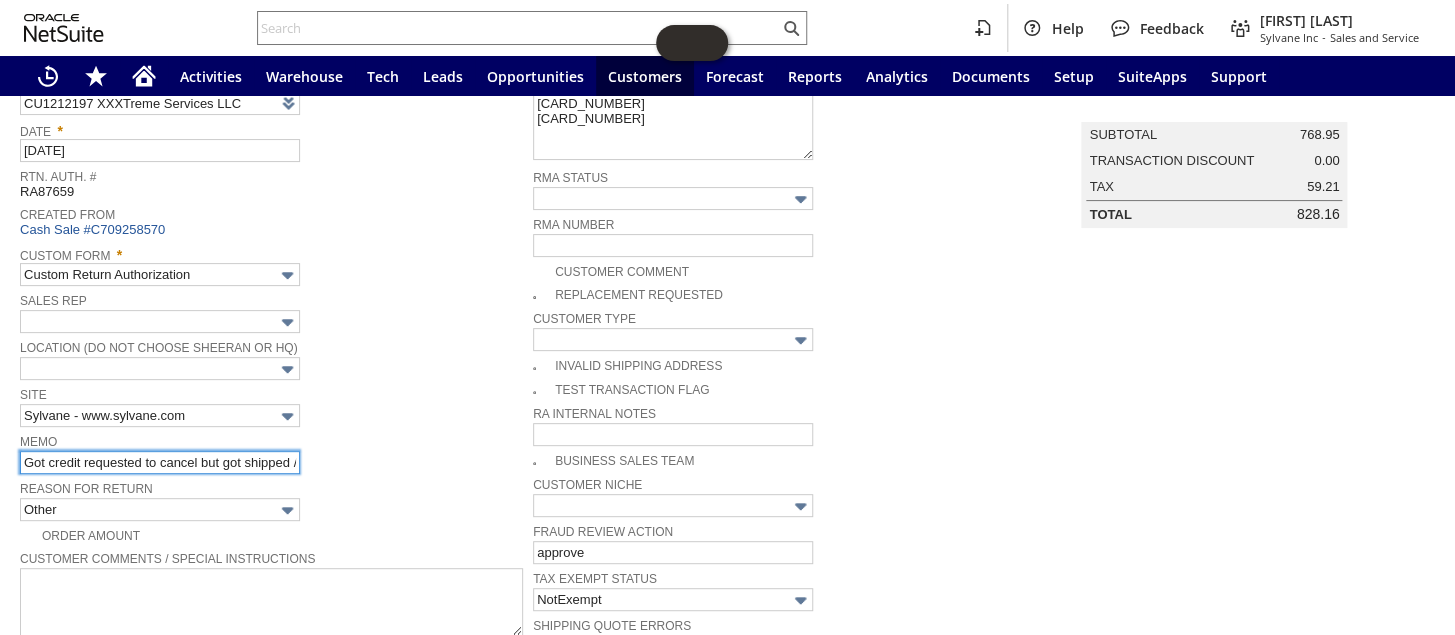 scroll, scrollTop: 0, scrollLeft: 0, axis: both 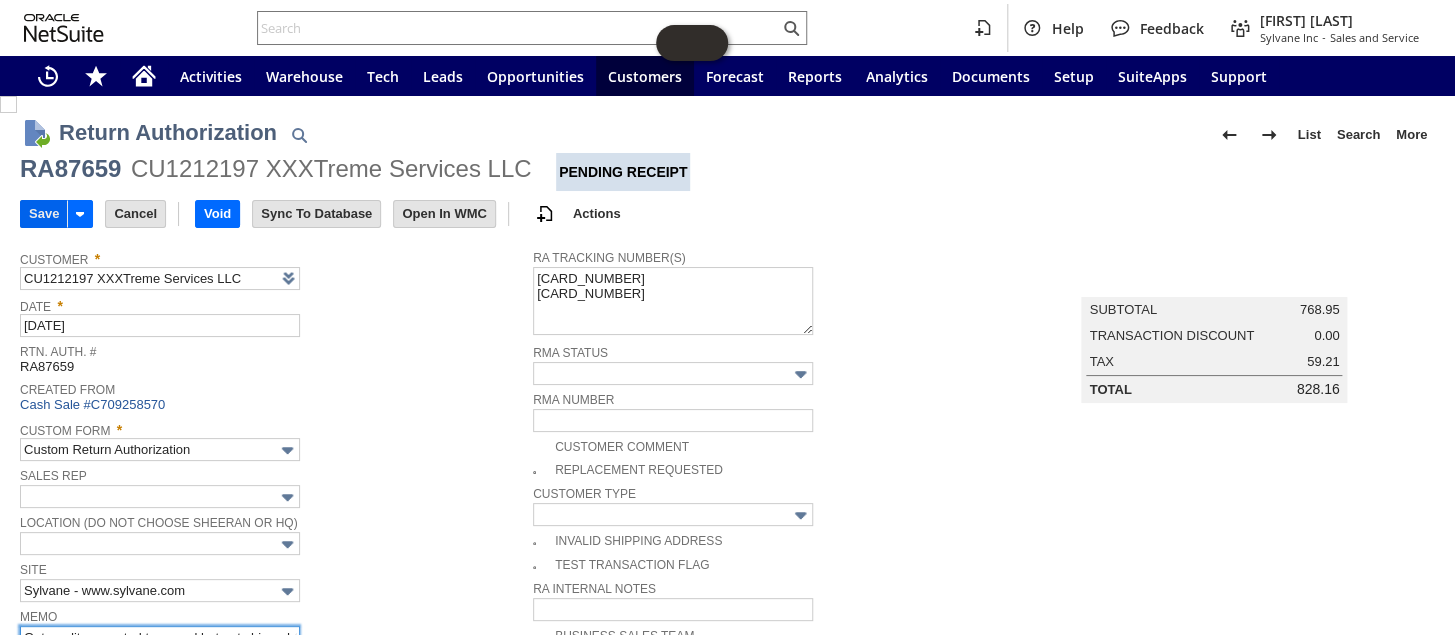 type on "Got credit requested to cancel but got shipped / returning to mfg for a refund RC# 173927 – 055255" 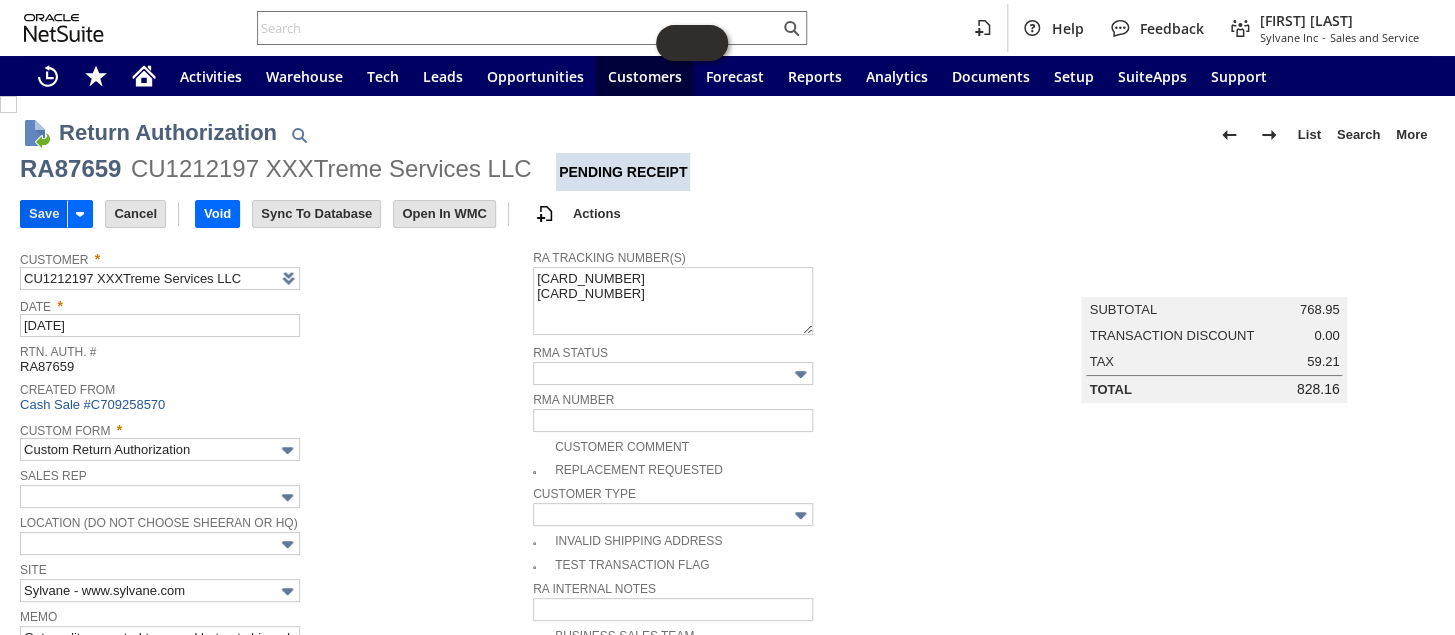 click on "Save" at bounding box center [44, 214] 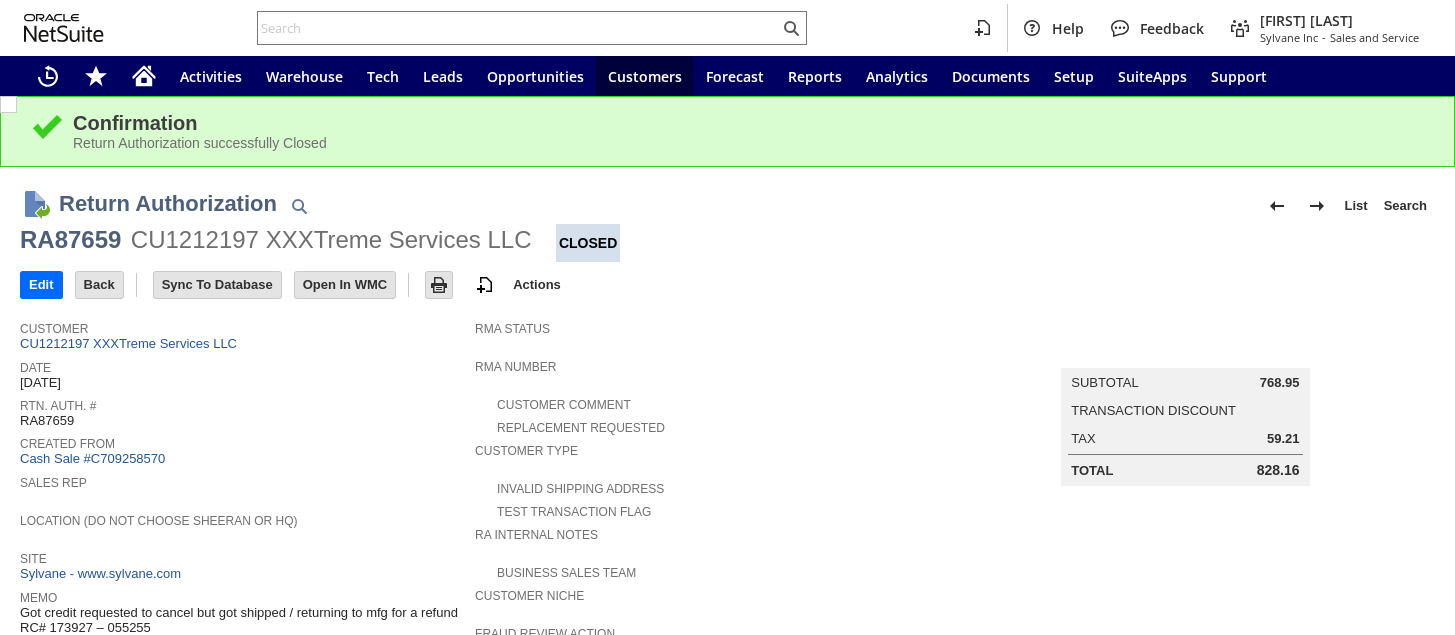 scroll, scrollTop: 0, scrollLeft: 0, axis: both 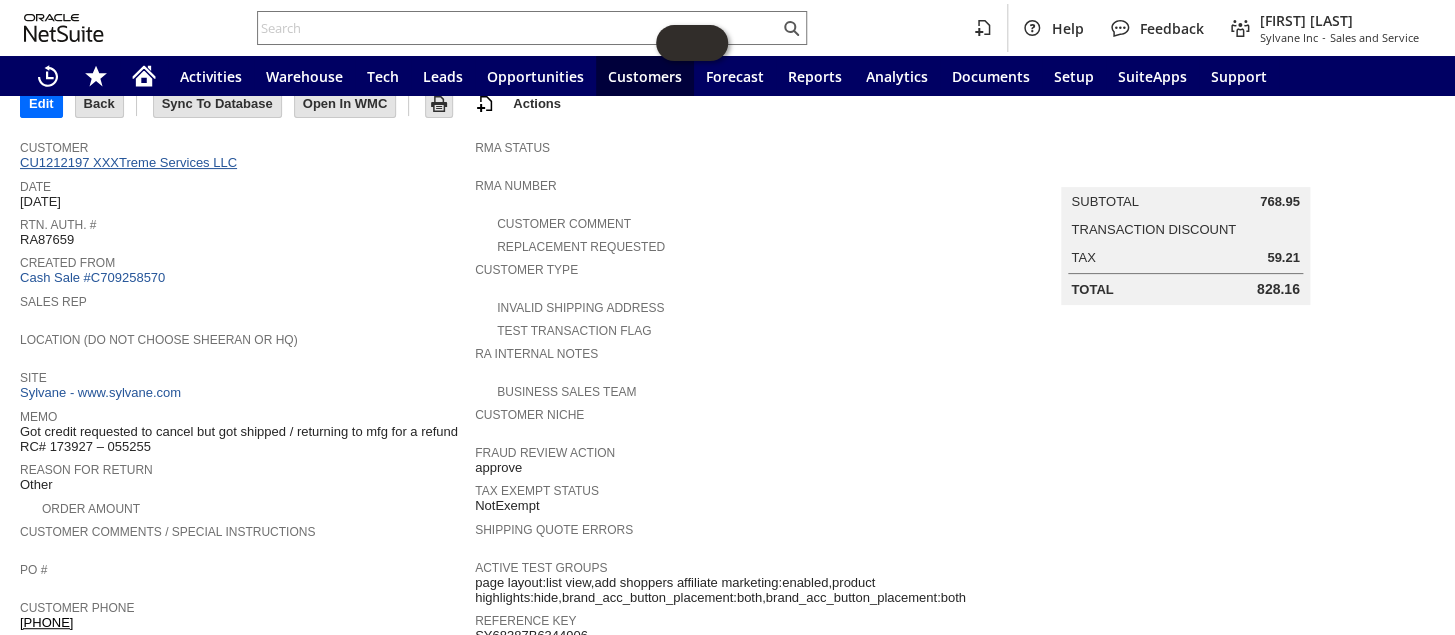 click on "CU1212197 XXXTreme Services LLC" at bounding box center (131, 162) 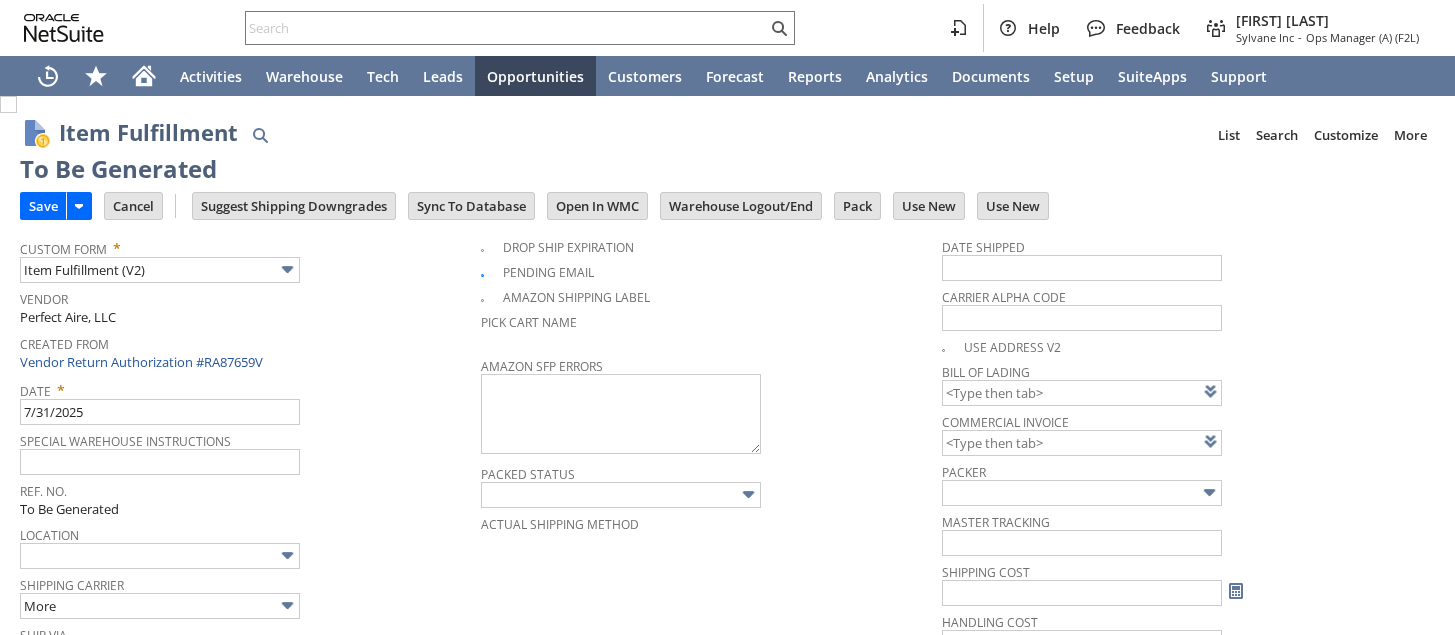 scroll, scrollTop: 0, scrollLeft: 0, axis: both 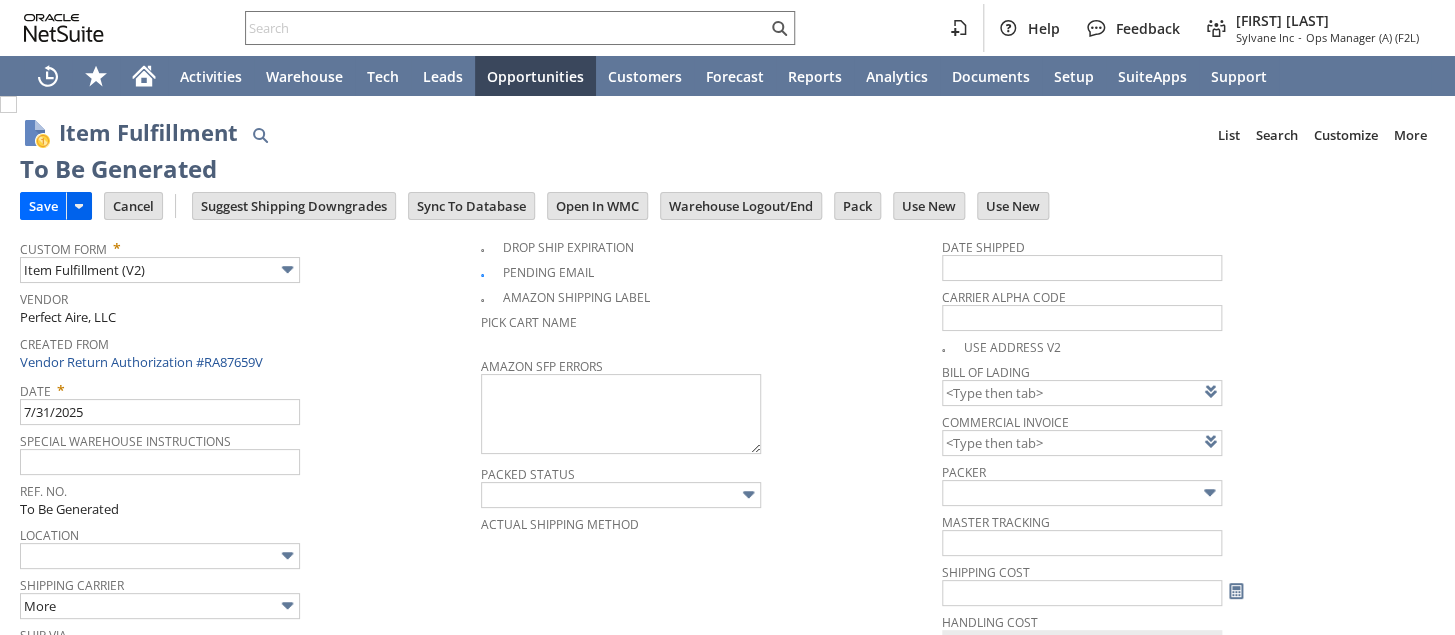 type on "0.00" 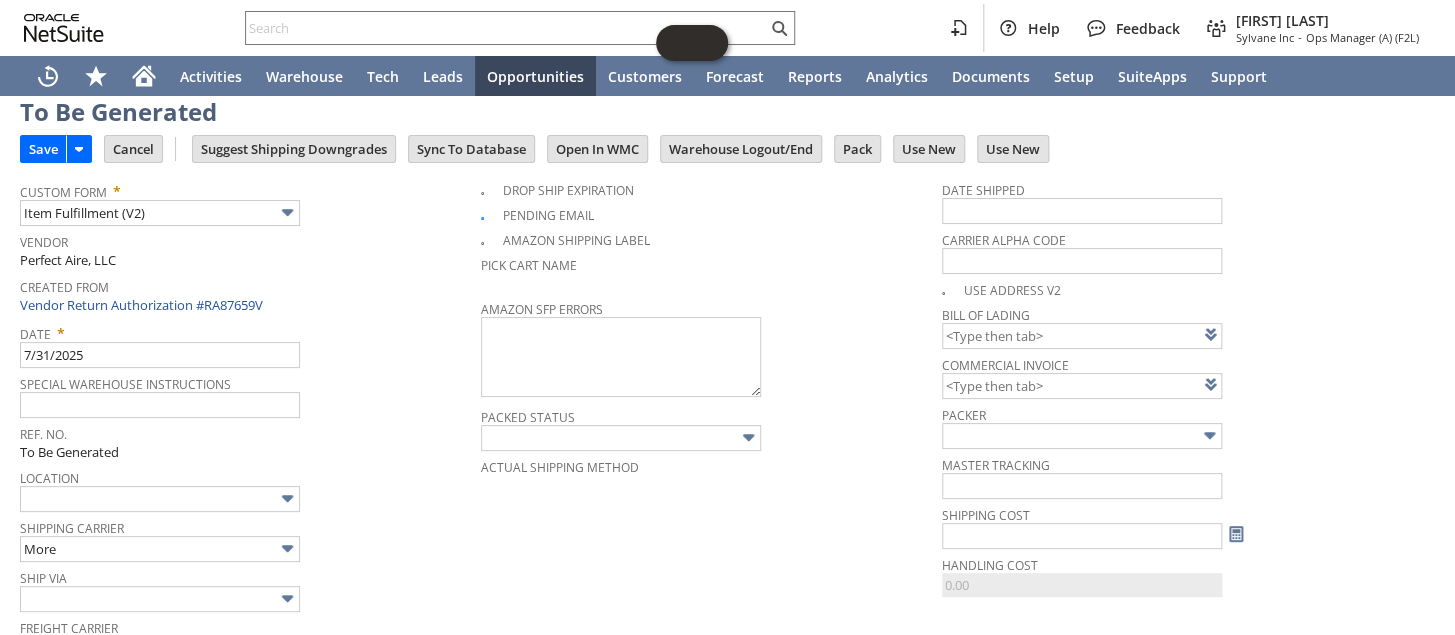 scroll, scrollTop: 0, scrollLeft: 0, axis: both 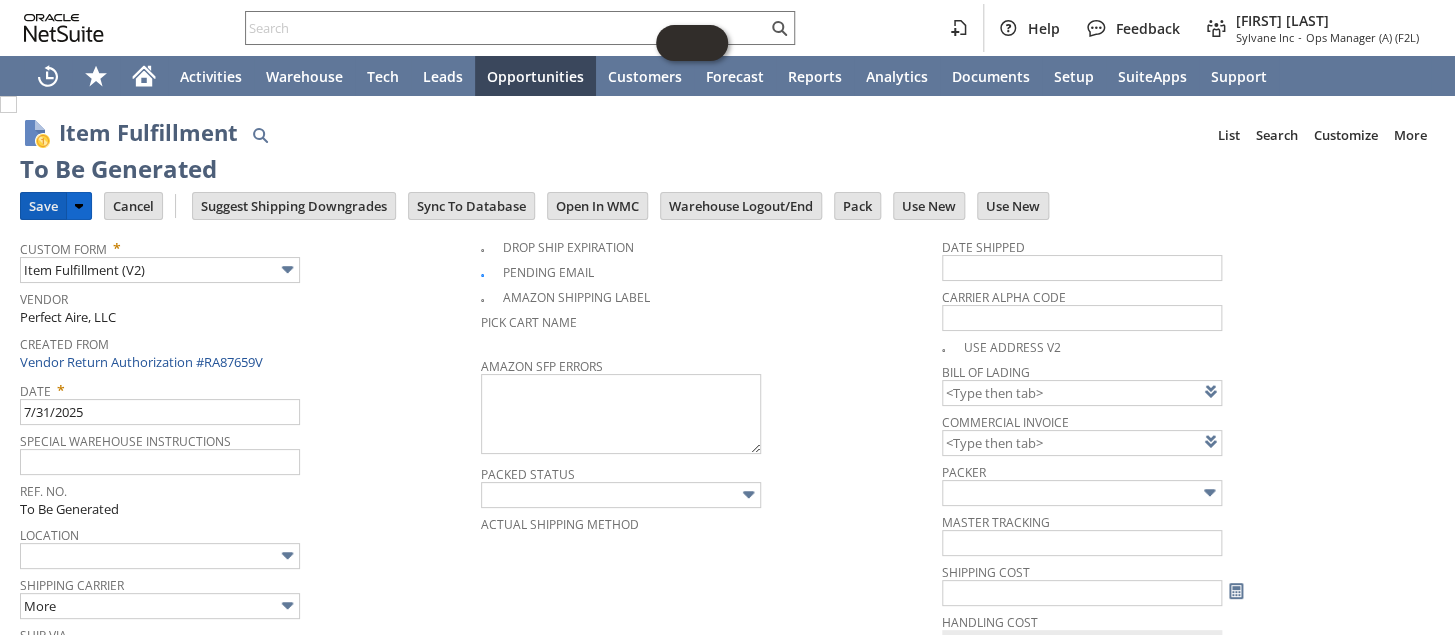click on "Save" at bounding box center (43, 206) 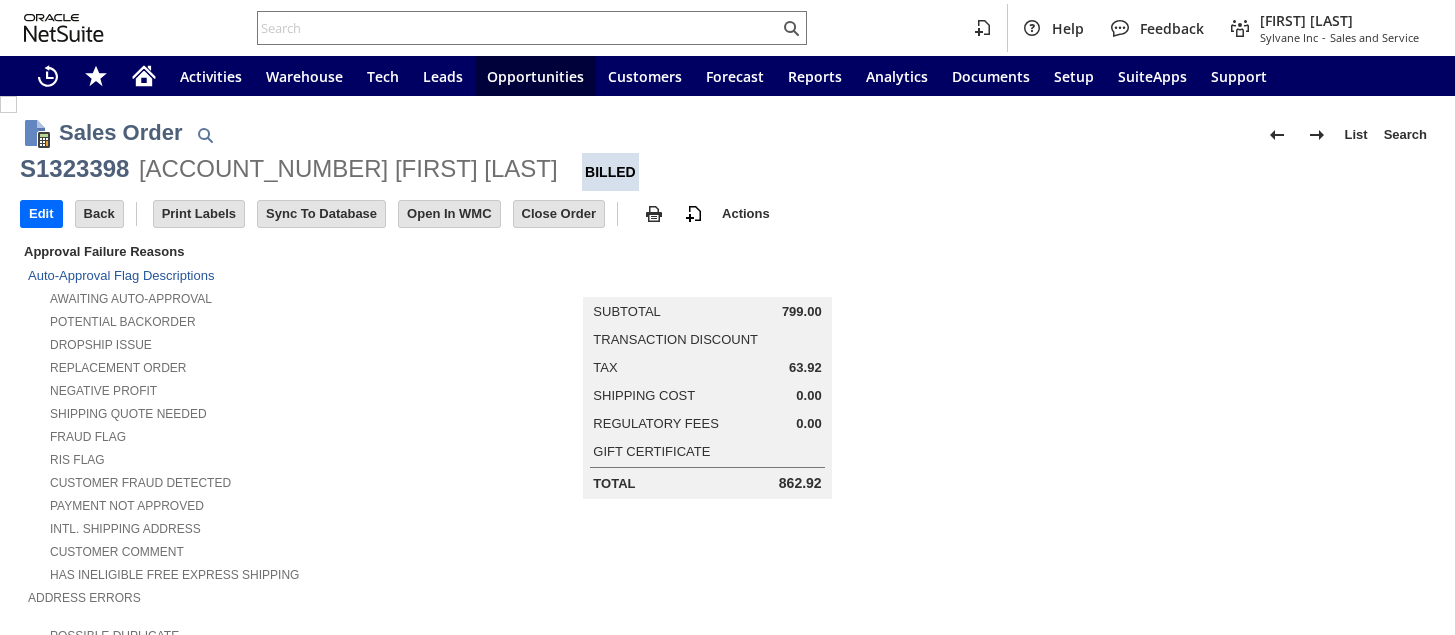 scroll, scrollTop: 0, scrollLeft: 0, axis: both 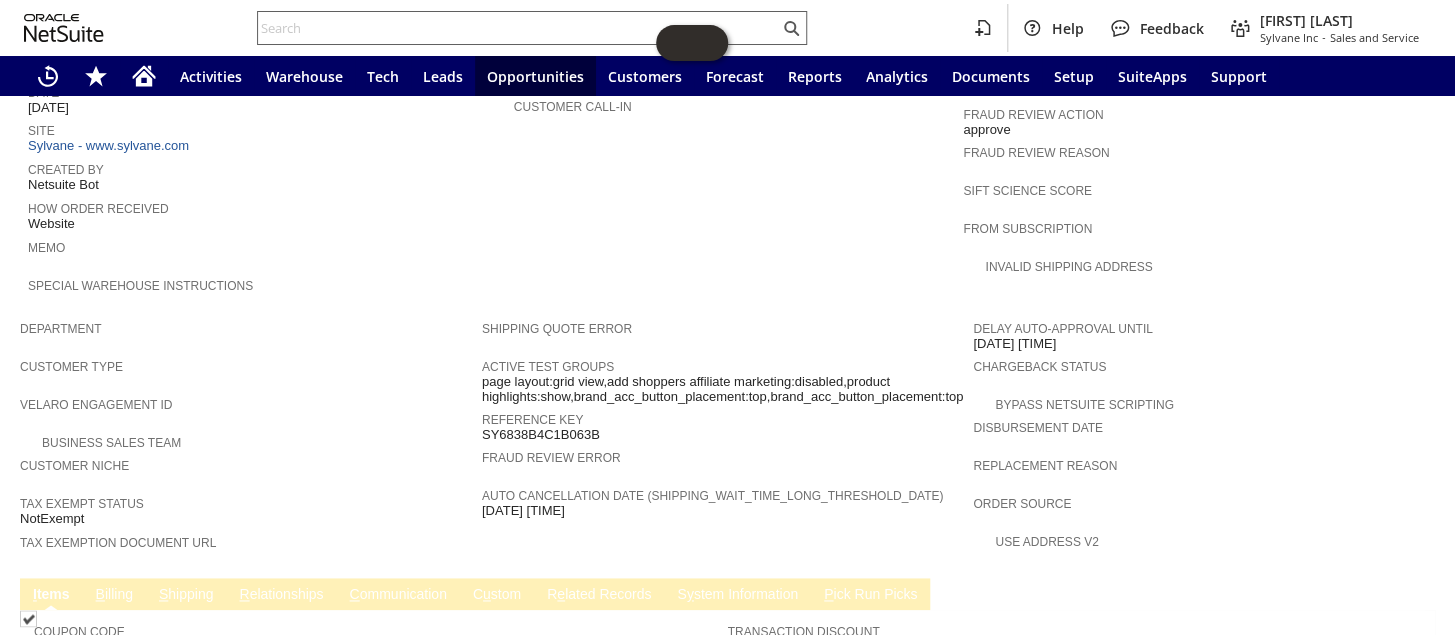 click at bounding box center (518, 28) 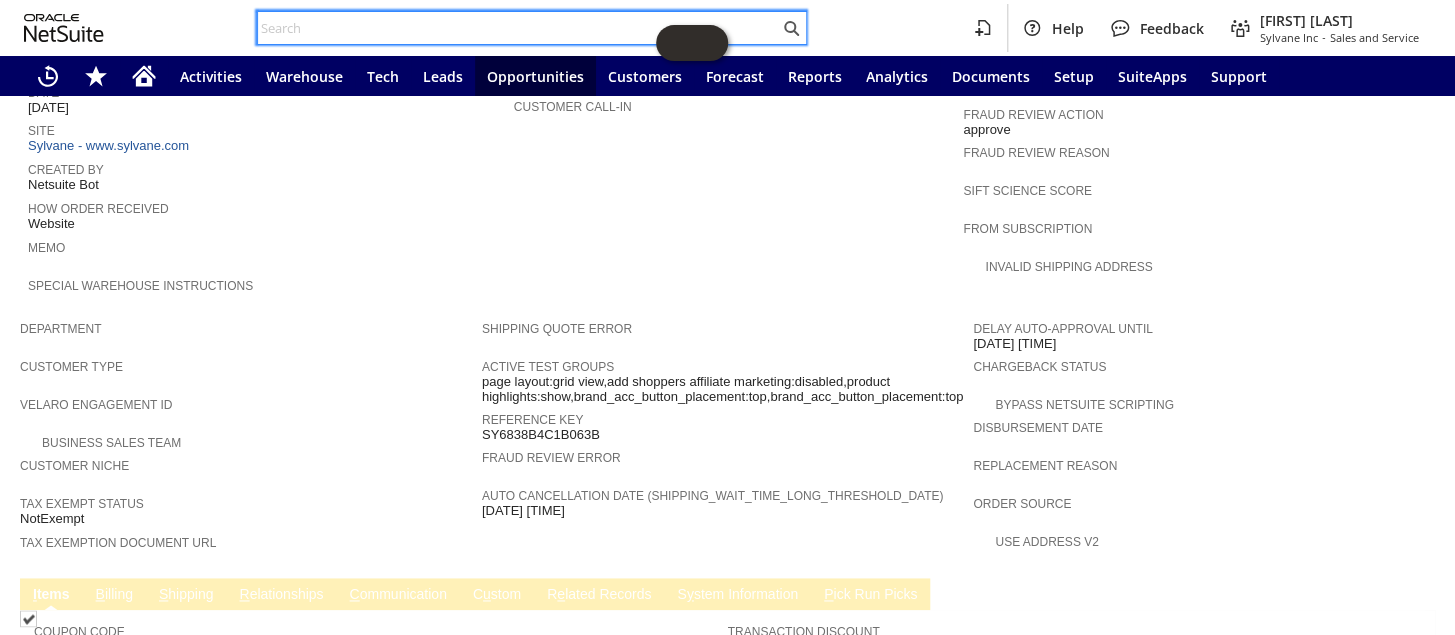 paste on "P216017" 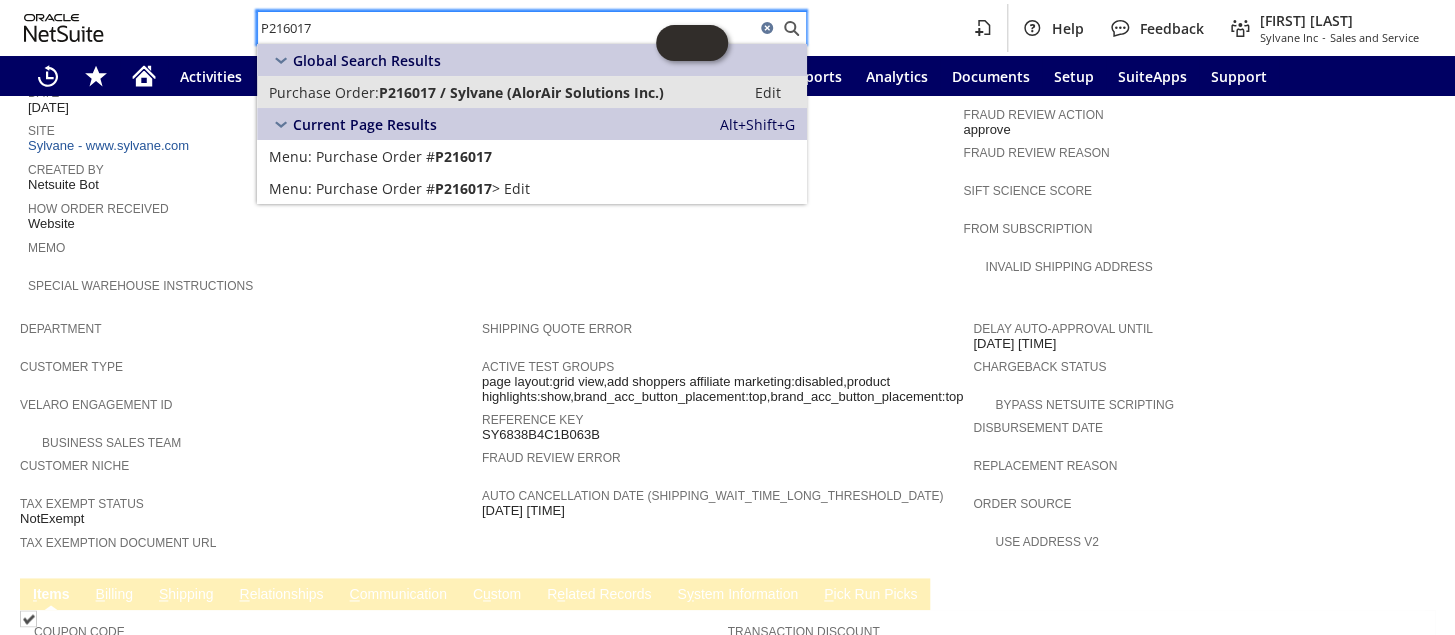 type on "P216017" 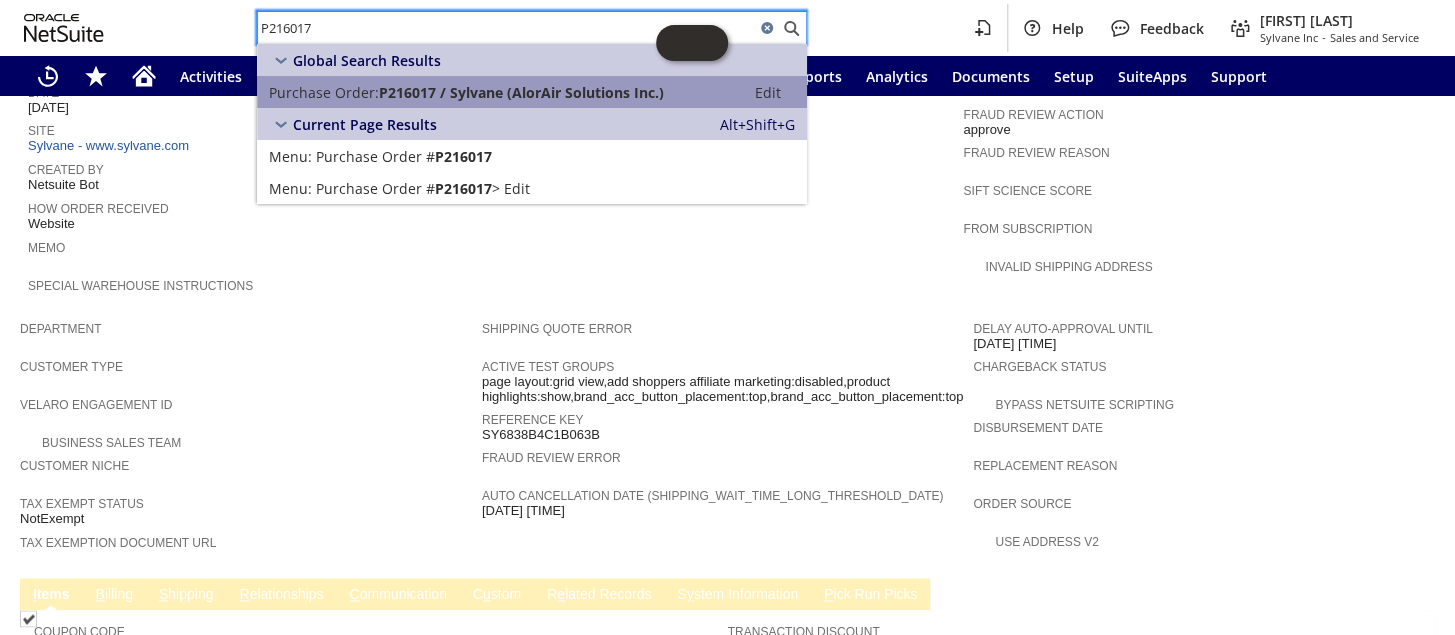 click on "P216017 / Sylvane (AlorAir Solutions Inc.)" at bounding box center (521, 92) 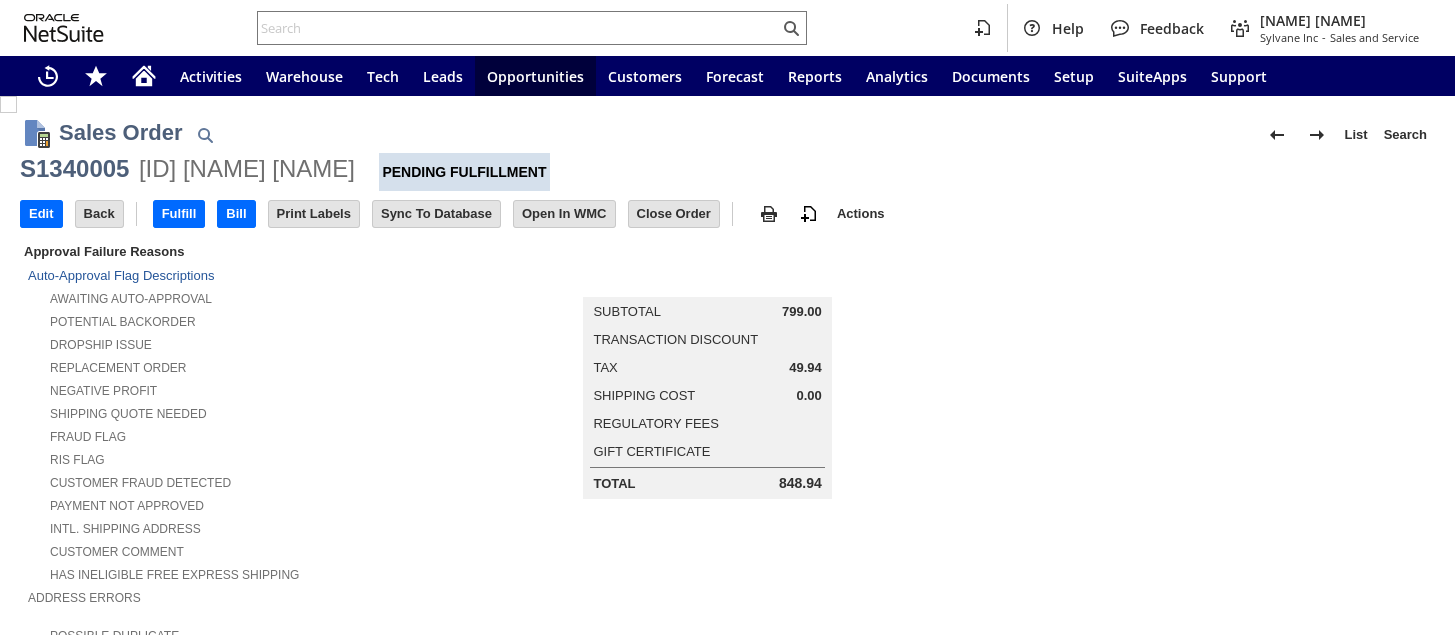 scroll, scrollTop: 0, scrollLeft: 0, axis: both 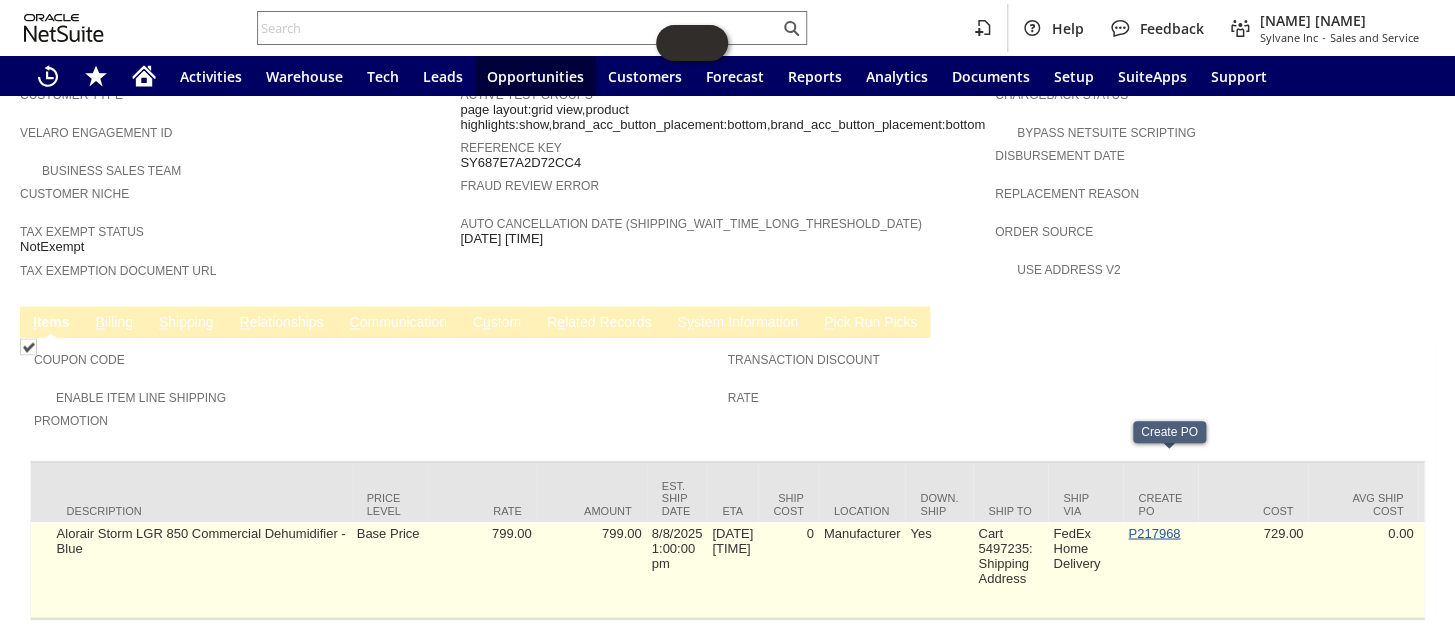 click on "P217968" at bounding box center [1154, 532] 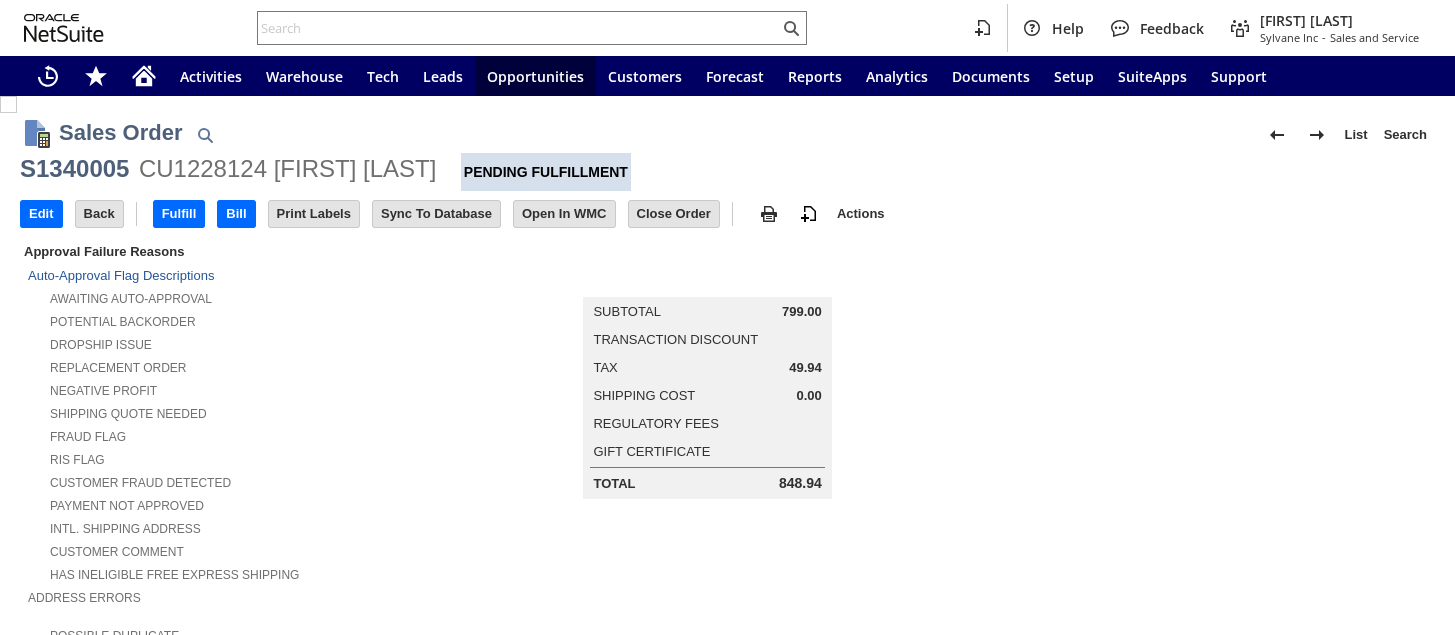 scroll, scrollTop: 0, scrollLeft: 0, axis: both 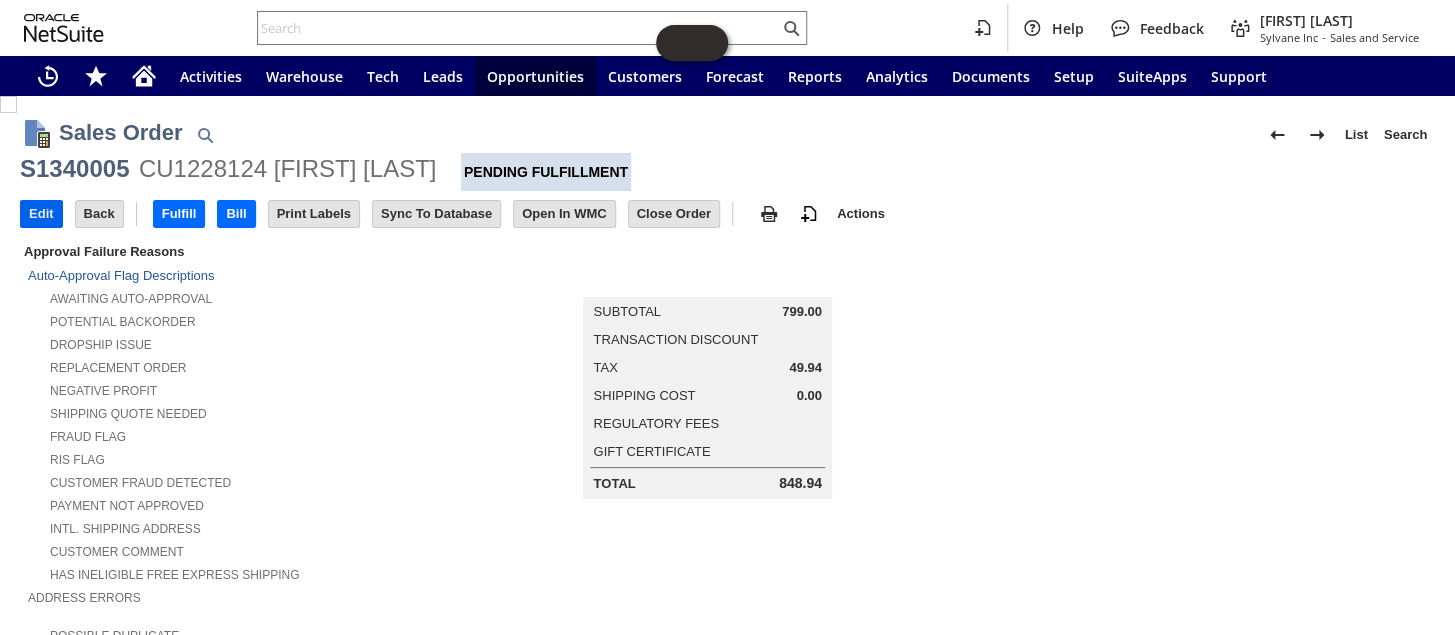 click on "Edit" at bounding box center [41, 214] 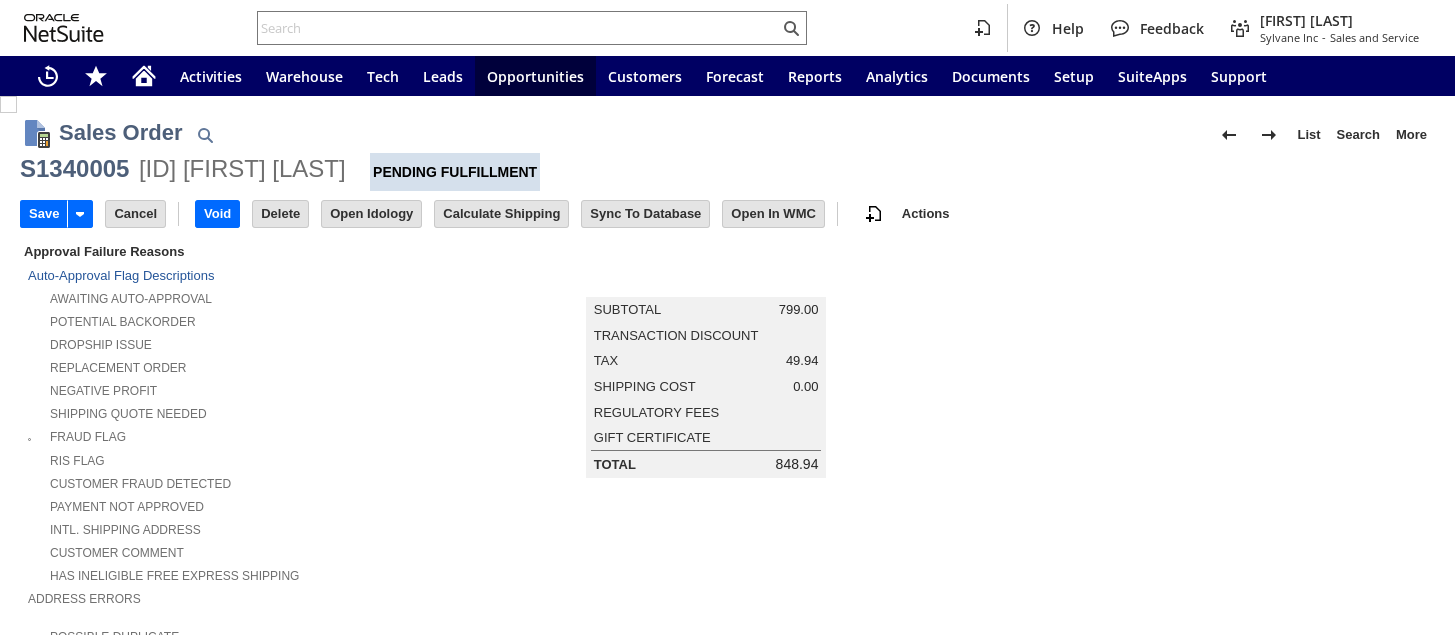 scroll, scrollTop: 0, scrollLeft: 0, axis: both 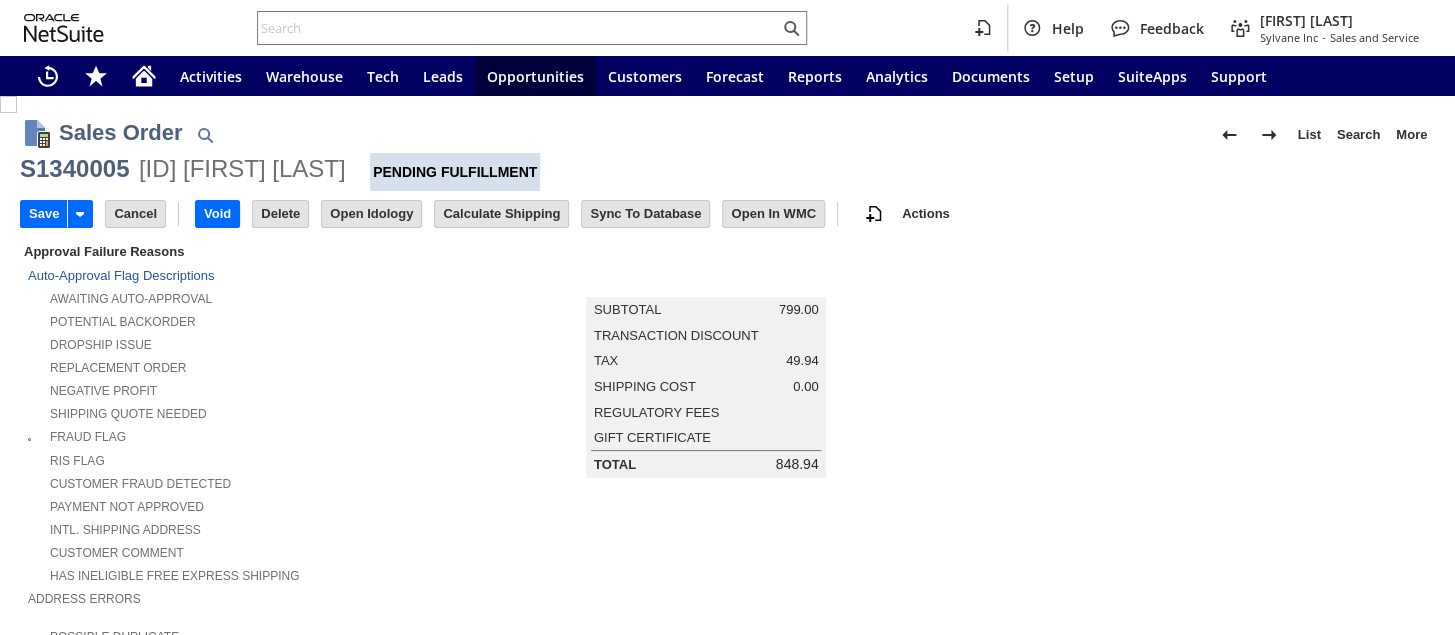 type on "Add" 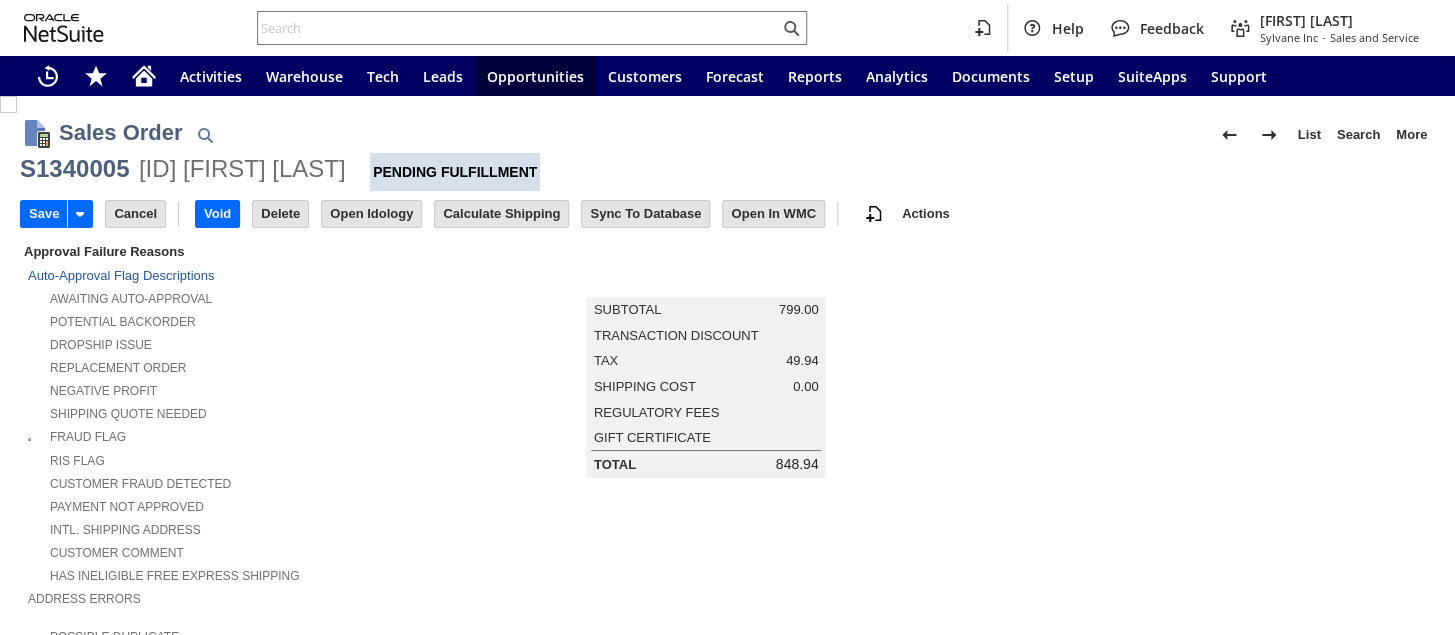 type on "Copy Previous" 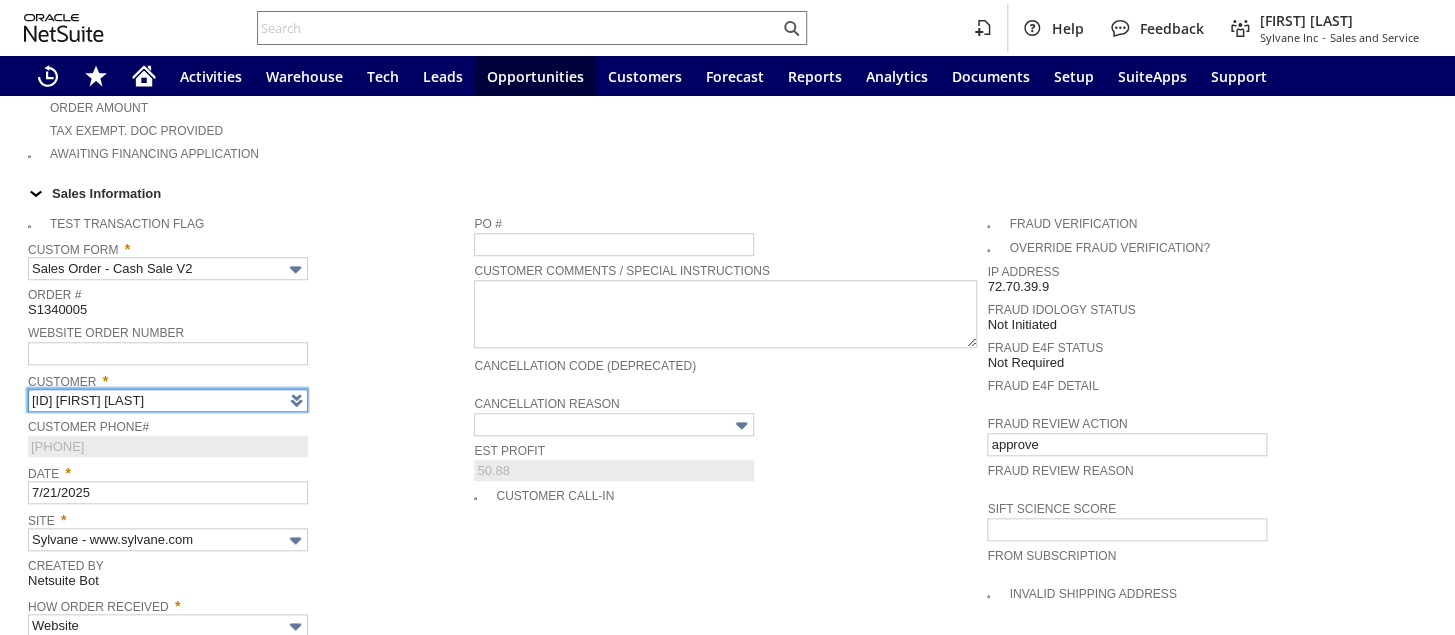 scroll, scrollTop: 806, scrollLeft: 0, axis: vertical 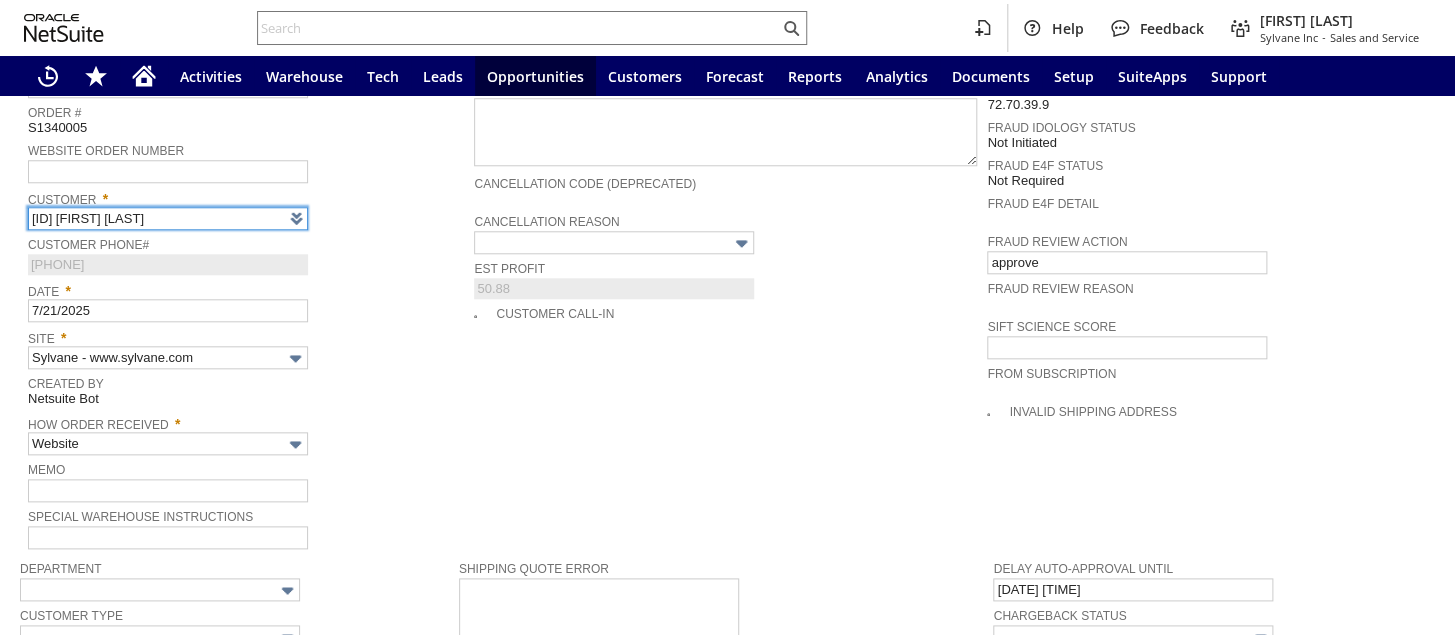 type on "Intelligent Recommendations ⁰" 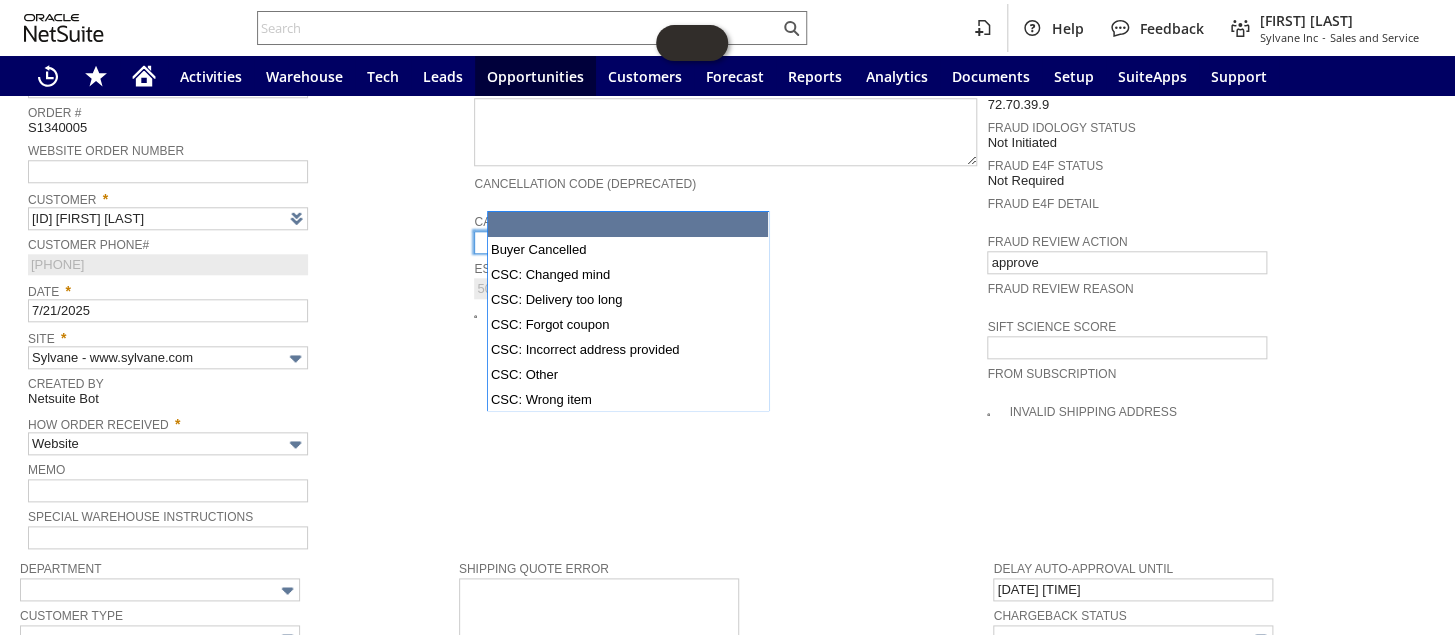 click at bounding box center [614, 242] 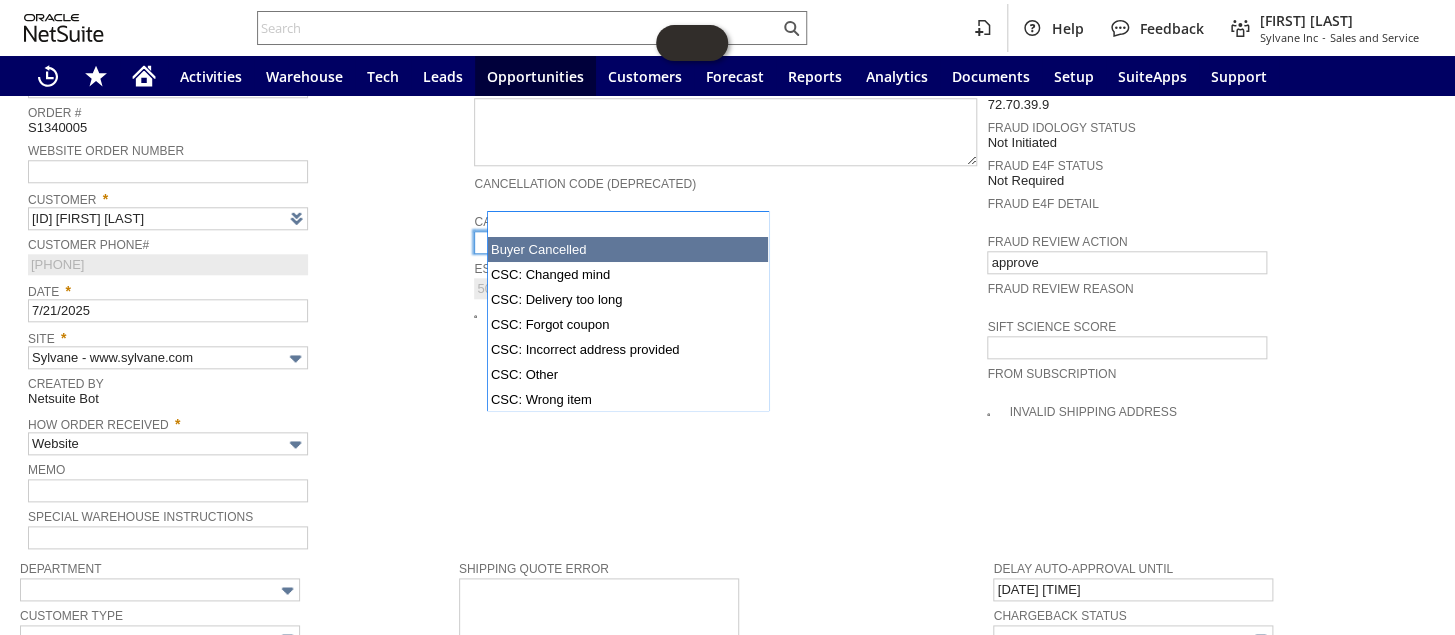 type on "Buyer Cancelled" 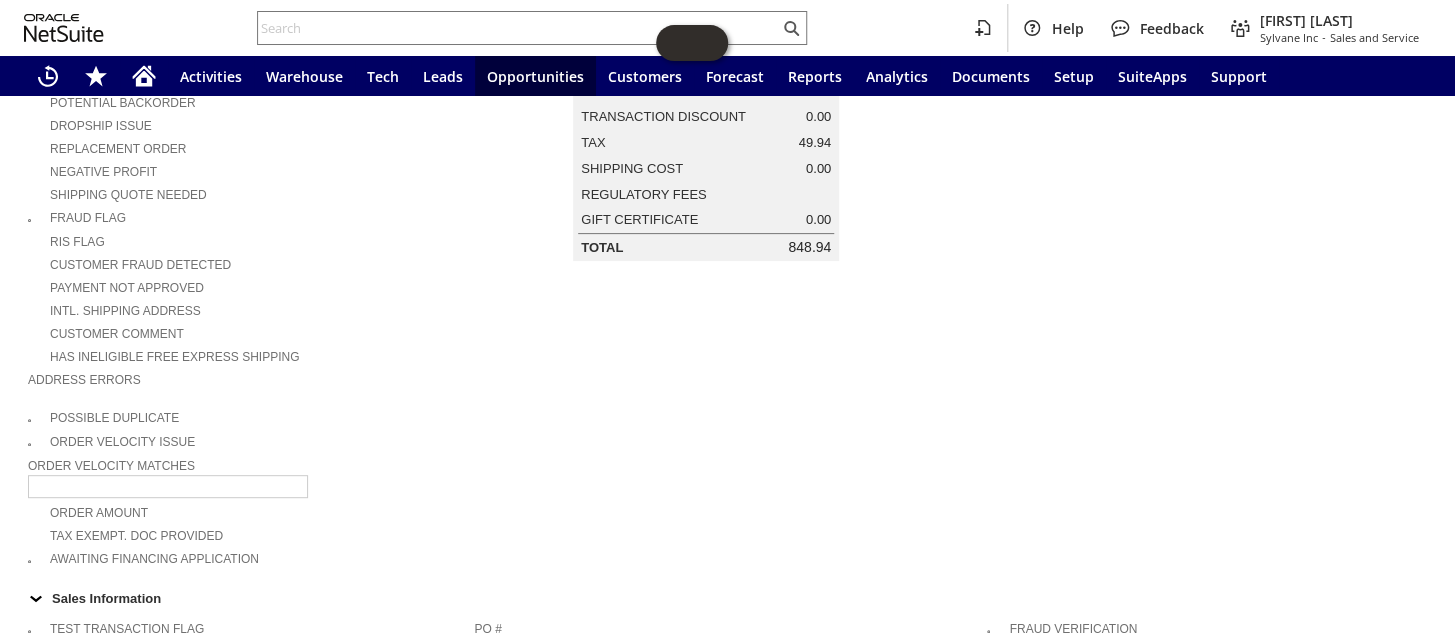 scroll, scrollTop: 183, scrollLeft: 0, axis: vertical 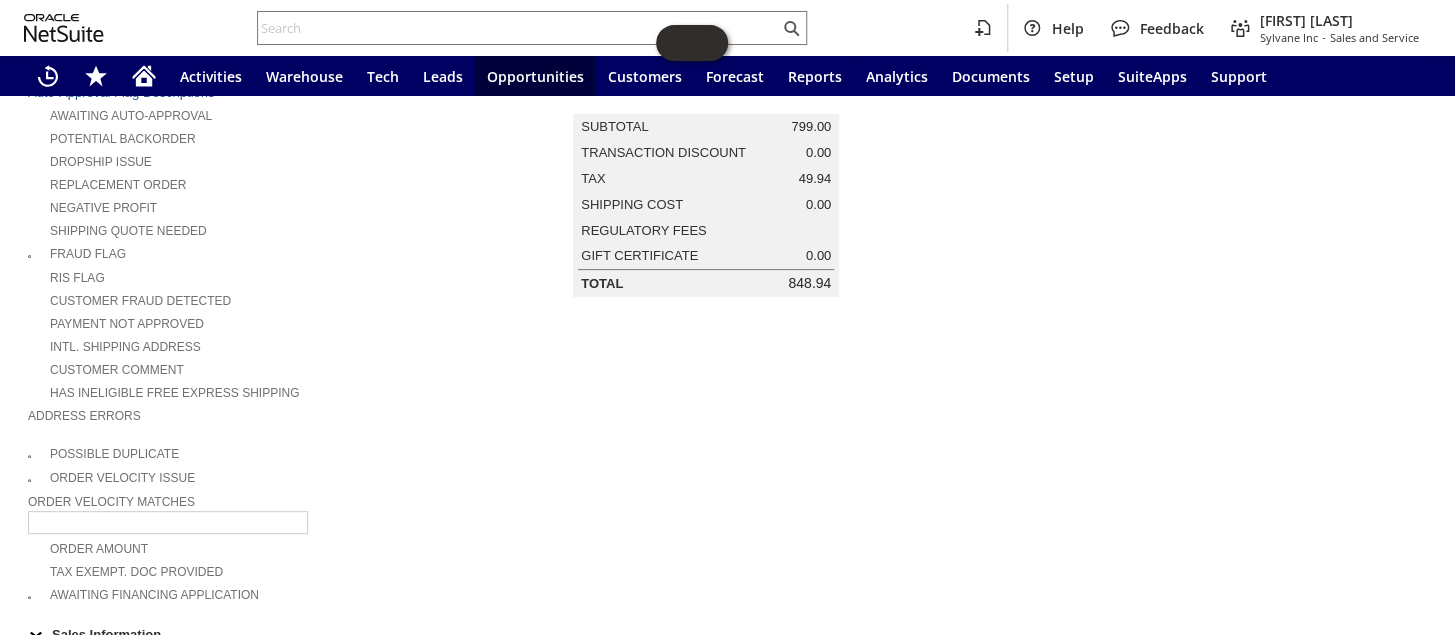 click on "Summary
Subtotal
799.00
Transaction Discount
0.00
Tax
49.94
Shipping Cost
0.00
Regulatory Fees
Gift Certificate
0.00
Total
848.94" at bounding box center (726, 331) 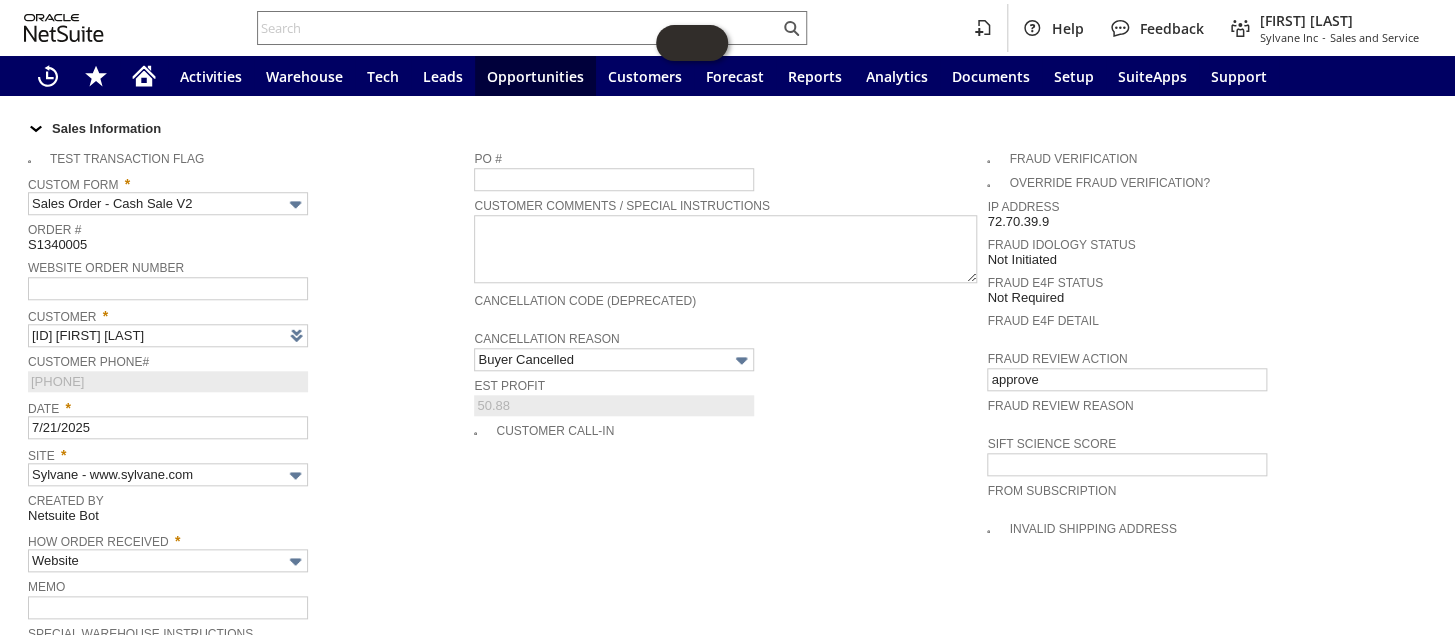 scroll, scrollTop: 818, scrollLeft: 0, axis: vertical 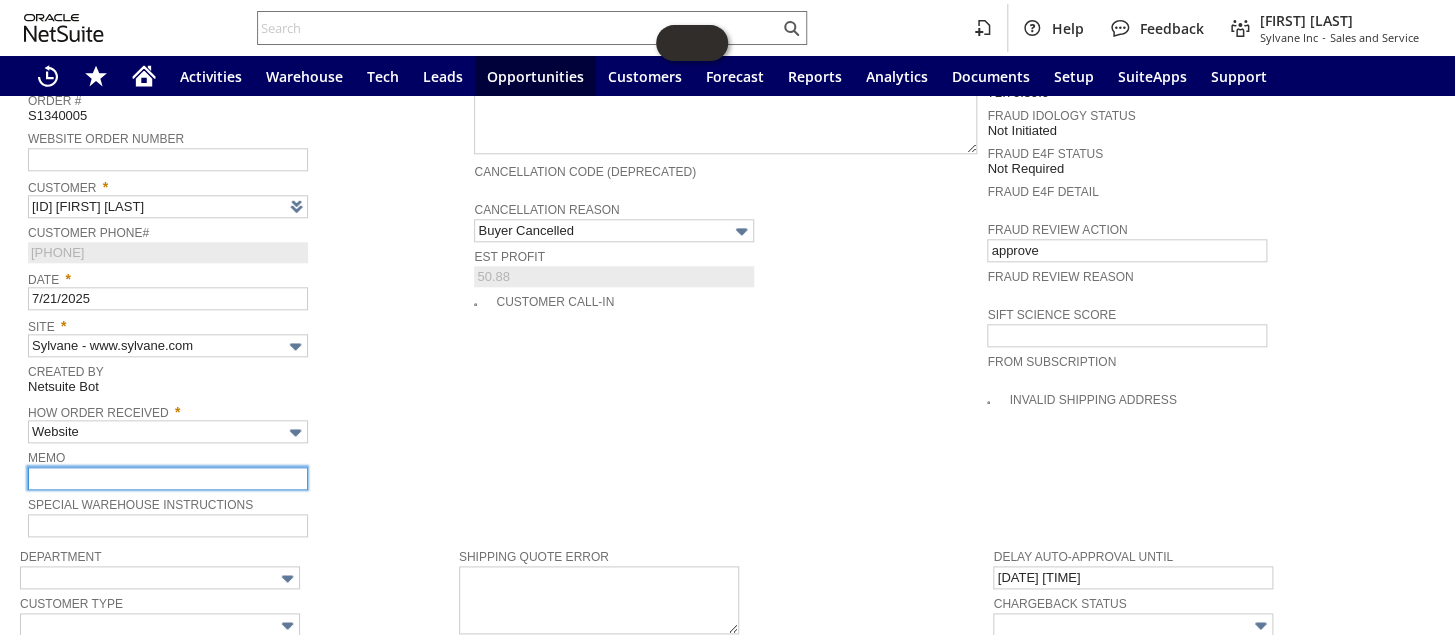 click at bounding box center (168, 478) 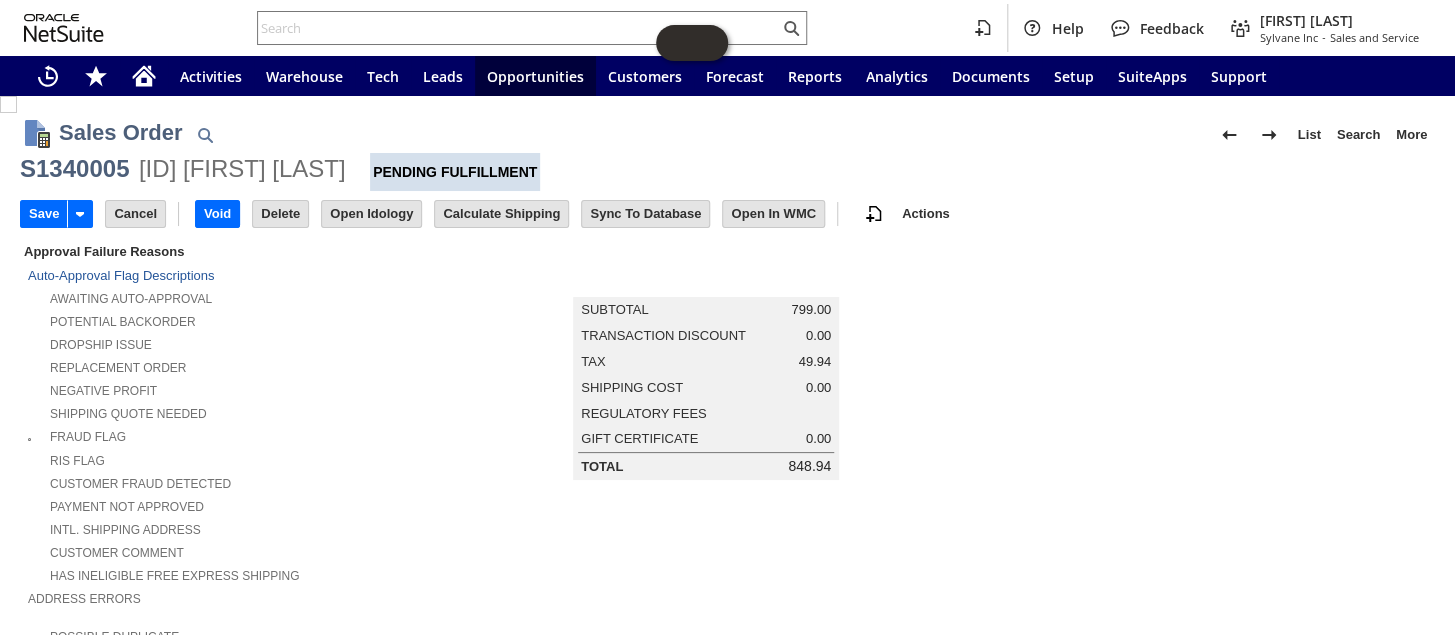 scroll, scrollTop: 0, scrollLeft: 0, axis: both 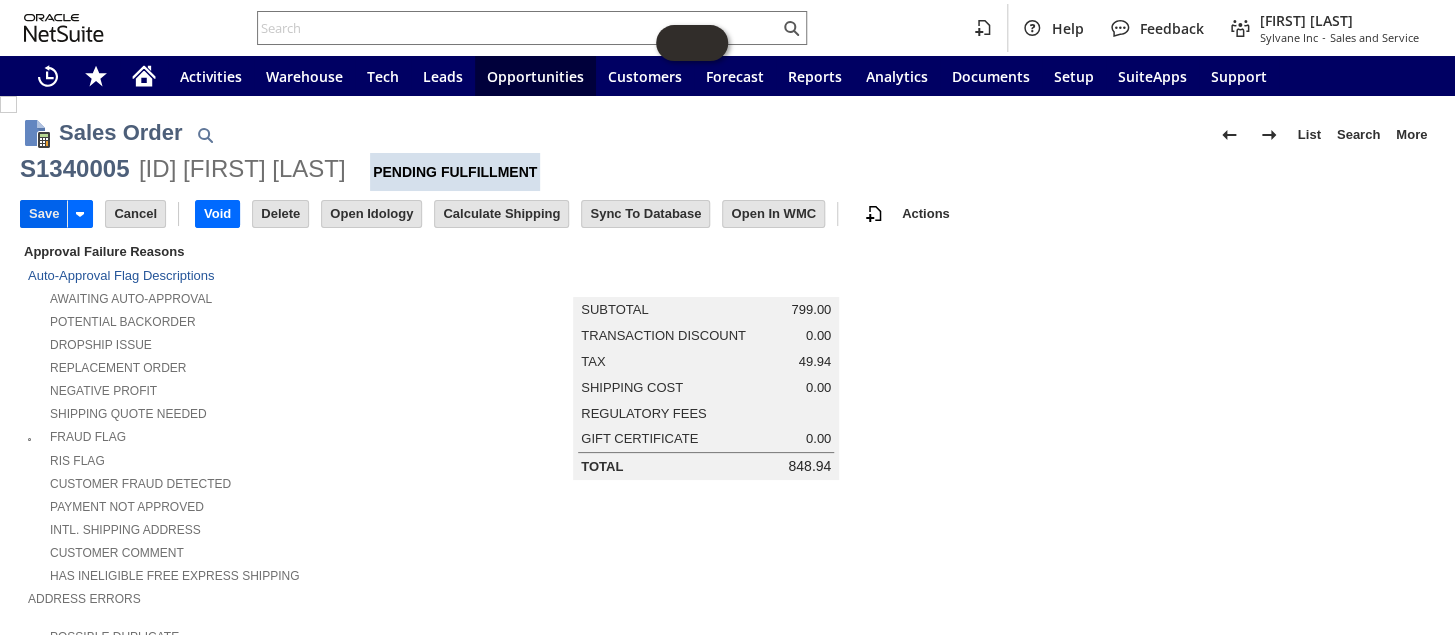 type on "PO Was closed and by Megan" 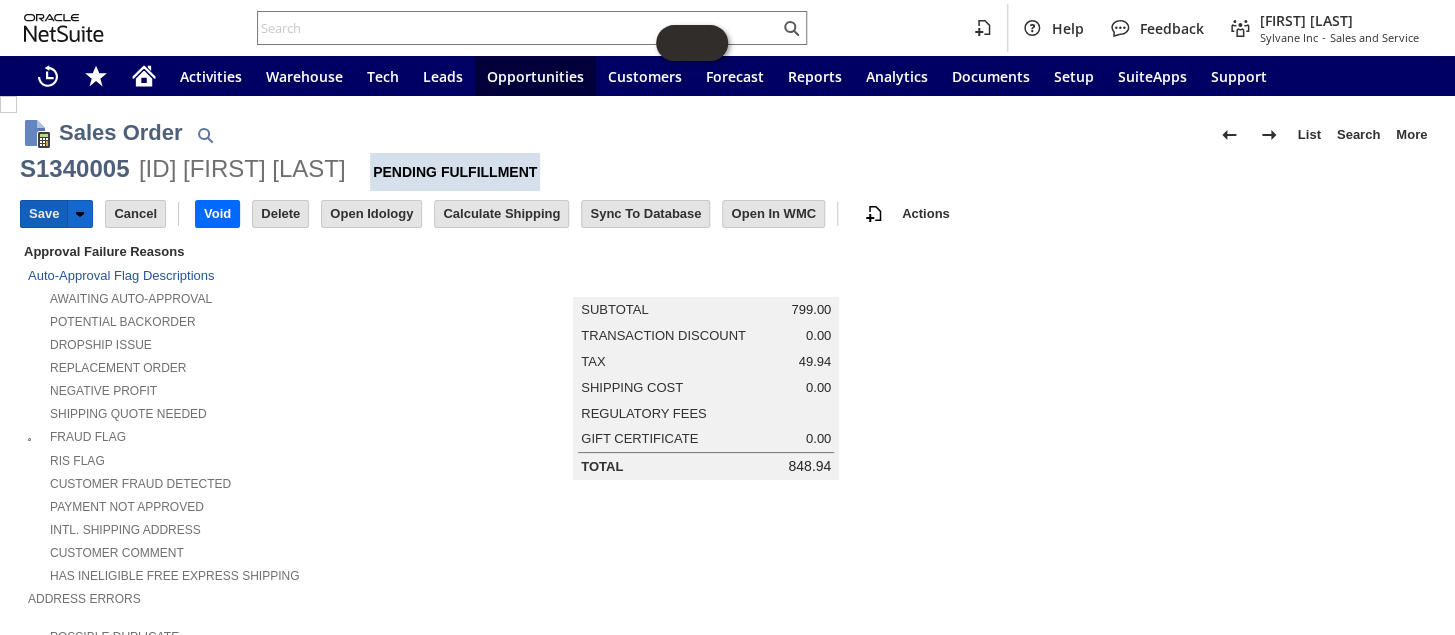click on "Save" at bounding box center (44, 214) 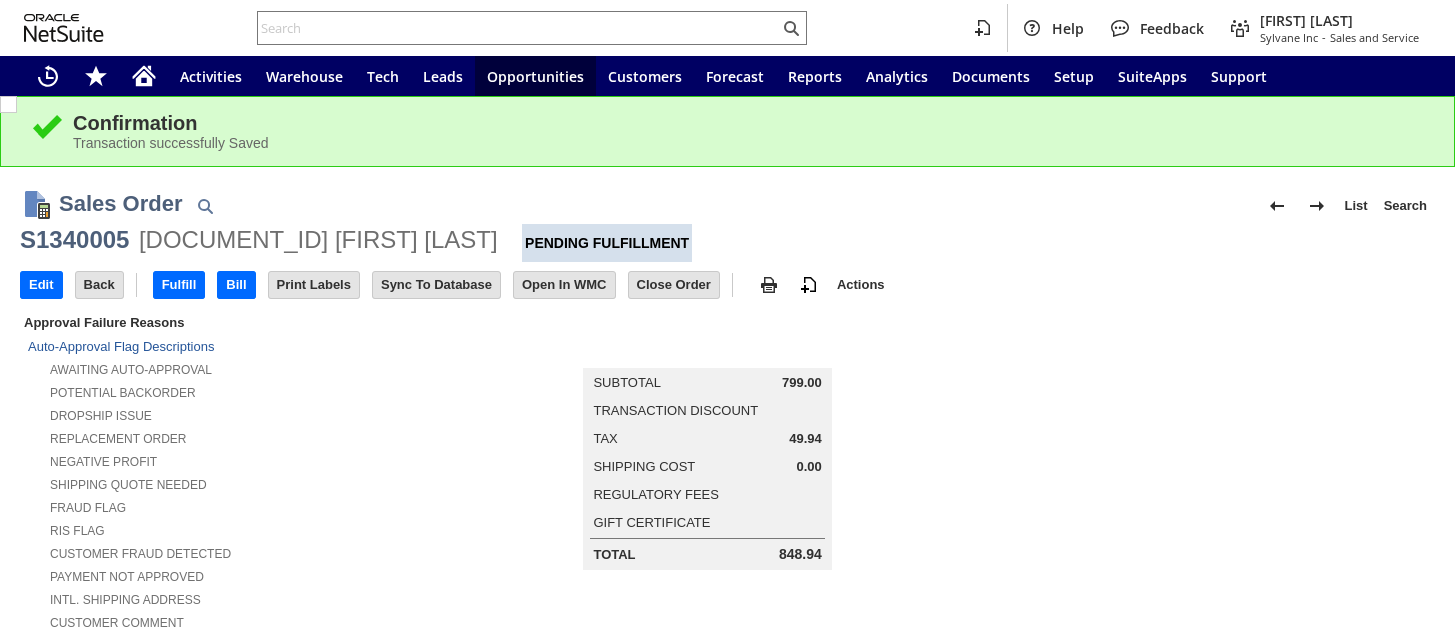 scroll, scrollTop: 0, scrollLeft: 0, axis: both 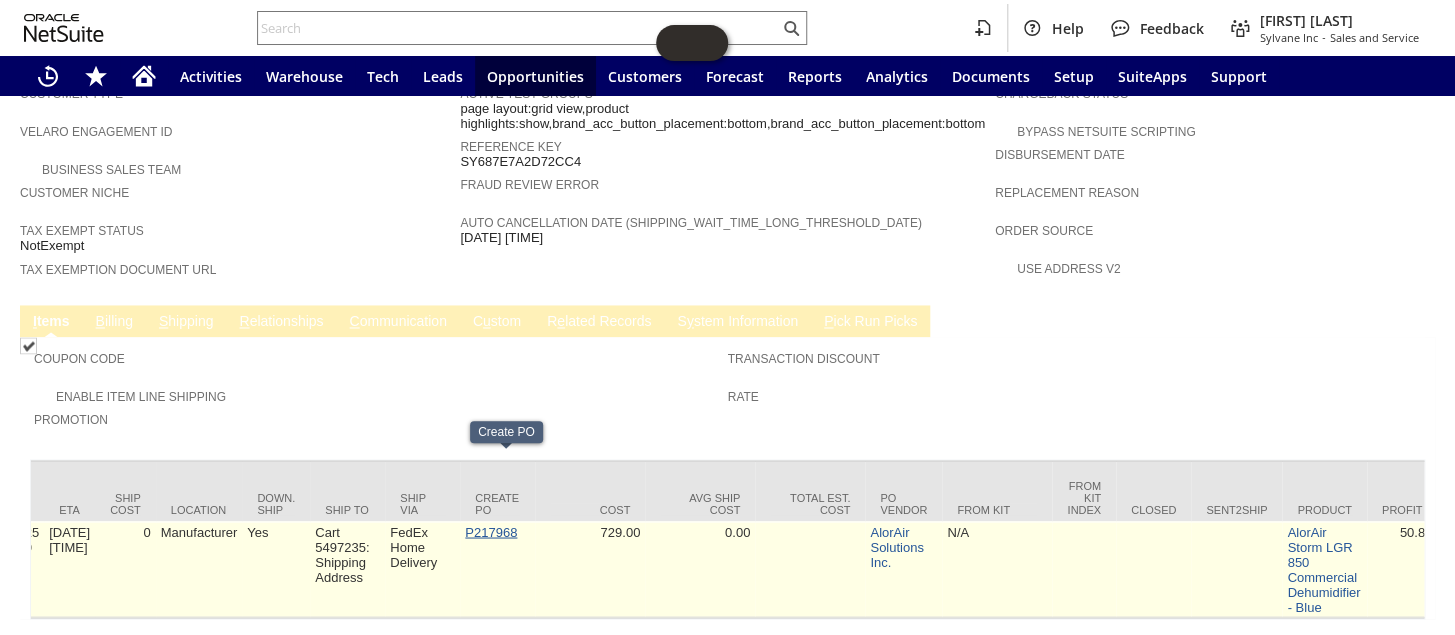 click on "P217968" at bounding box center [491, 531] 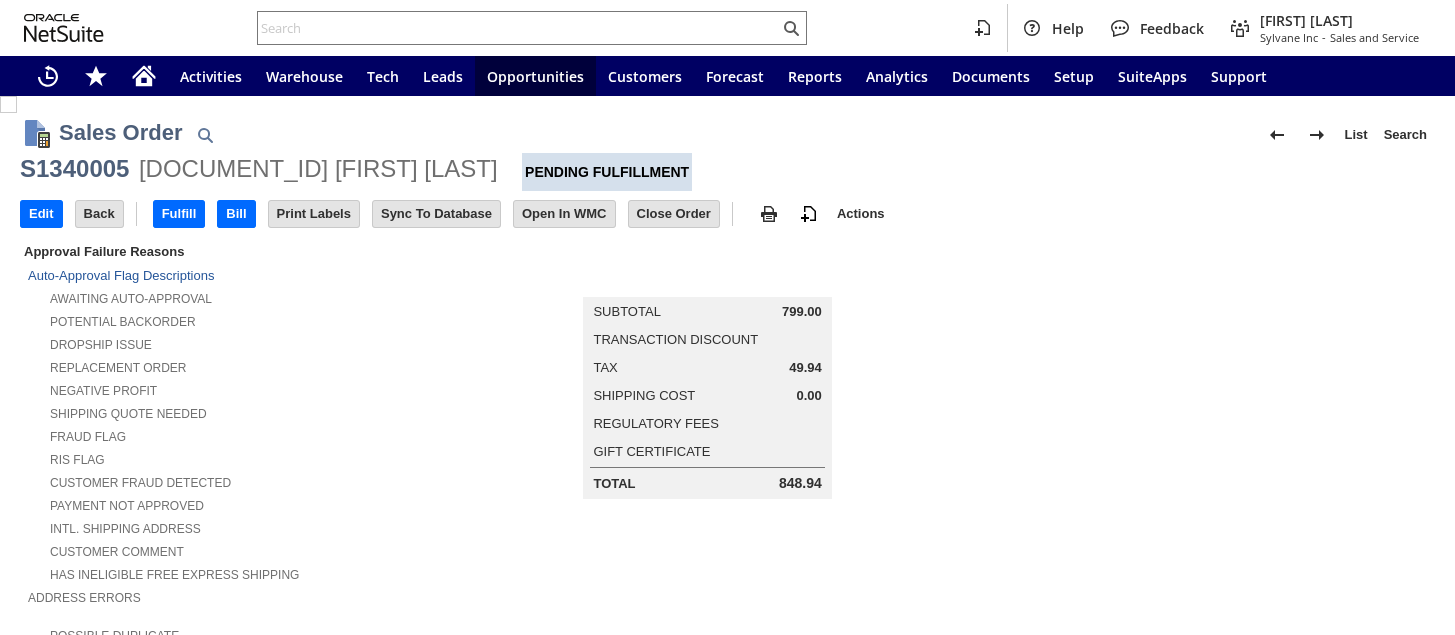 scroll, scrollTop: 0, scrollLeft: 0, axis: both 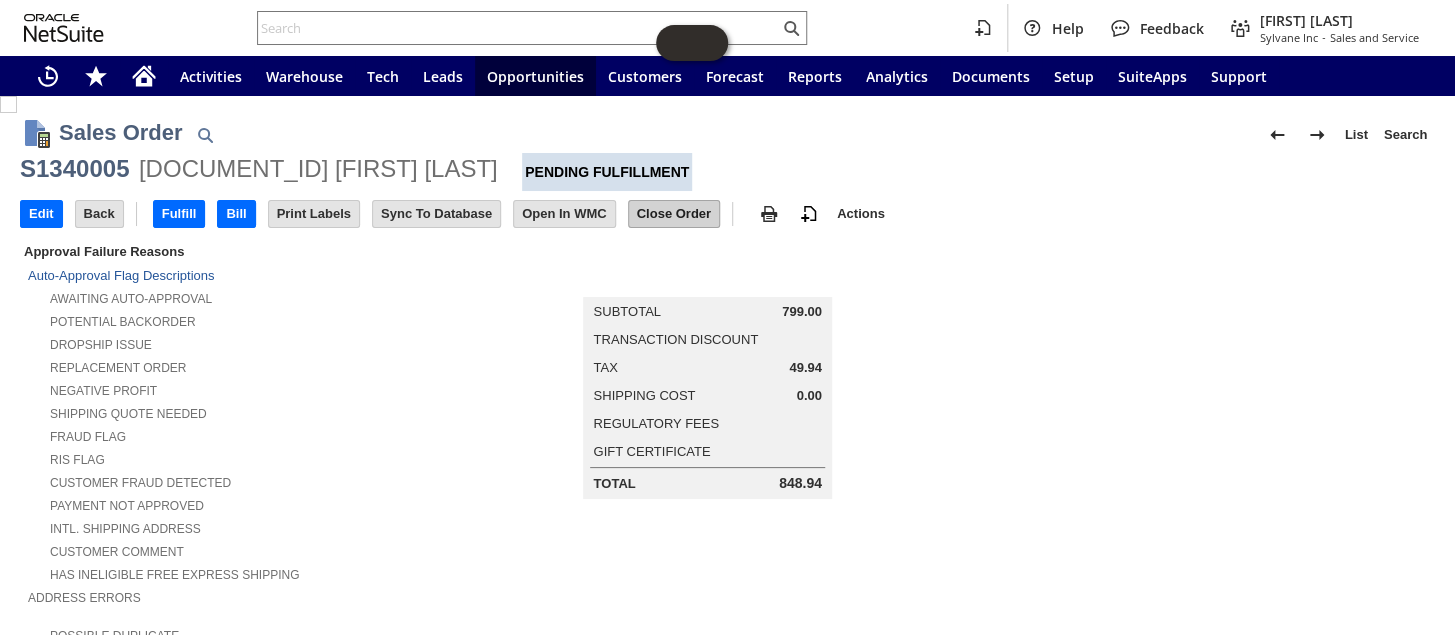 click on "Close Order" at bounding box center [674, 214] 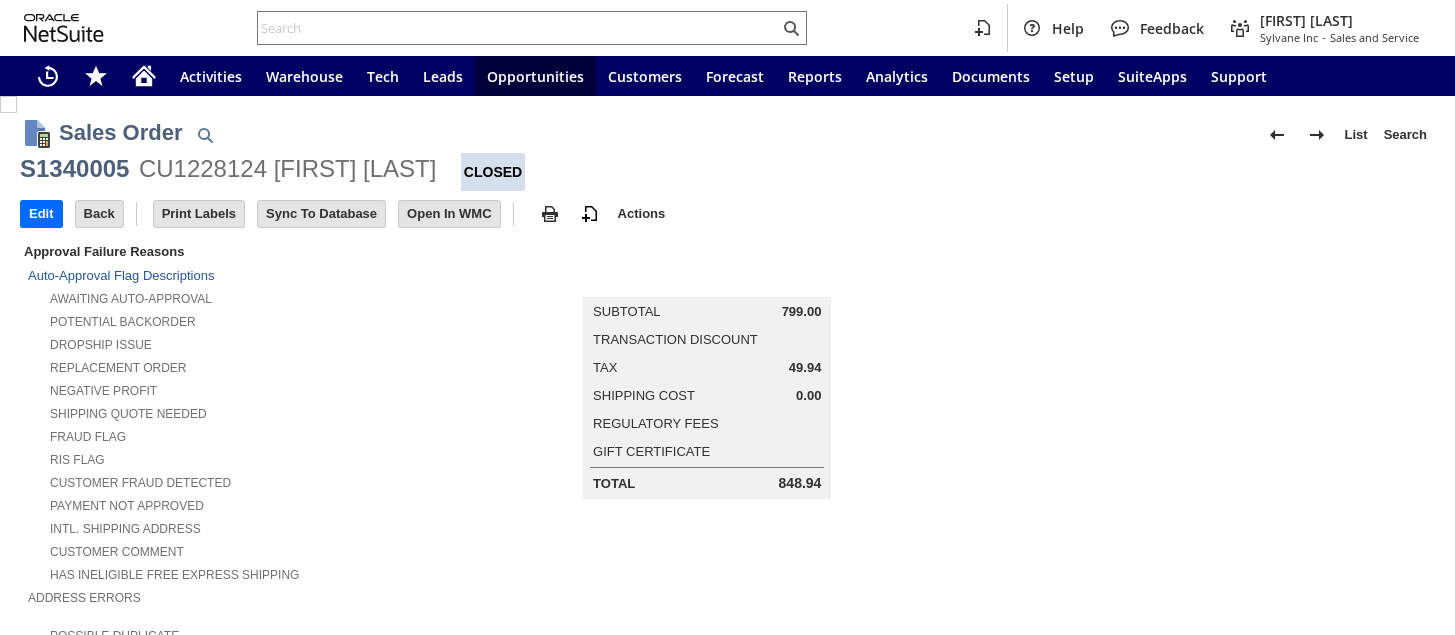 scroll, scrollTop: 0, scrollLeft: 0, axis: both 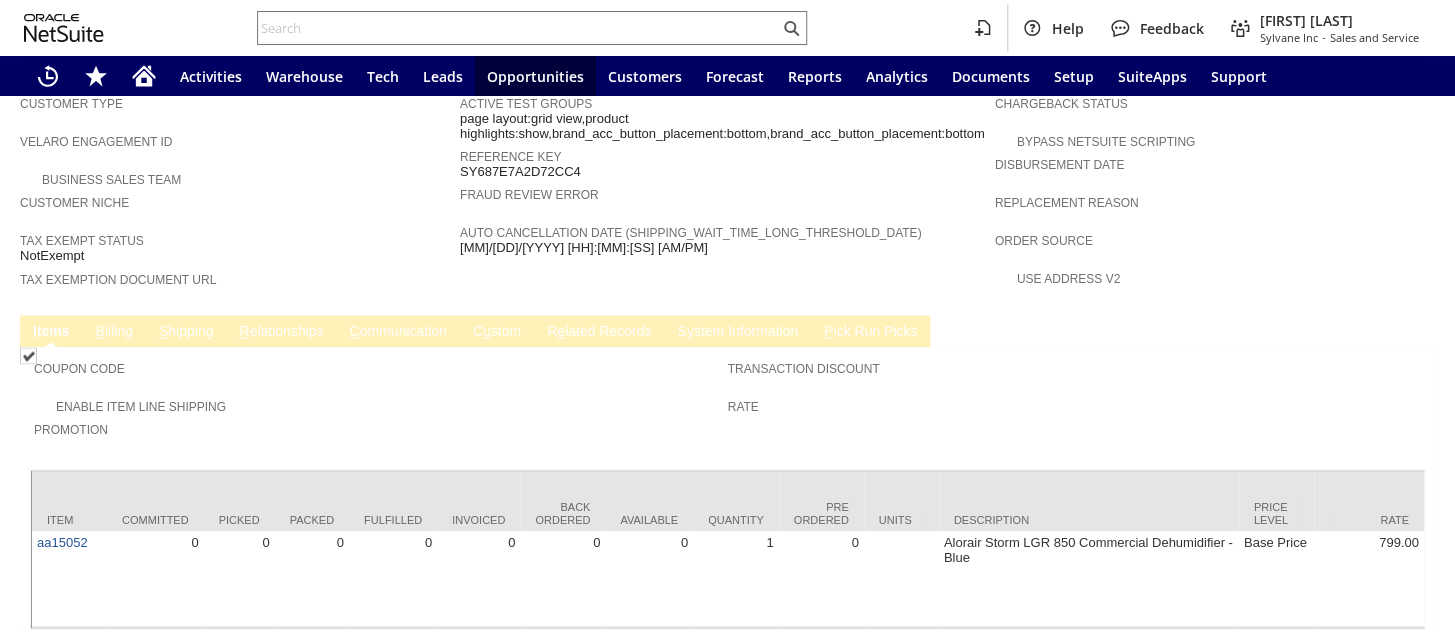 click on "B illing" at bounding box center [114, 332] 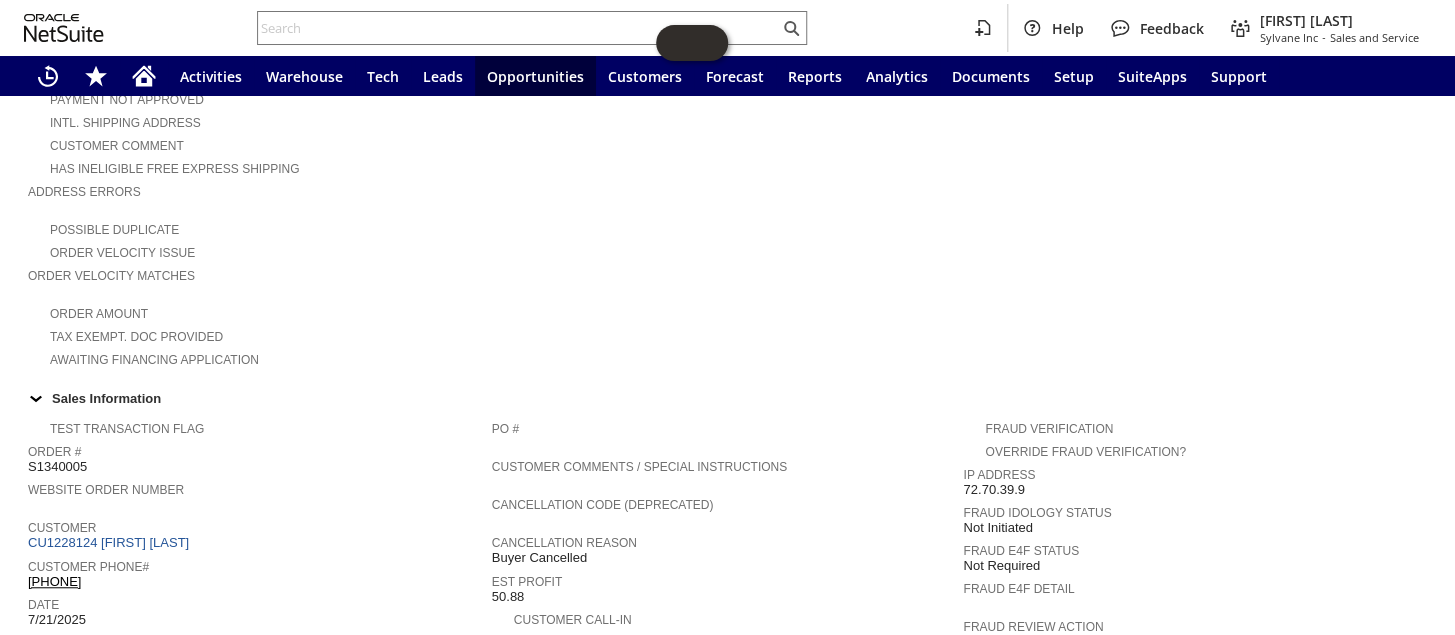 scroll, scrollTop: 272, scrollLeft: 0, axis: vertical 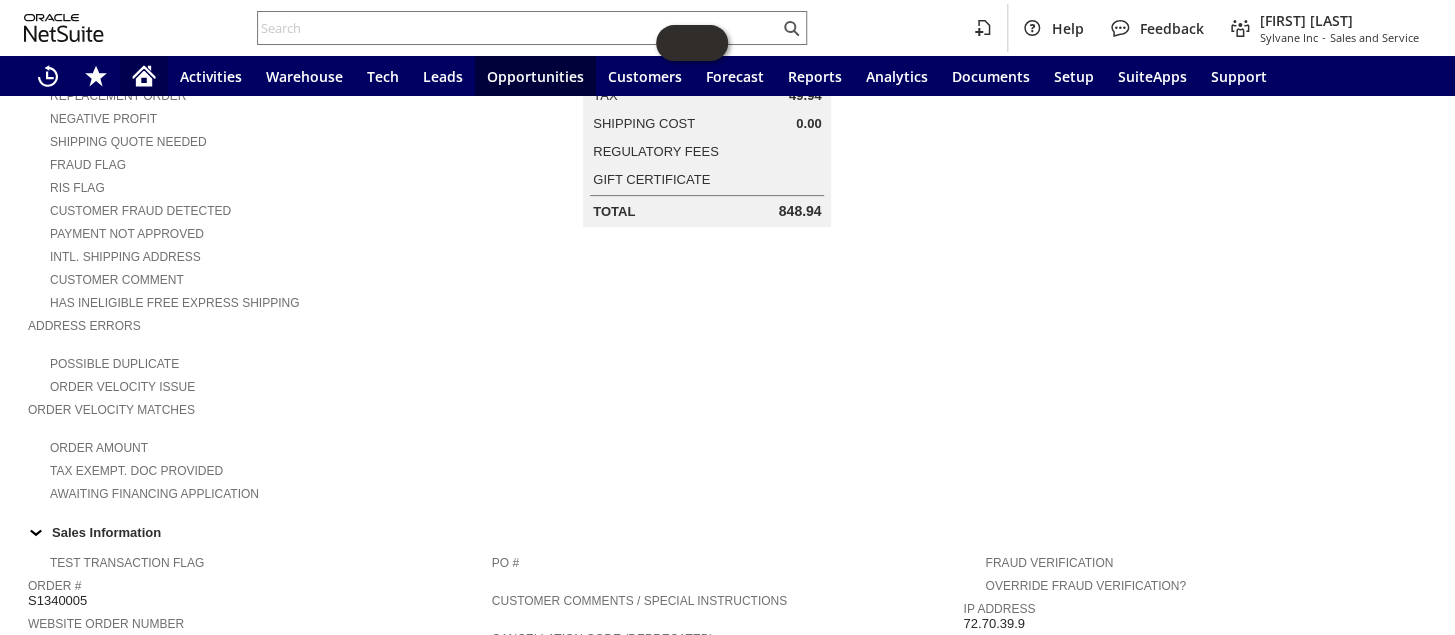 click at bounding box center [144, 76] 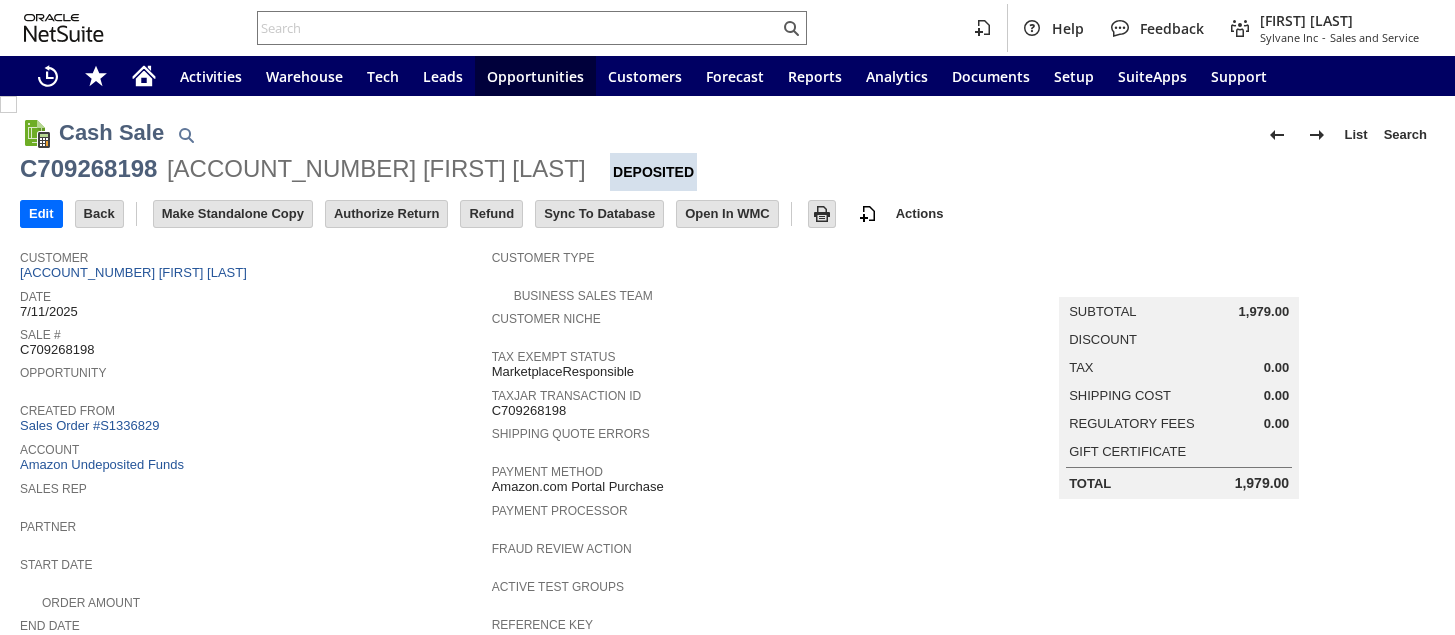 scroll, scrollTop: 0, scrollLeft: 0, axis: both 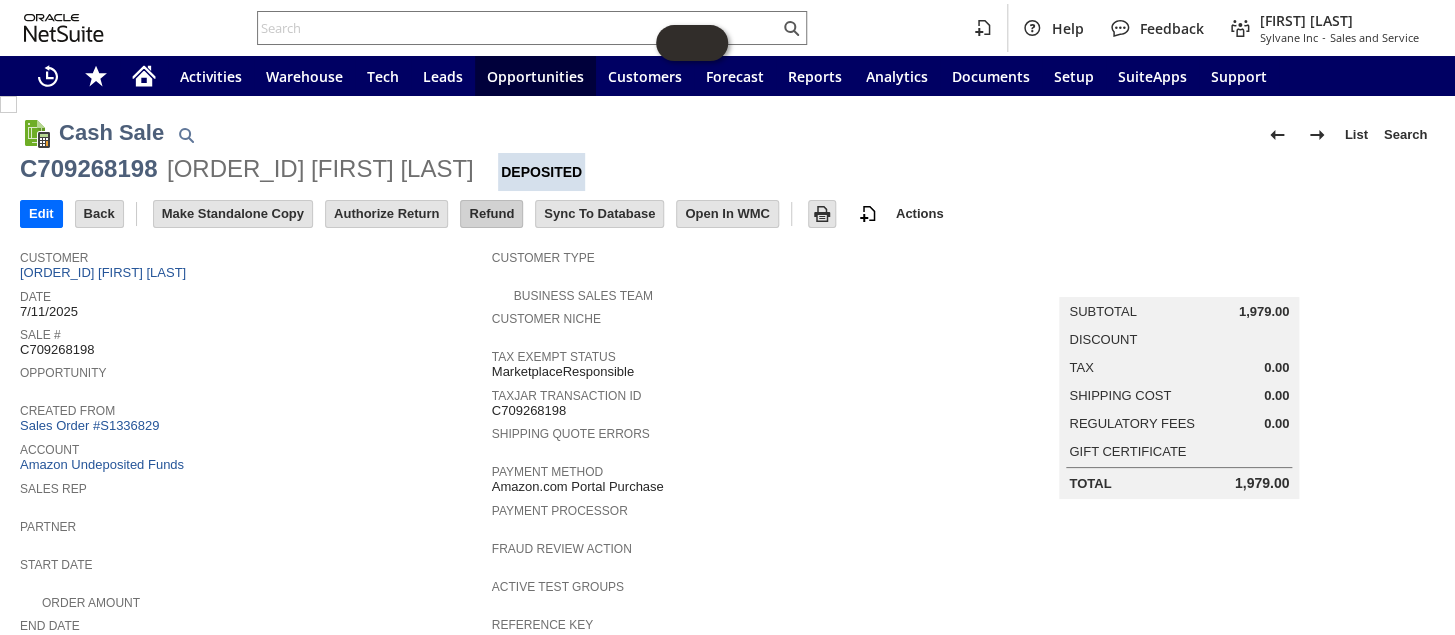 click on "Refund" at bounding box center [491, 214] 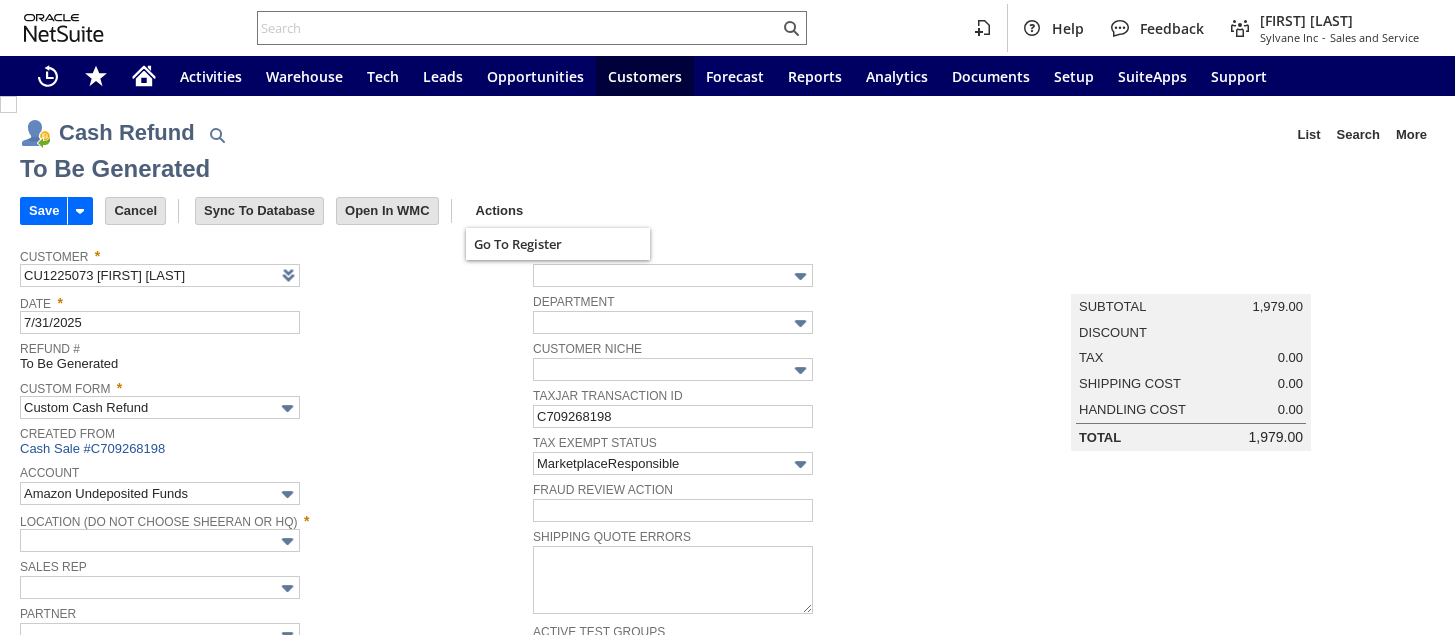 scroll, scrollTop: 0, scrollLeft: 0, axis: both 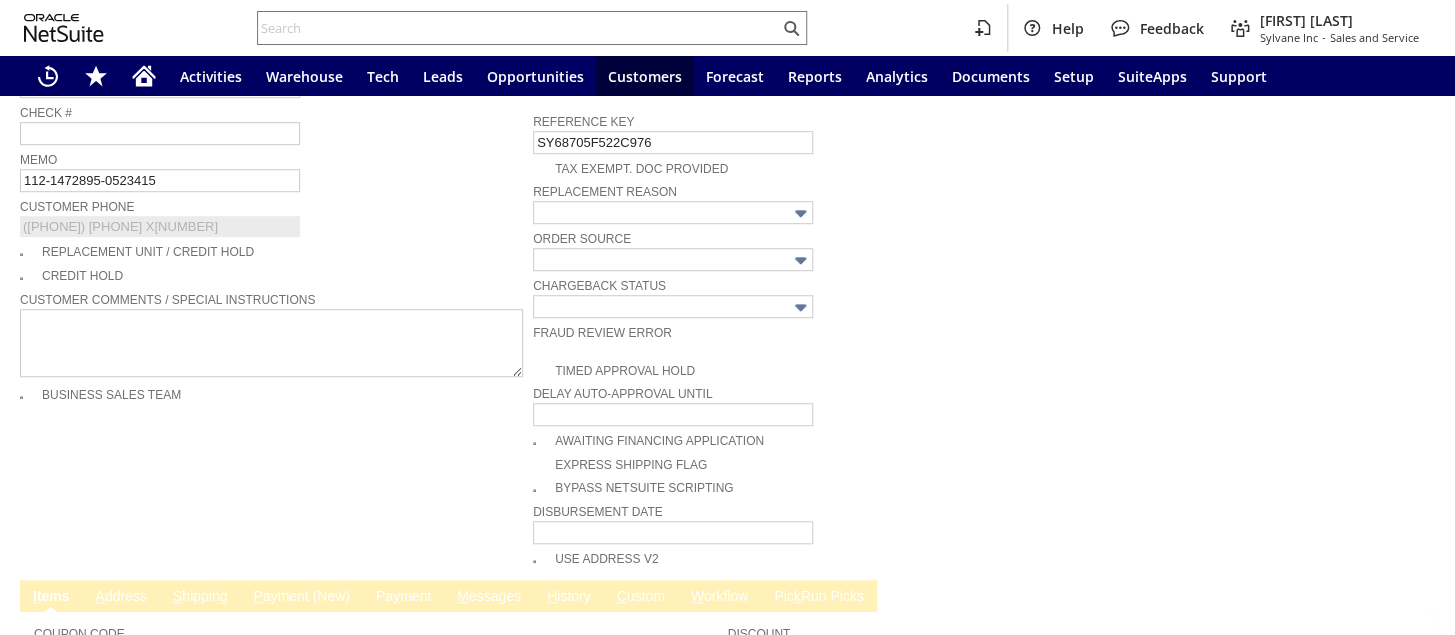 type on "Headquarters : Head...s : Pending Testing" 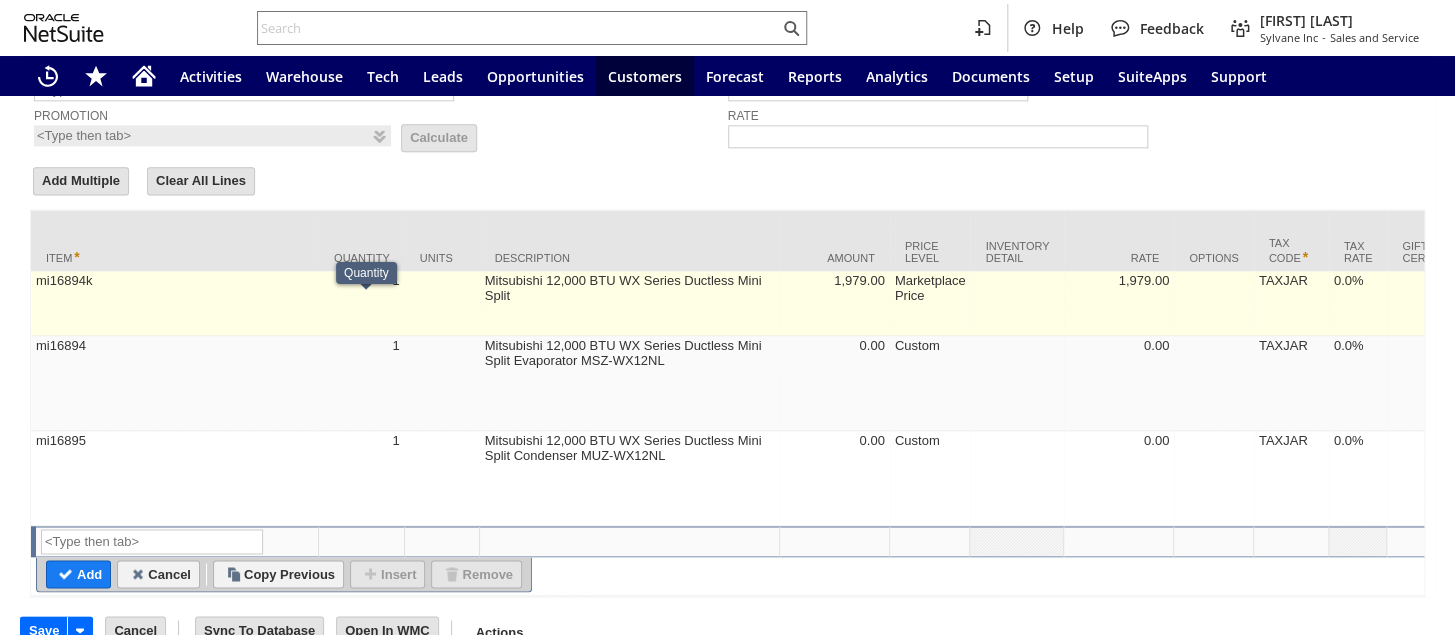 click at bounding box center (442, 303) 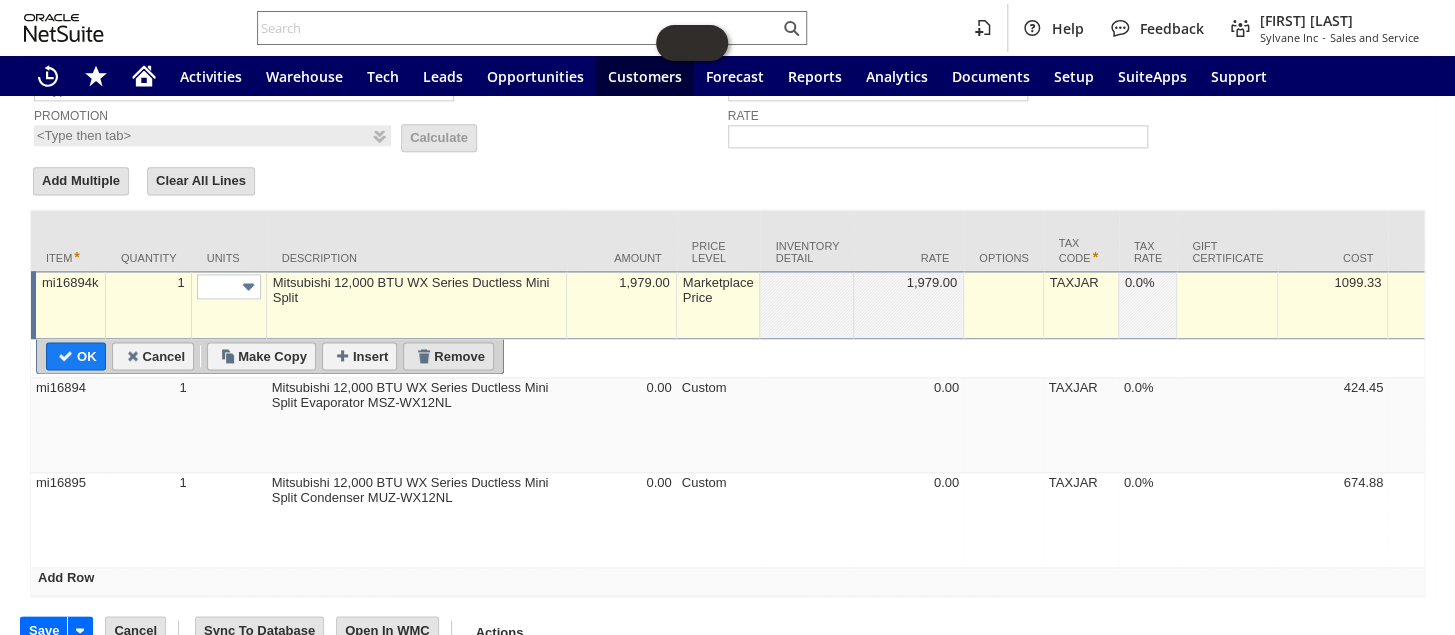 click on "Remove" at bounding box center (448, 356) 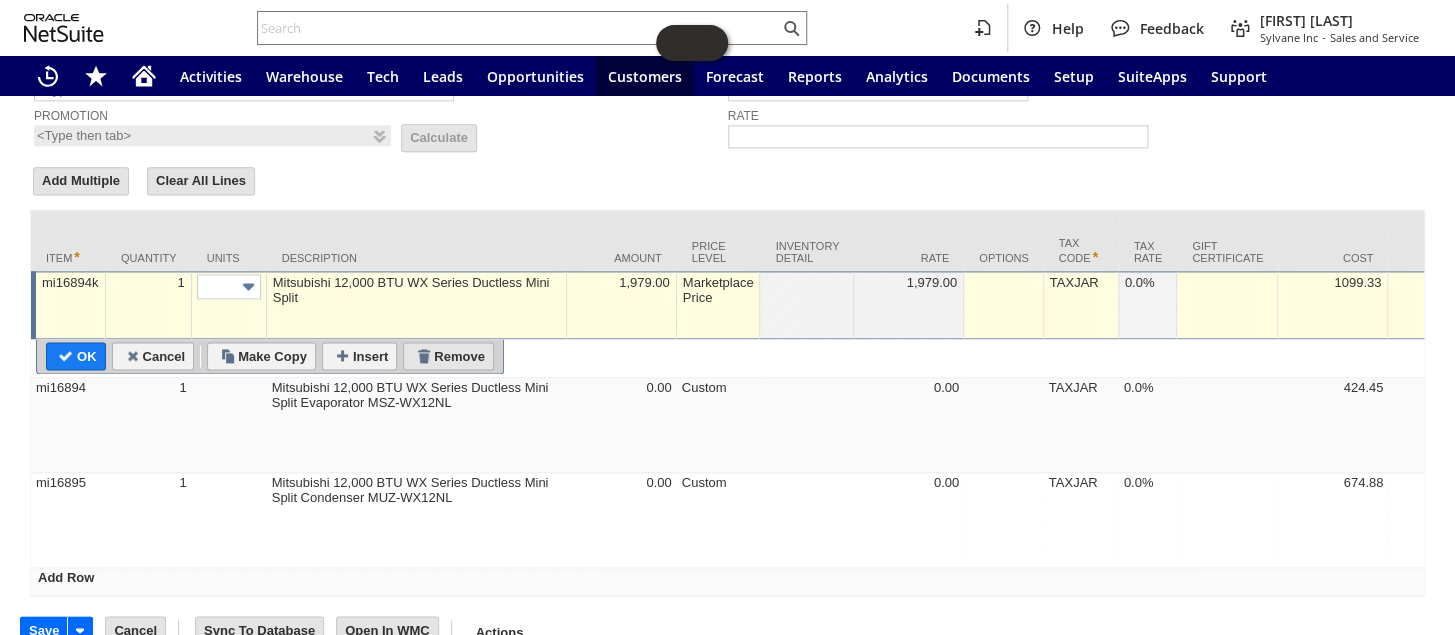 type on "mi16894" 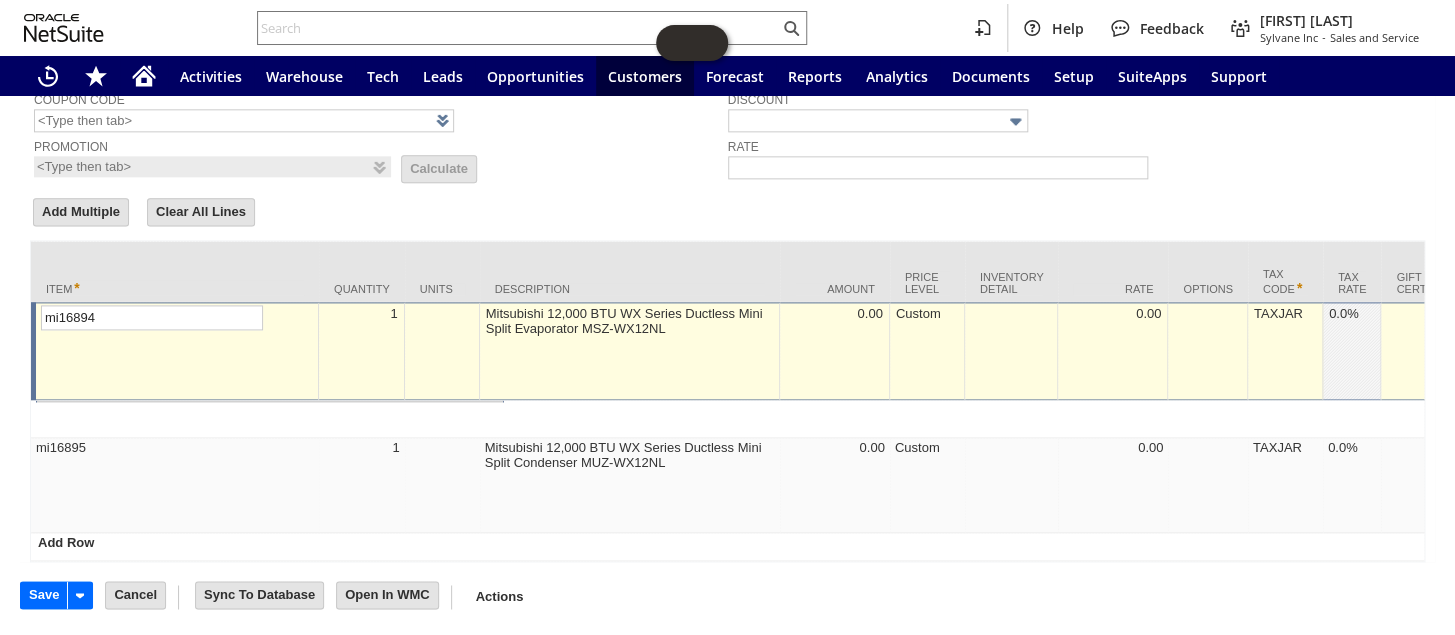 scroll, scrollTop: 1050, scrollLeft: 0, axis: vertical 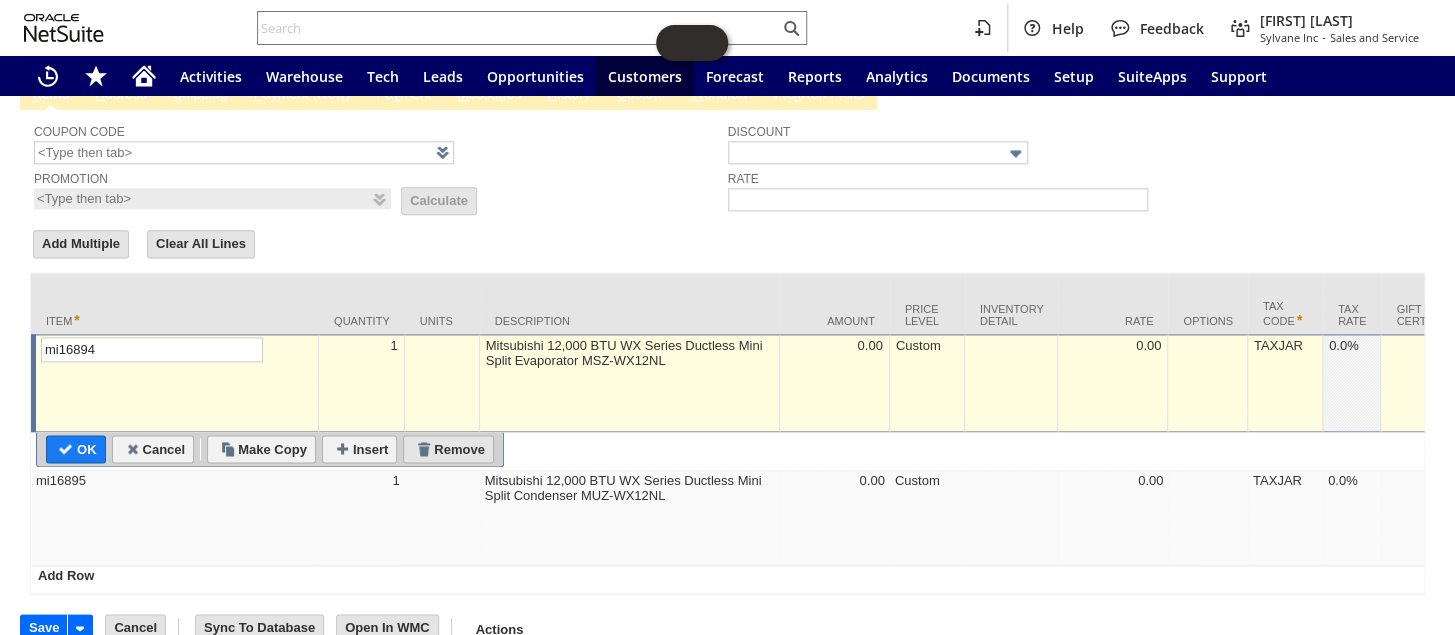 click on "Remove" at bounding box center (448, 449) 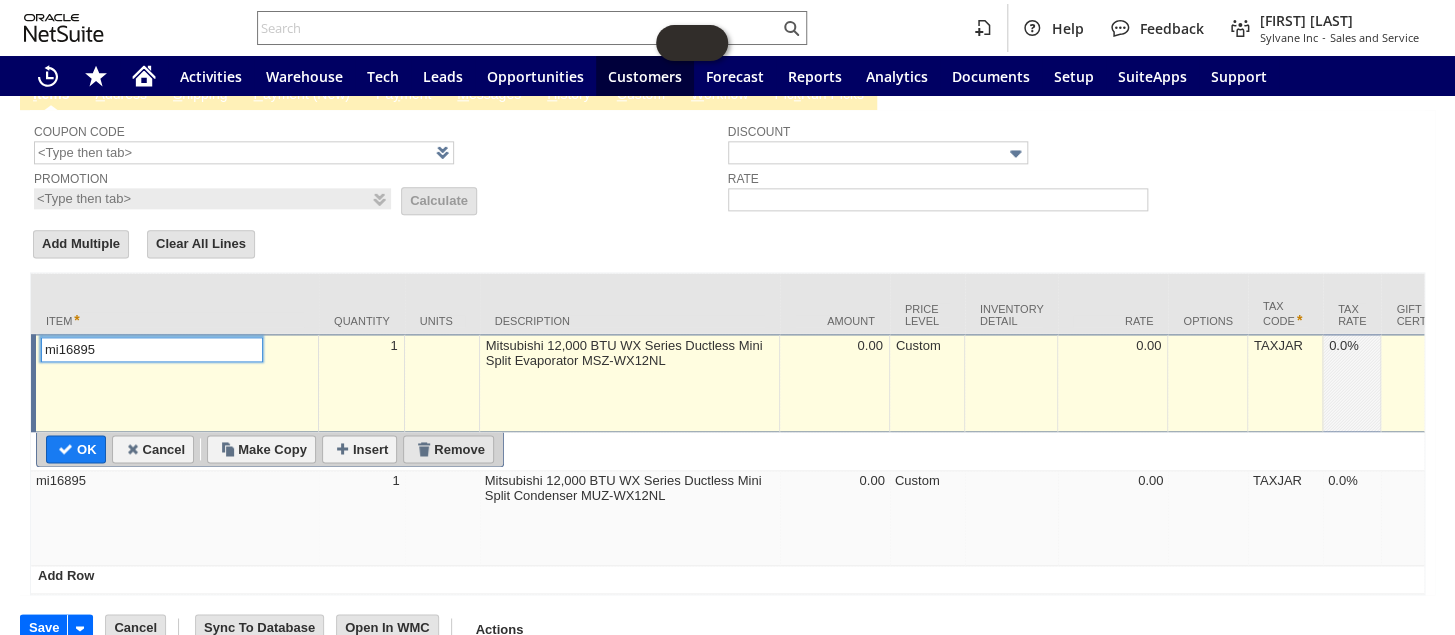scroll, scrollTop: 959, scrollLeft: 0, axis: vertical 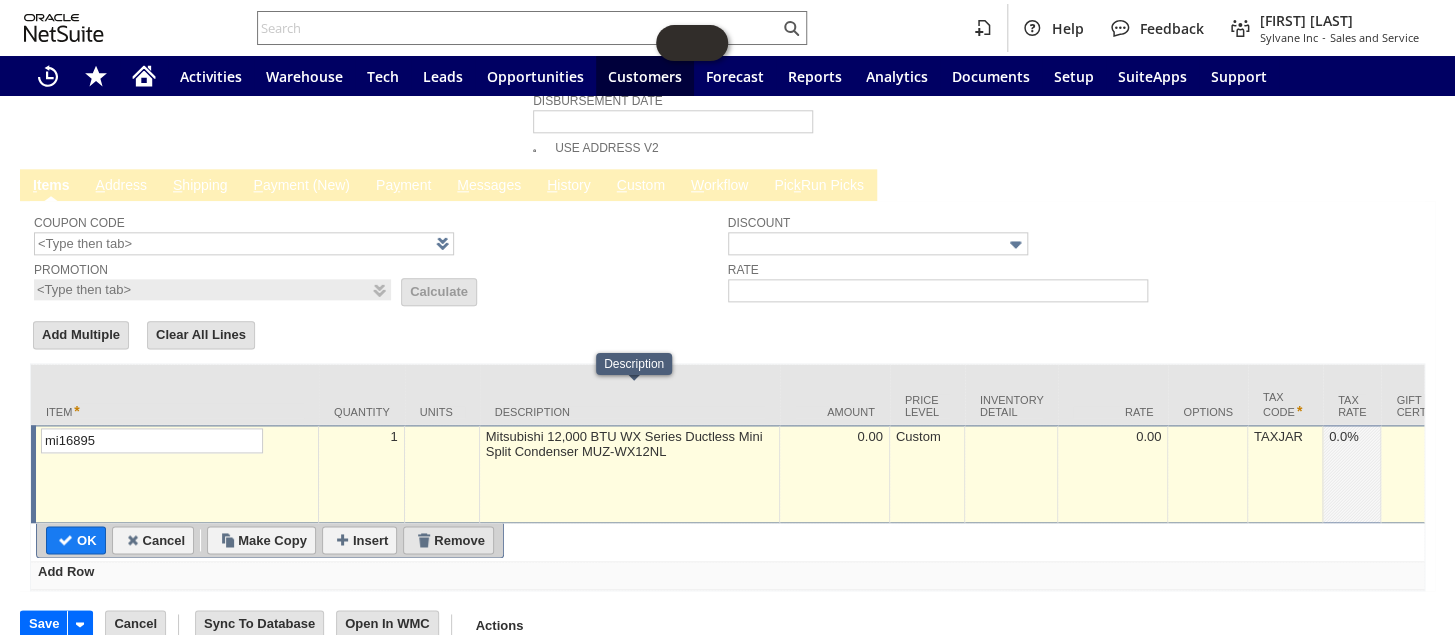 click on "Remove" at bounding box center (448, 540) 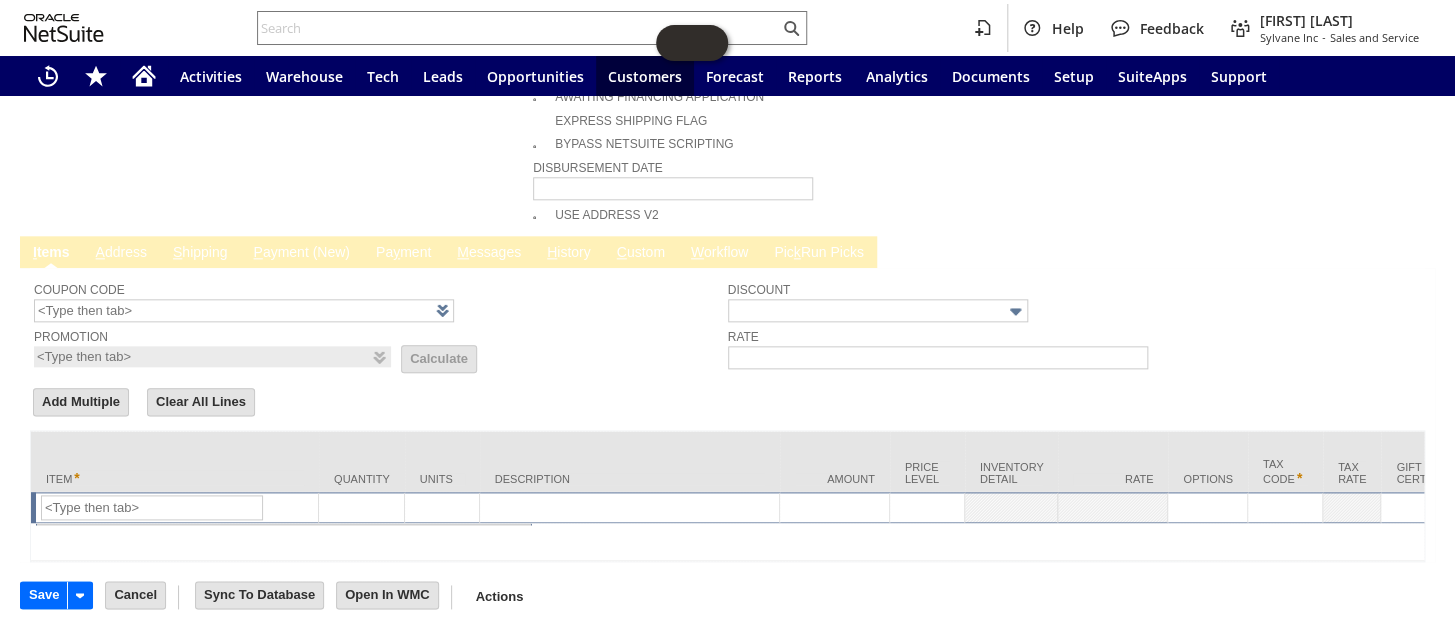 scroll, scrollTop: 866, scrollLeft: 0, axis: vertical 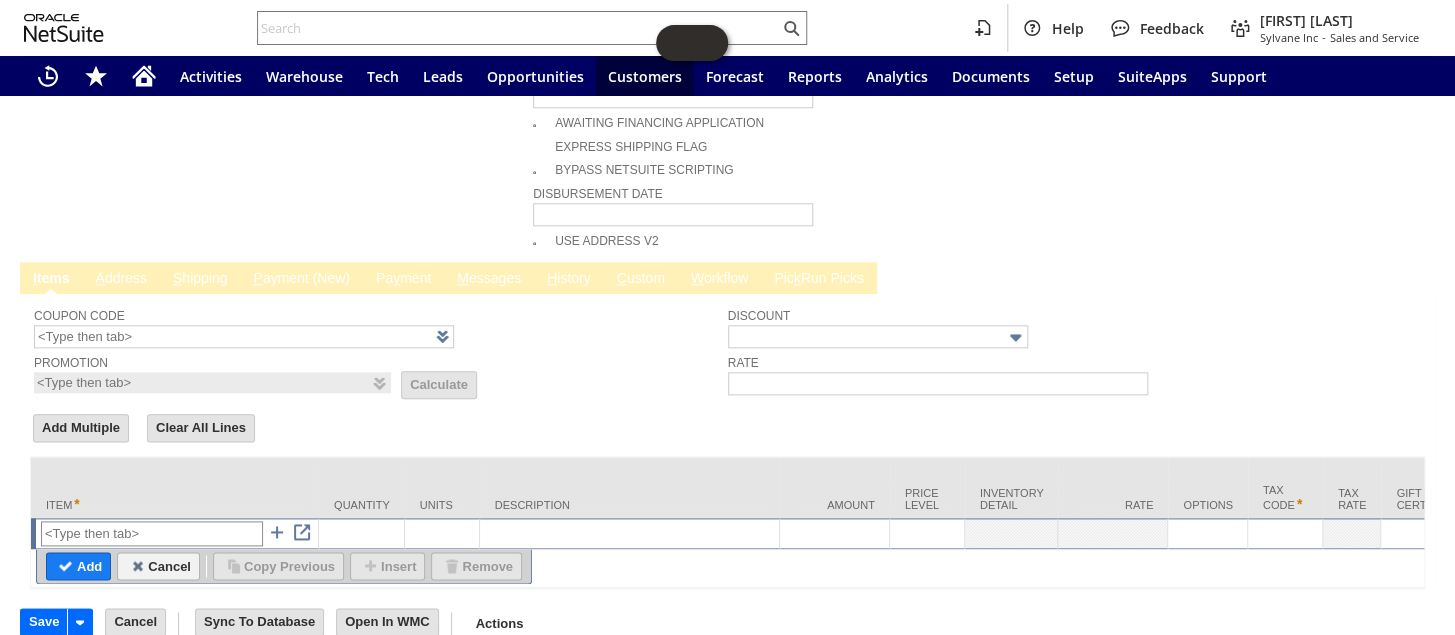 click at bounding box center [152, 533] 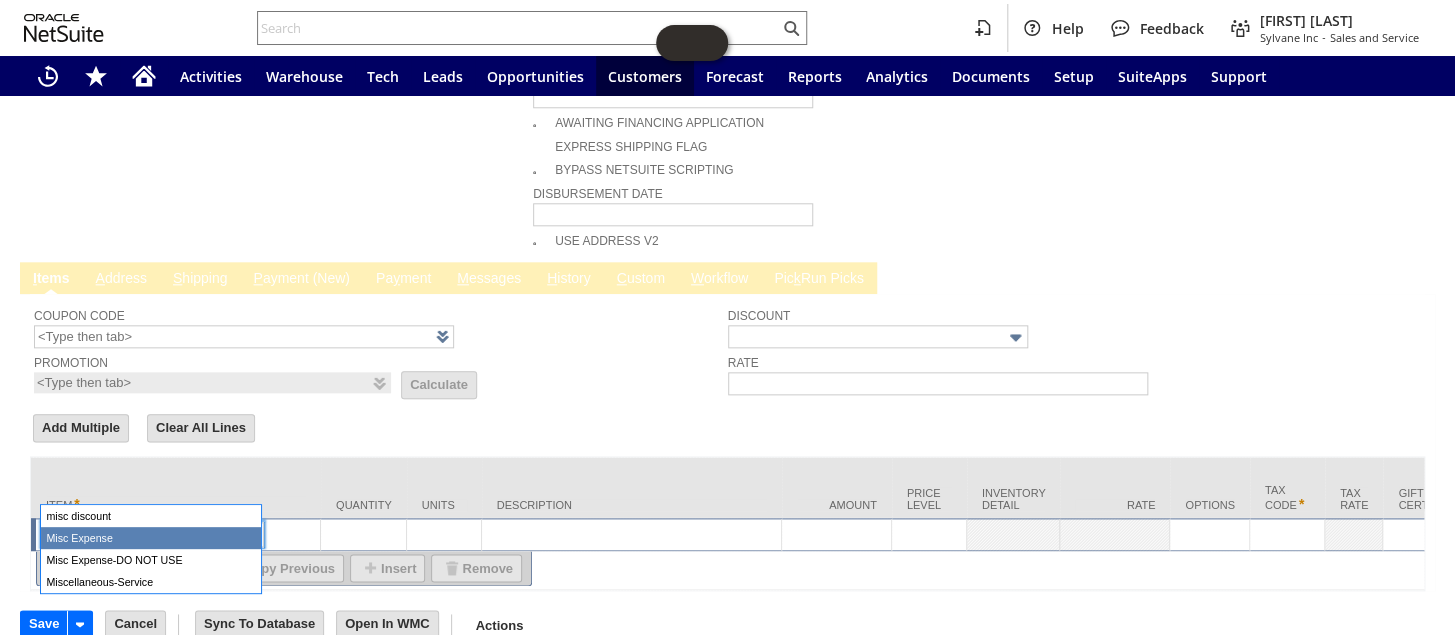 type on "Misc Expense" 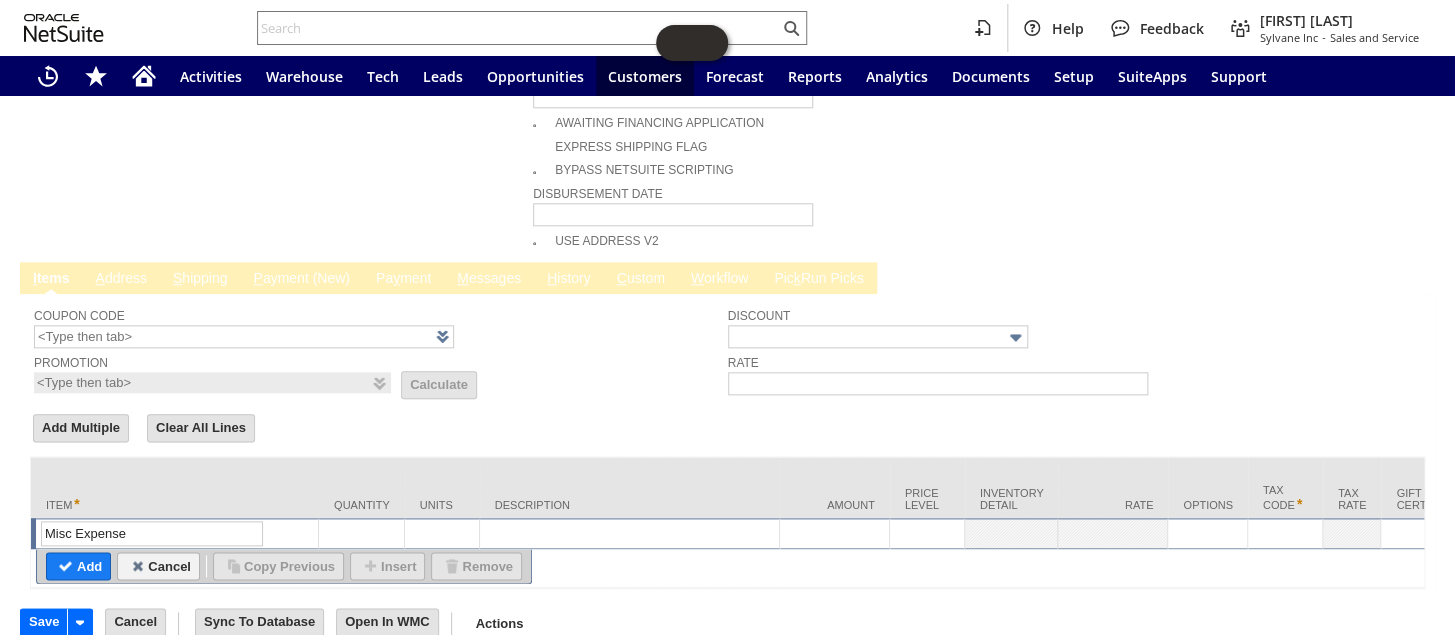 type on "Misc Expense" 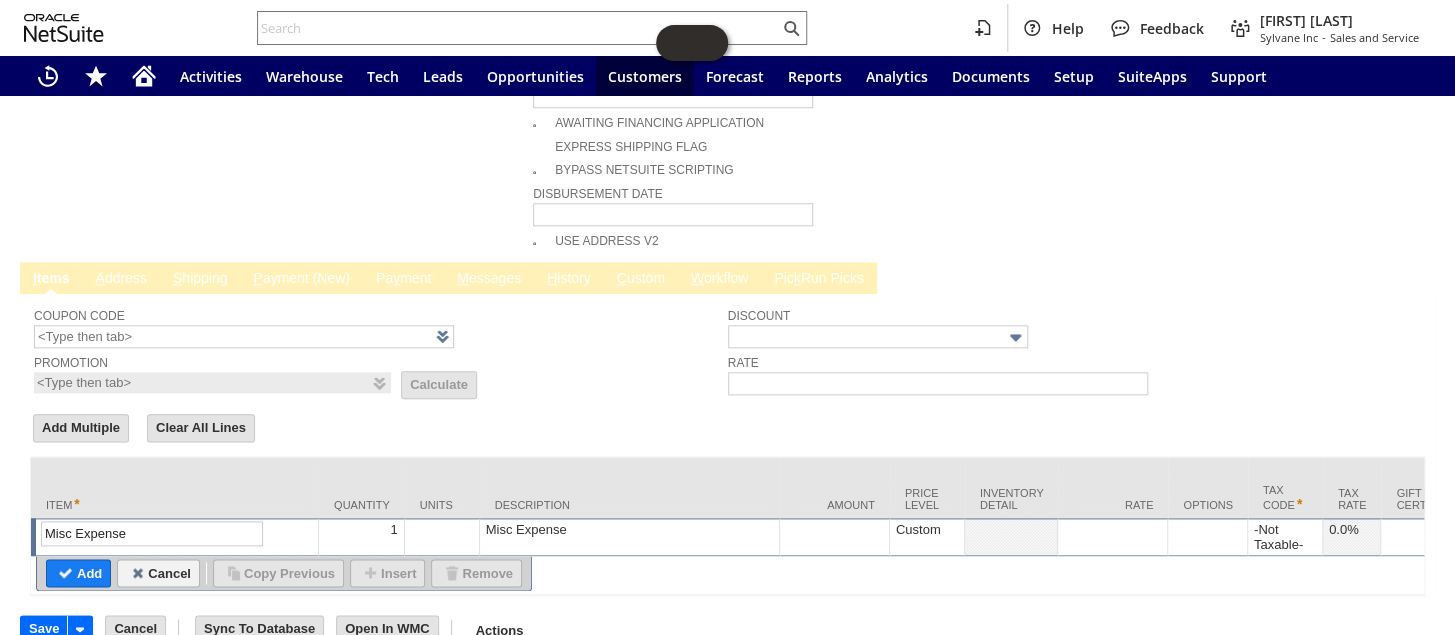 type on "Misc Expense" 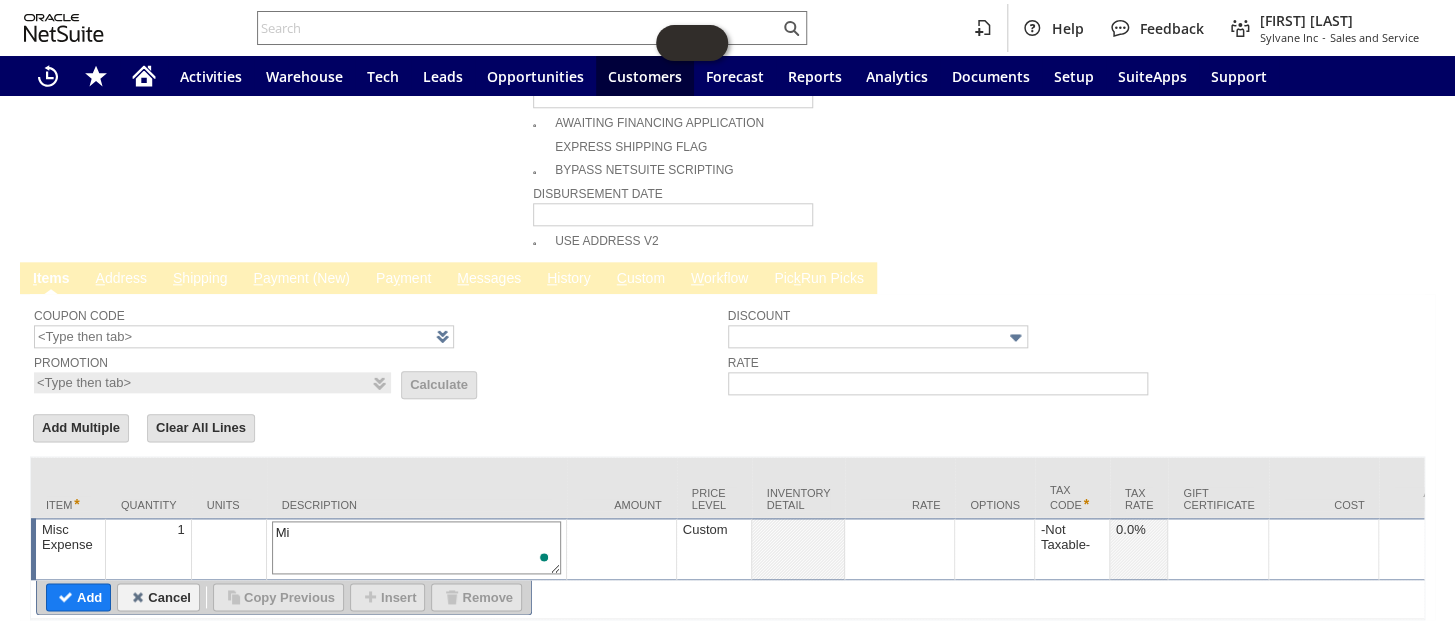 type on "M" 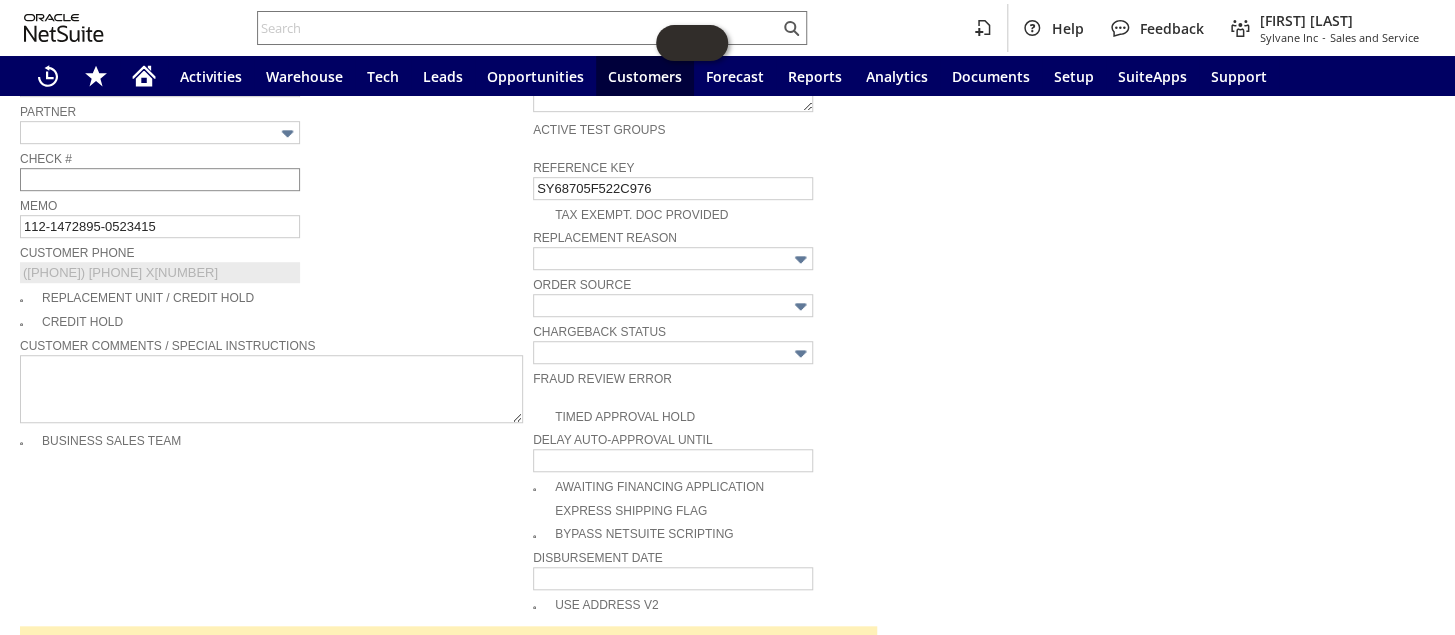 scroll, scrollTop: 411, scrollLeft: 0, axis: vertical 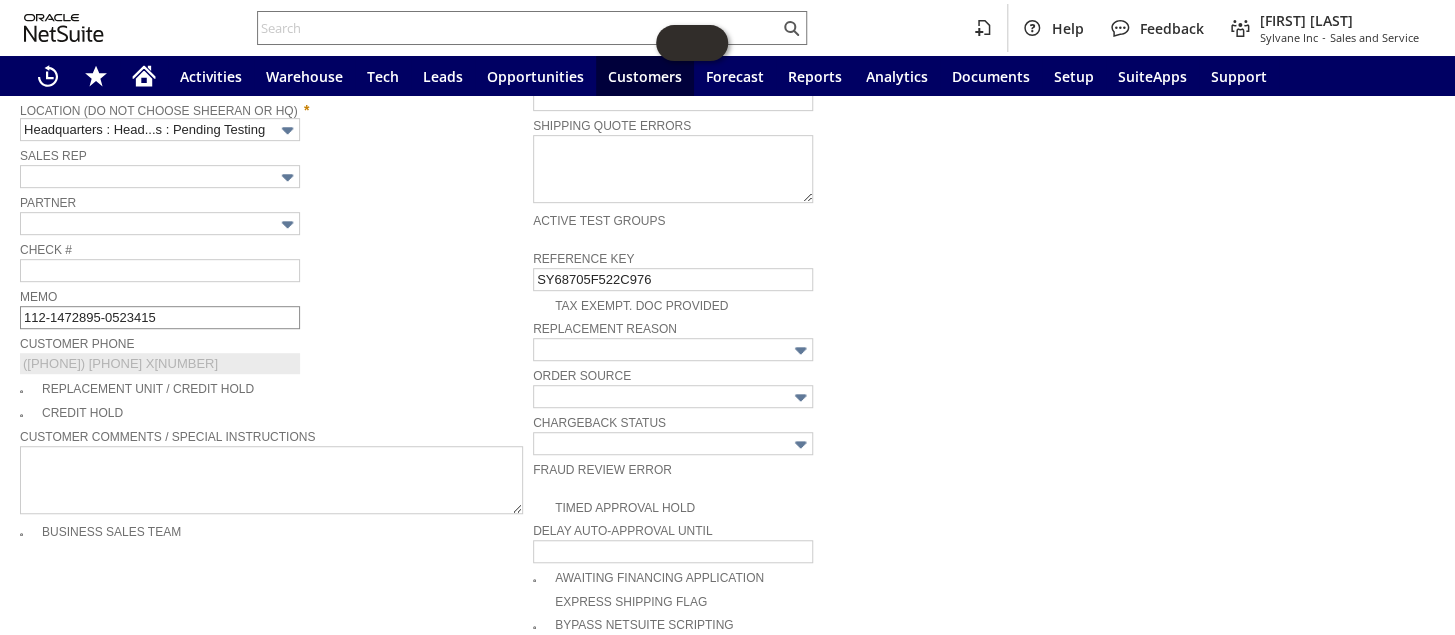 type on "partial refund" 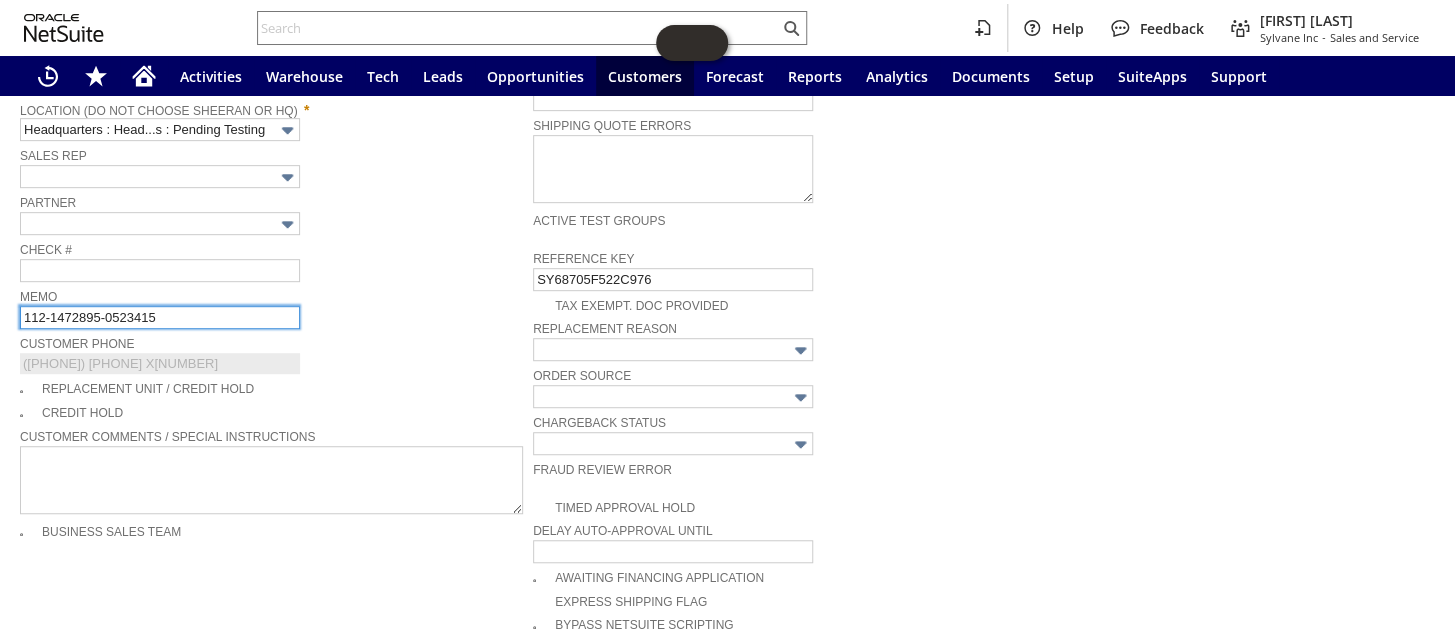 click on "112-1472895-0523415" at bounding box center [160, 317] 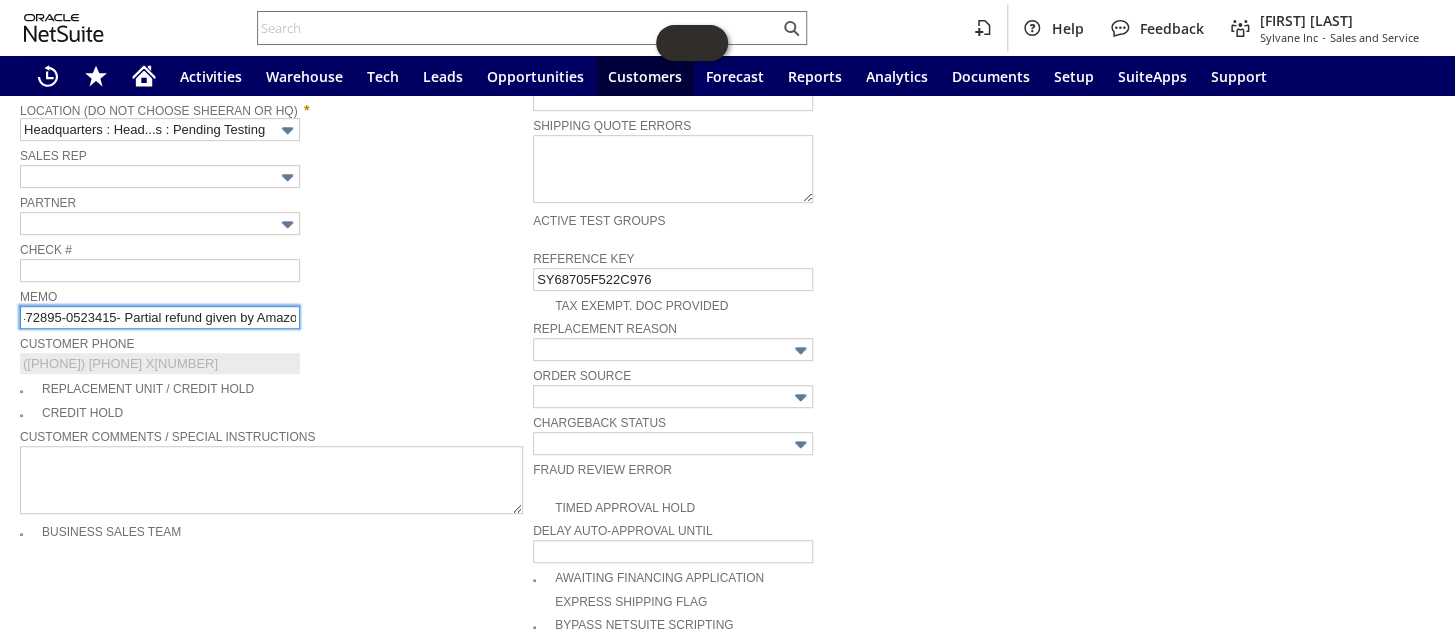 scroll, scrollTop: 0, scrollLeft: 50, axis: horizontal 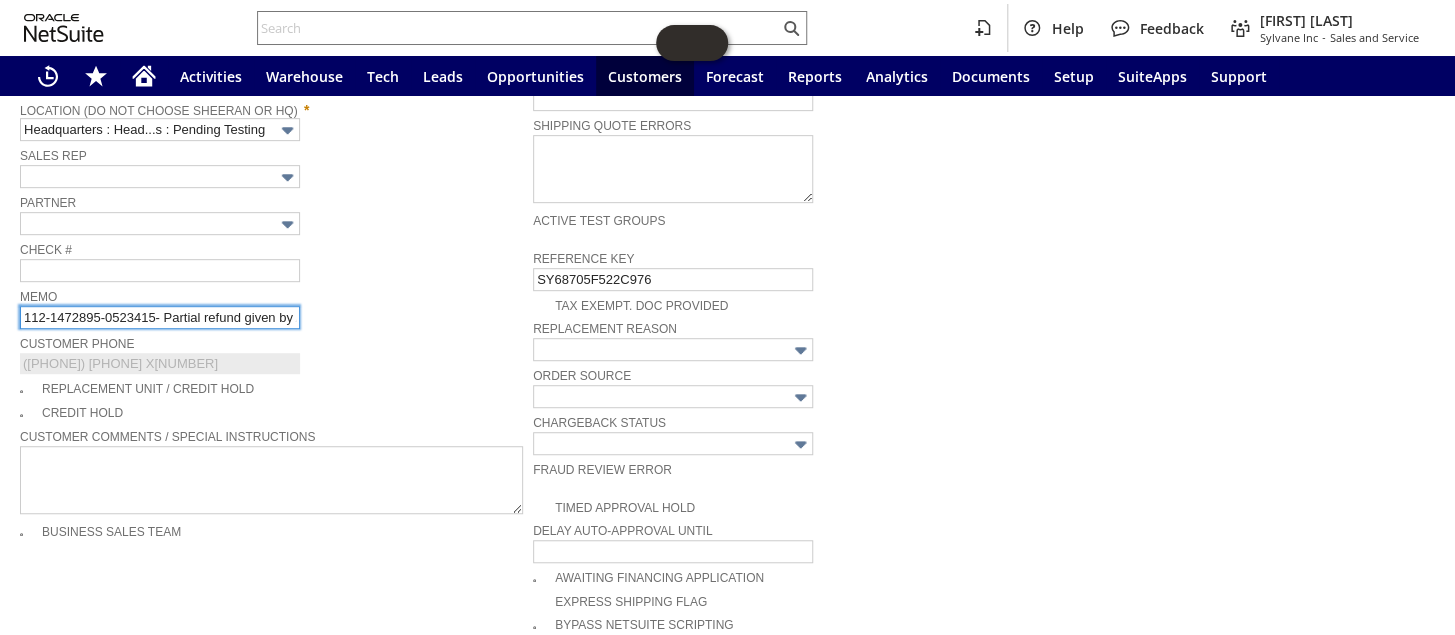 click on "112-1472895-0523415- Partial refund given by Amazon" at bounding box center (160, 317) 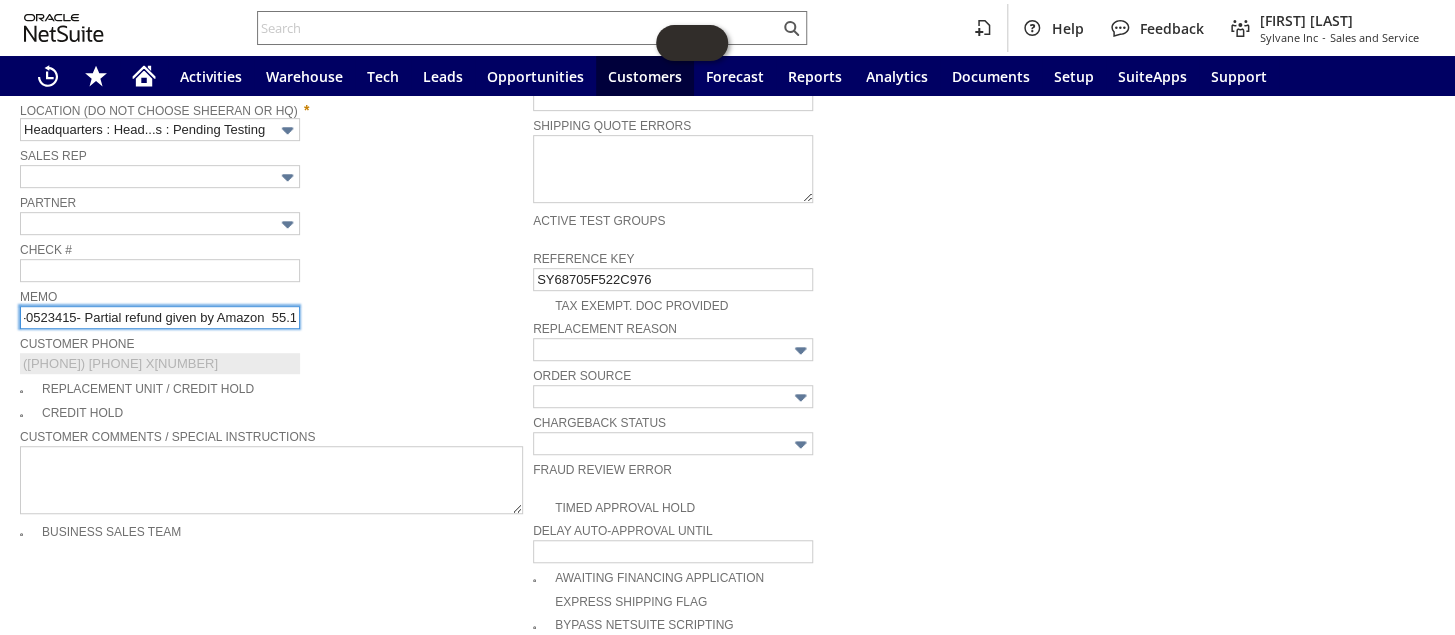 scroll, scrollTop: 0, scrollLeft: 86, axis: horizontal 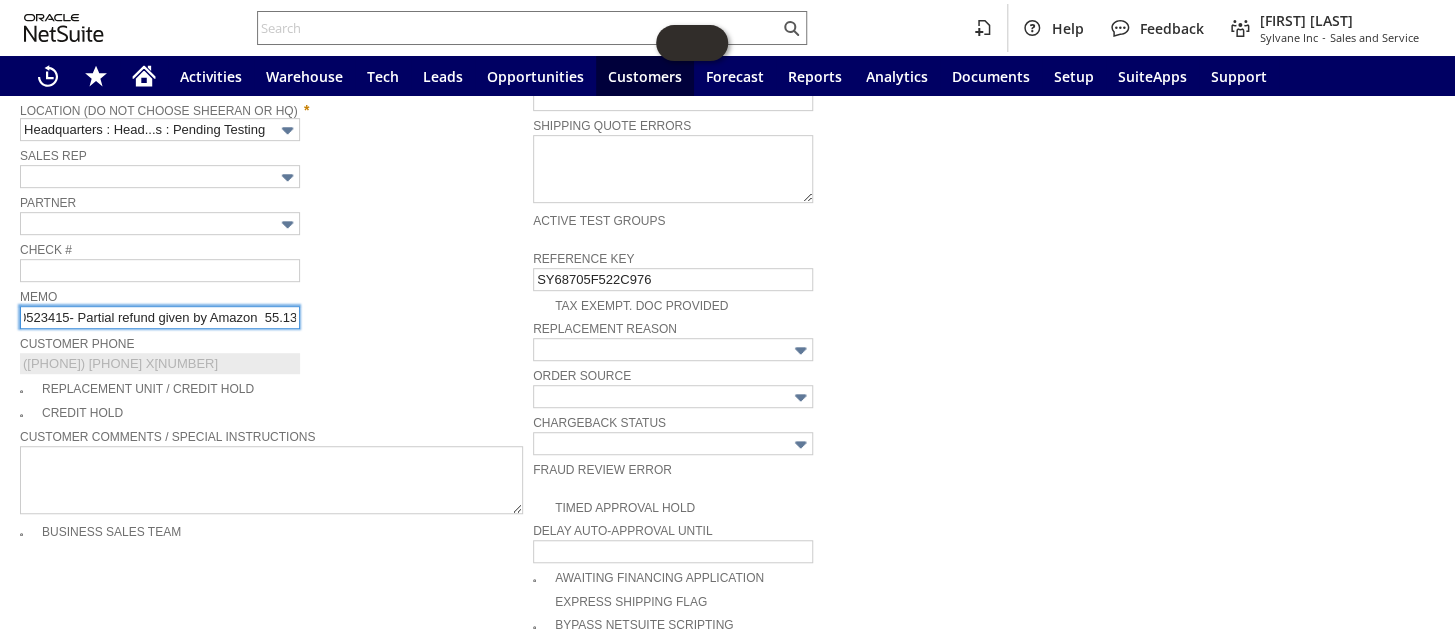 type on "112-1472895-0523415- Partial refund given by Amazon  55.13" 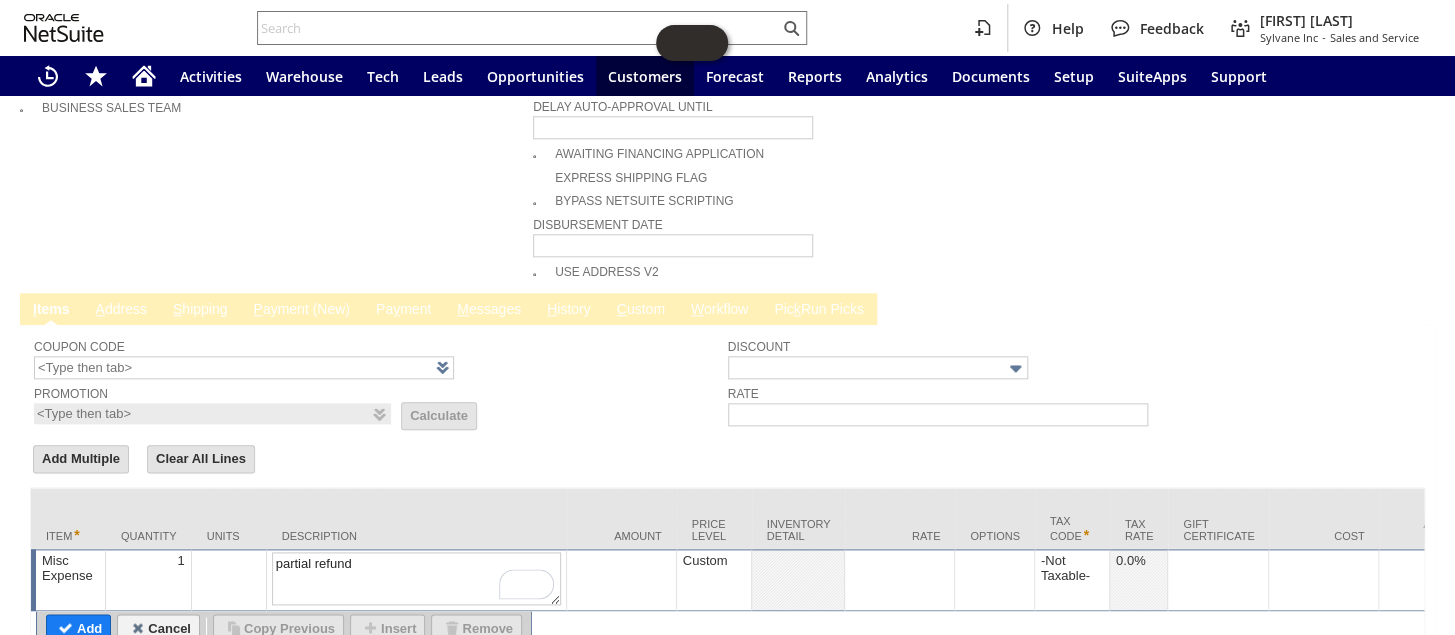 scroll, scrollTop: 896, scrollLeft: 0, axis: vertical 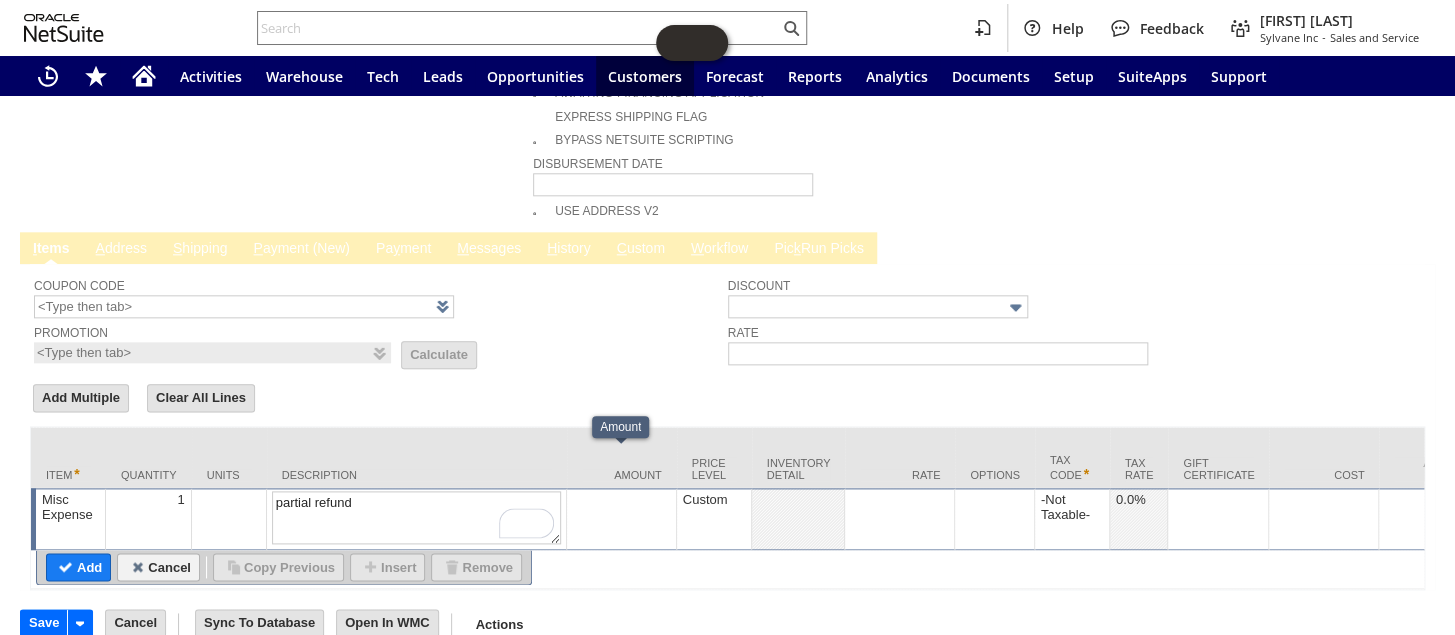 click at bounding box center (621, 499) 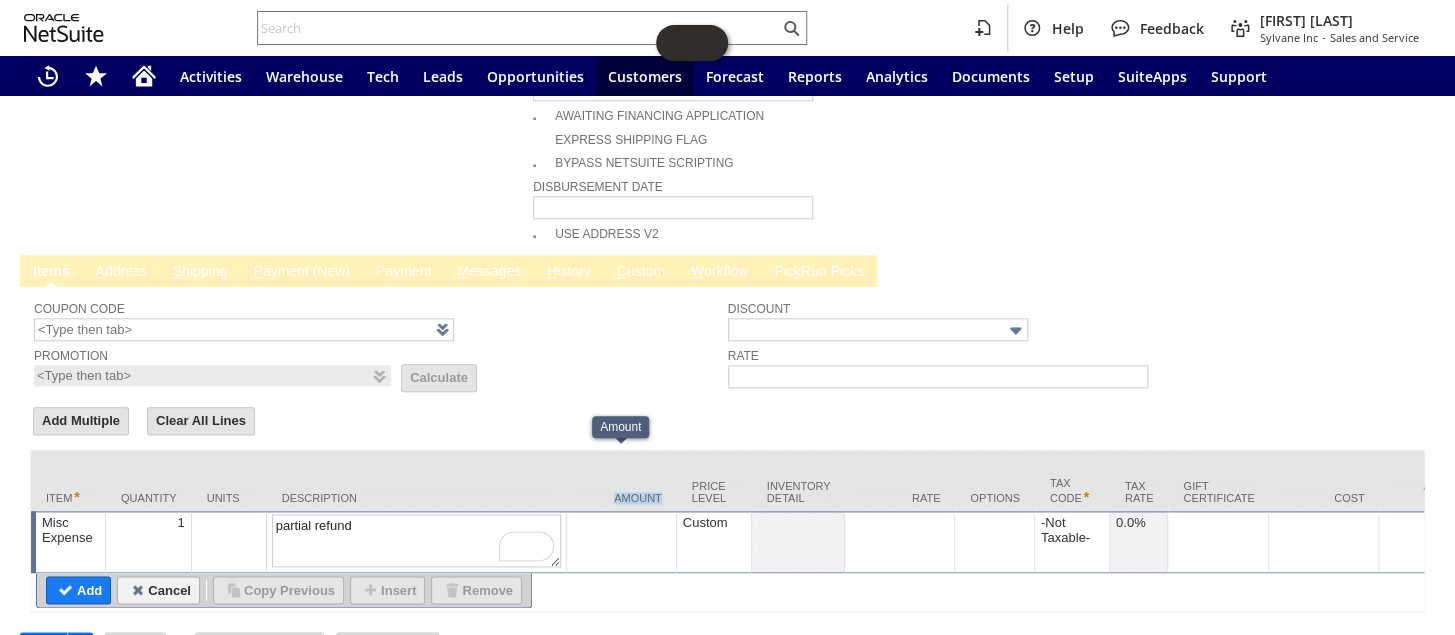 click on "Amount" at bounding box center (622, 498) 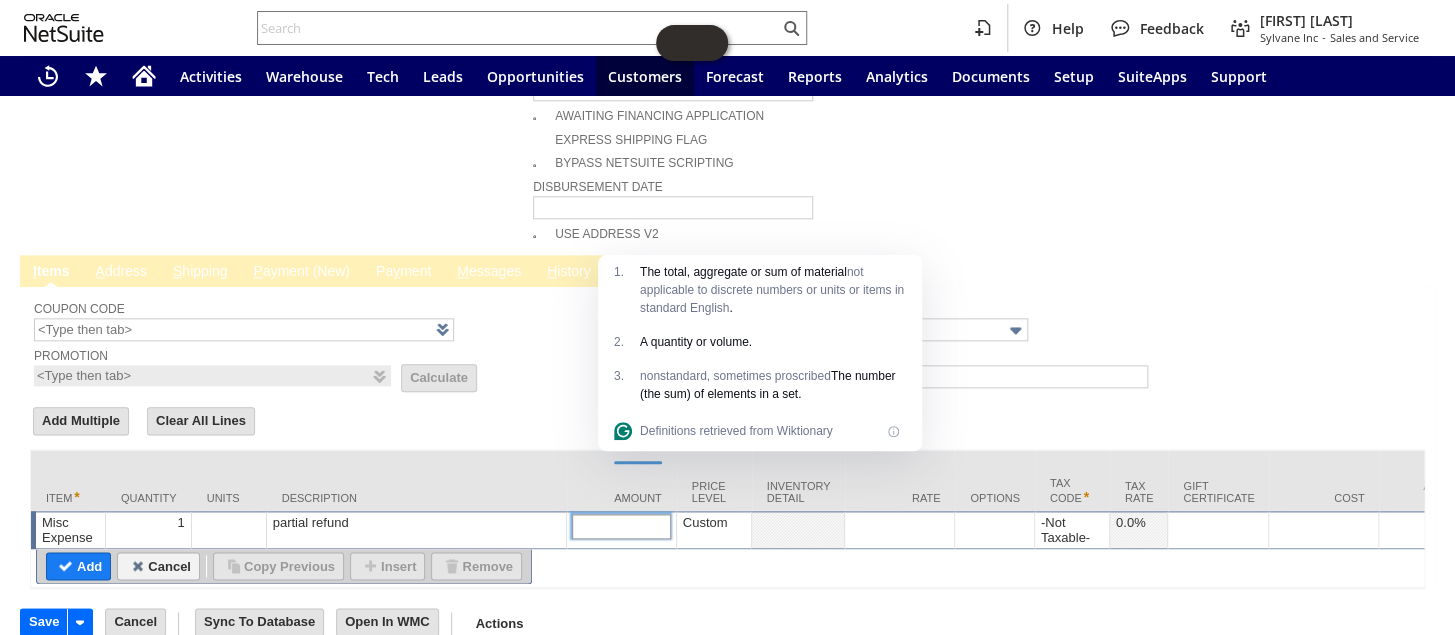 paste on "112-1472895-0523415" 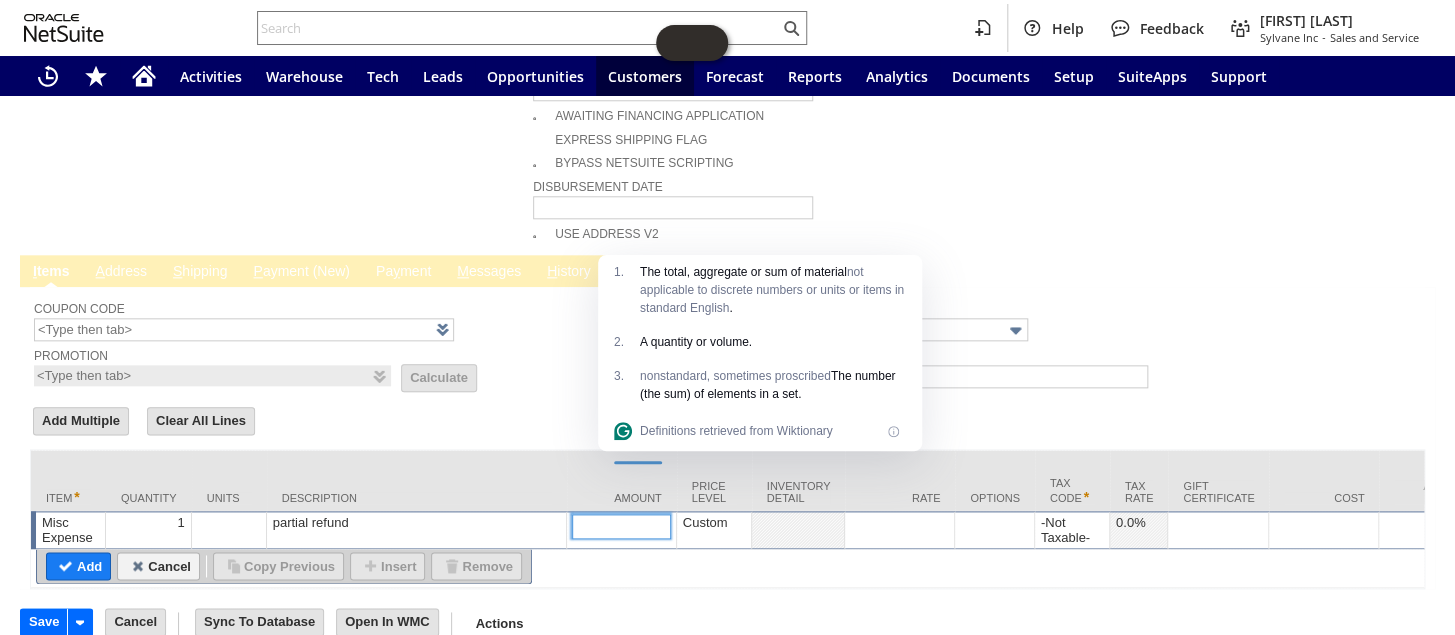 type on "112-1472895-0523415" 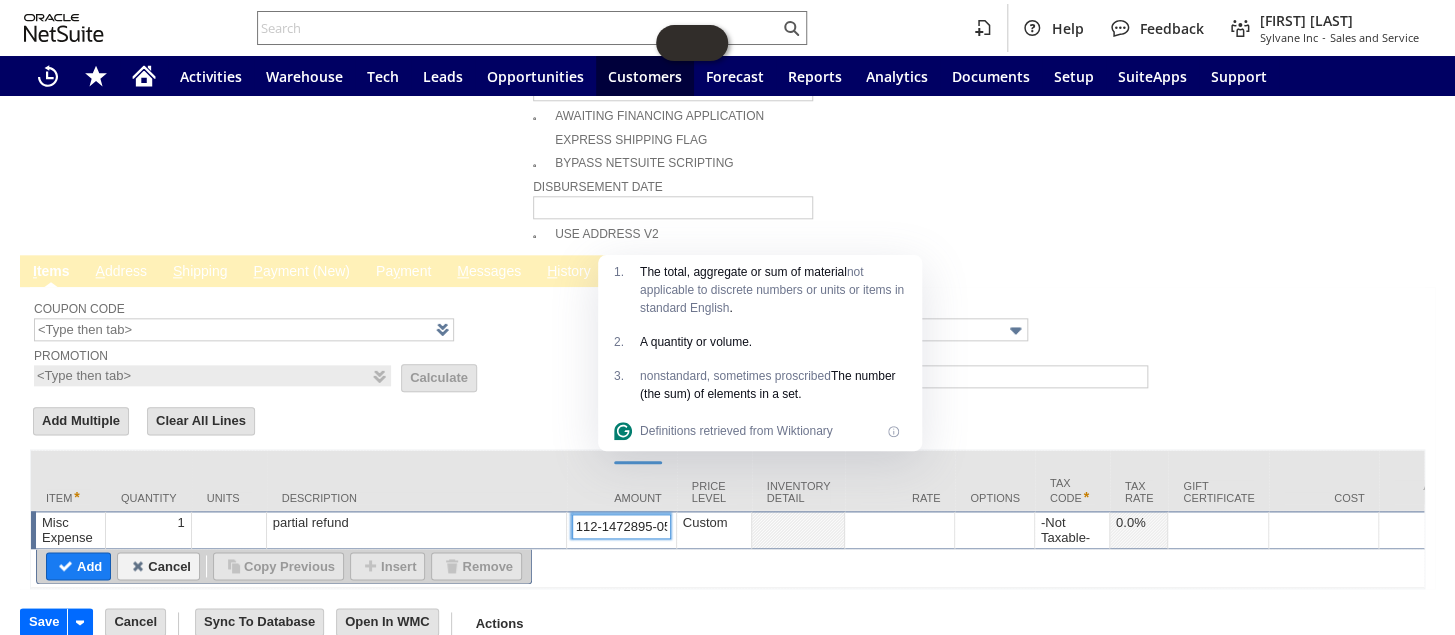 scroll, scrollTop: 0, scrollLeft: 39, axis: horizontal 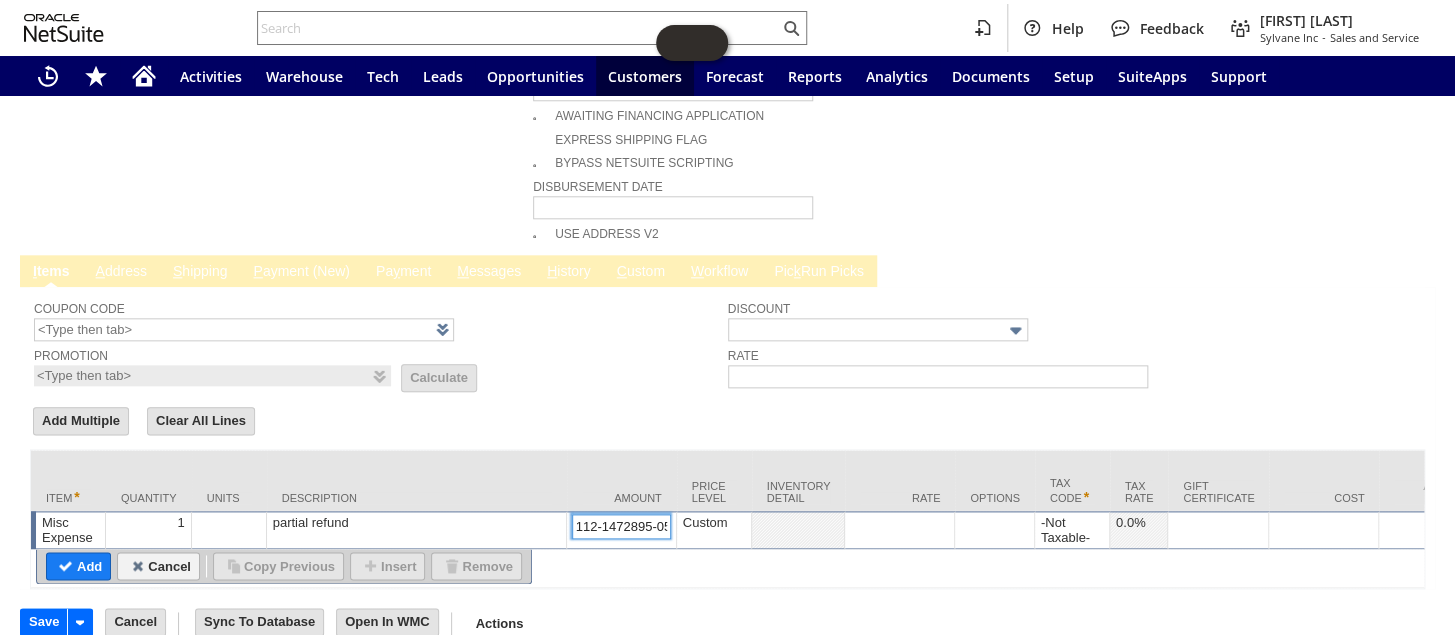 drag, startPoint x: 667, startPoint y: 483, endPoint x: 550, endPoint y: 496, distance: 117.72001 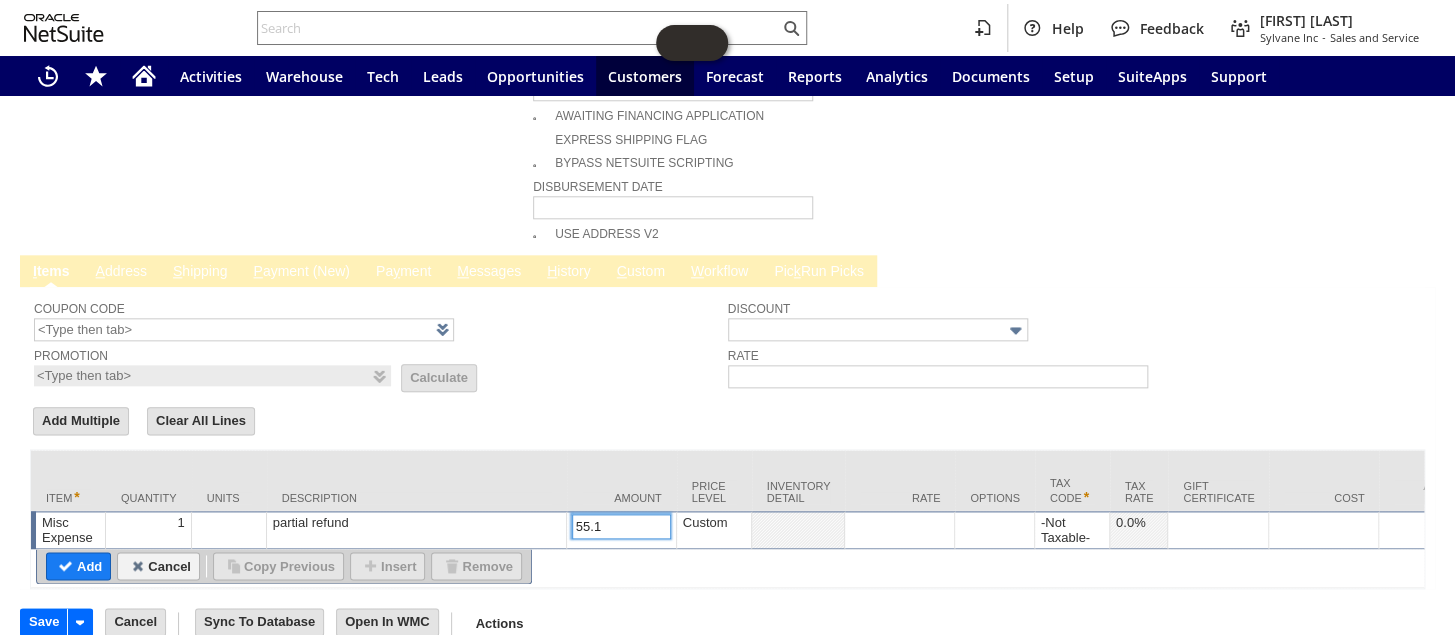 type on "55.13" 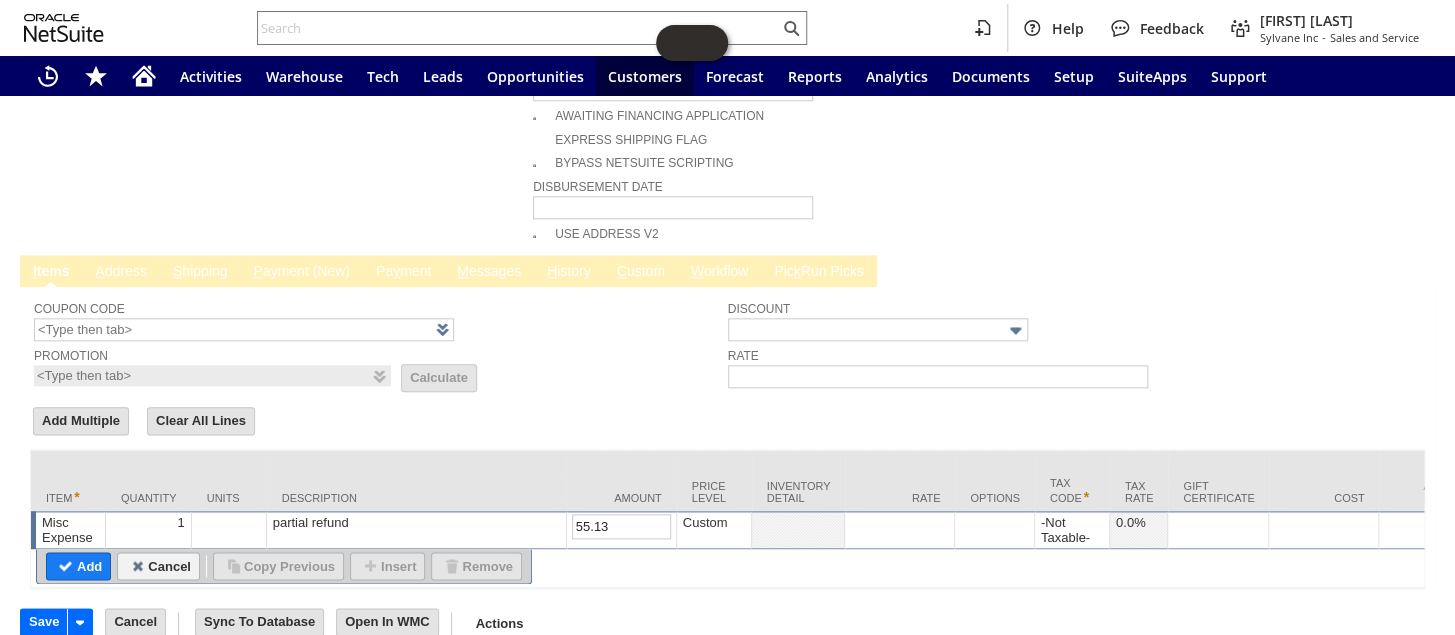 drag, startPoint x: 71, startPoint y: 525, endPoint x: 90, endPoint y: 521, distance: 19.416489 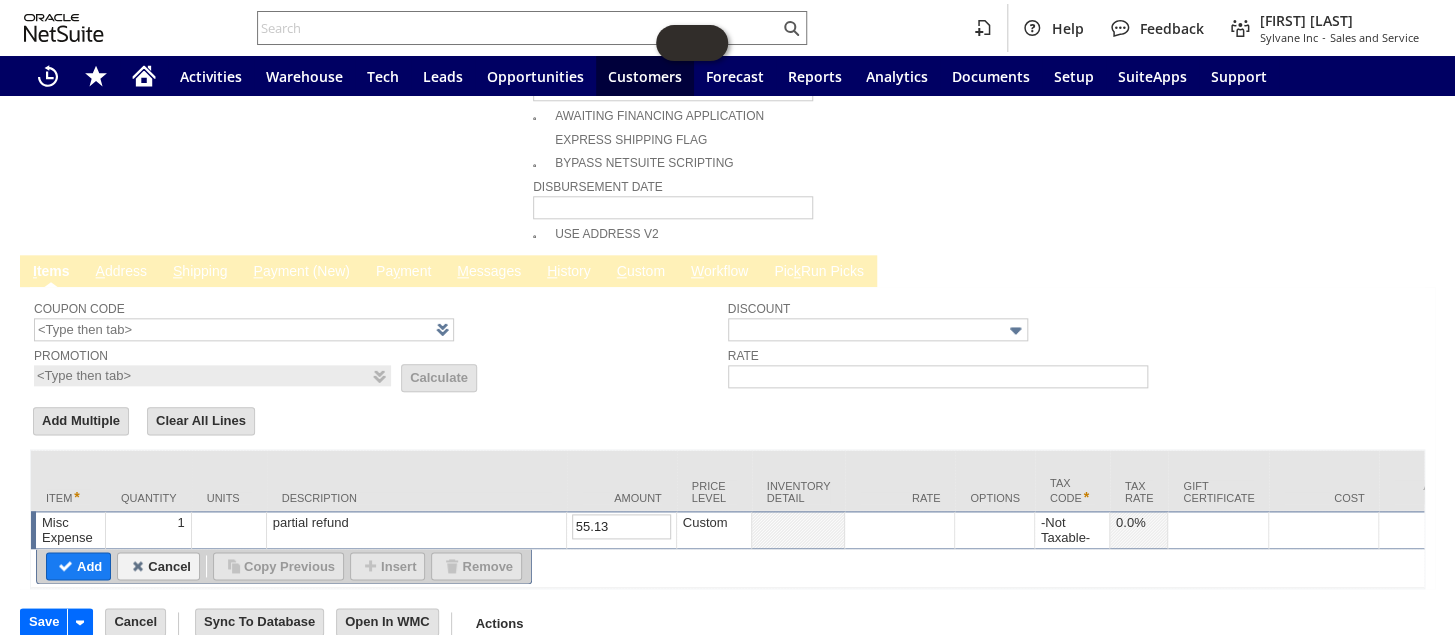 click on "Add" at bounding box center (78, 566) 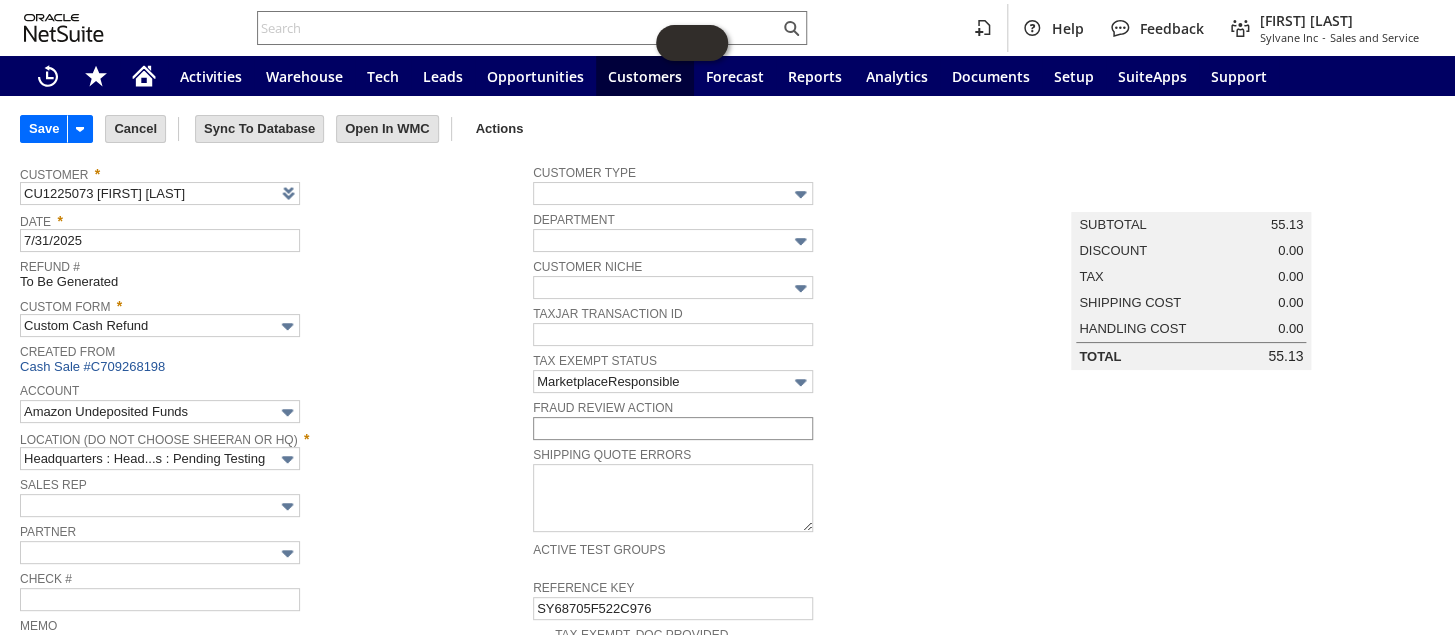 scroll, scrollTop: 0, scrollLeft: 0, axis: both 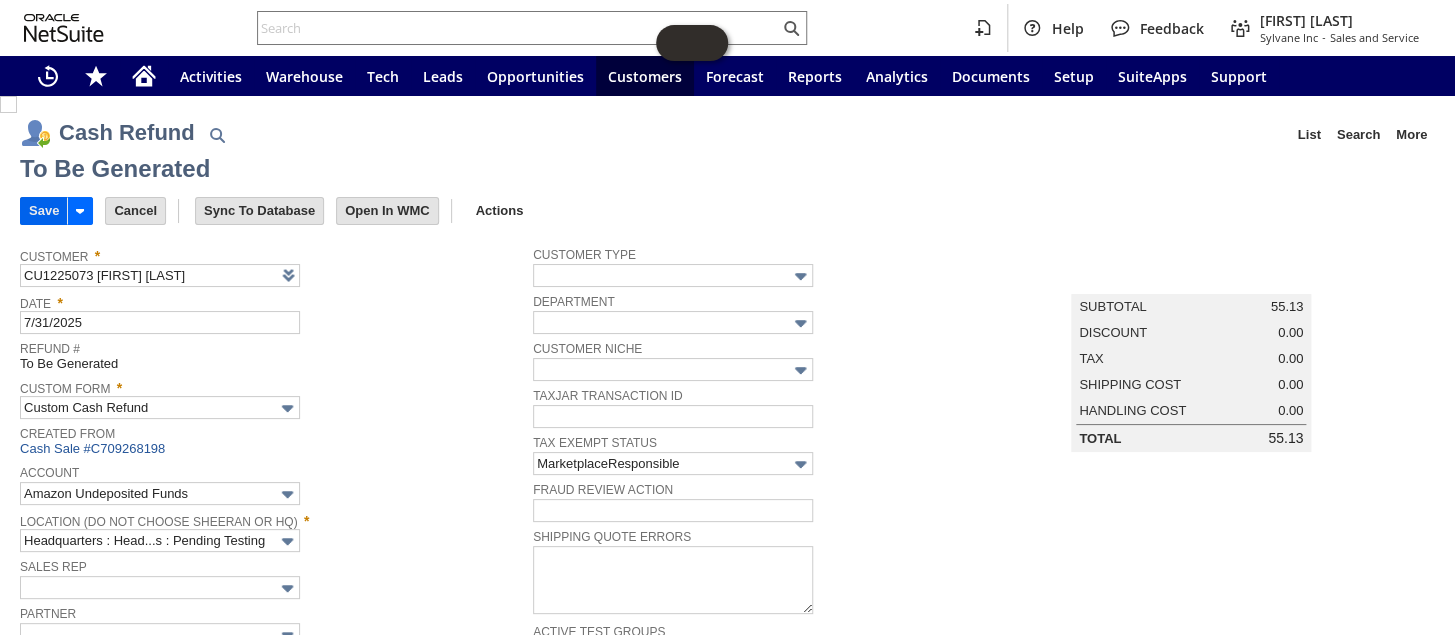 click on "Save" at bounding box center (44, 211) 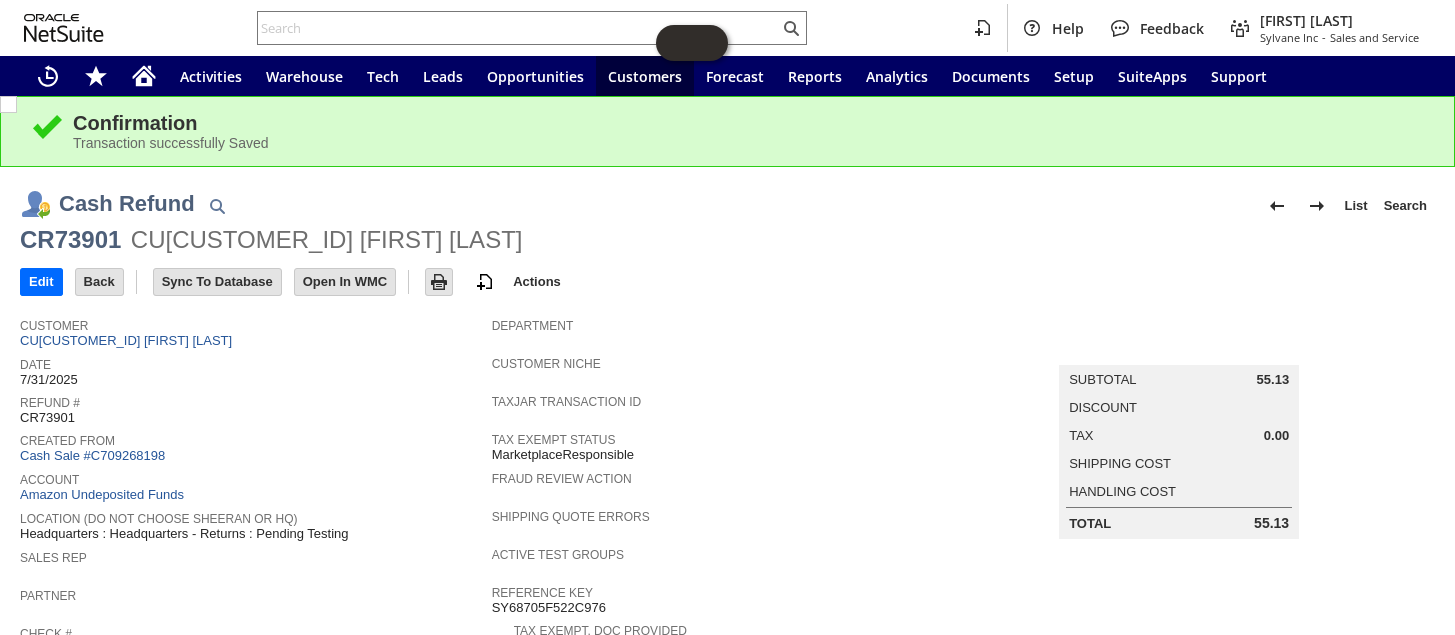 scroll, scrollTop: 0, scrollLeft: 0, axis: both 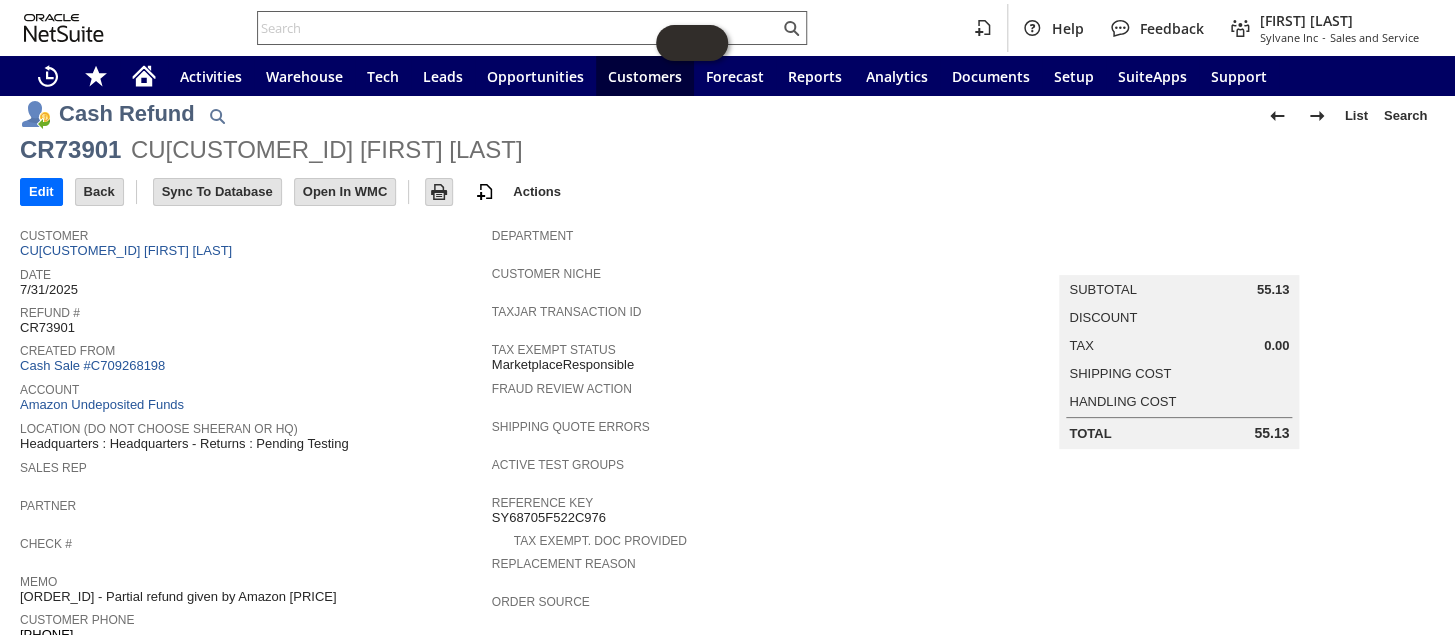 click at bounding box center [518, 28] 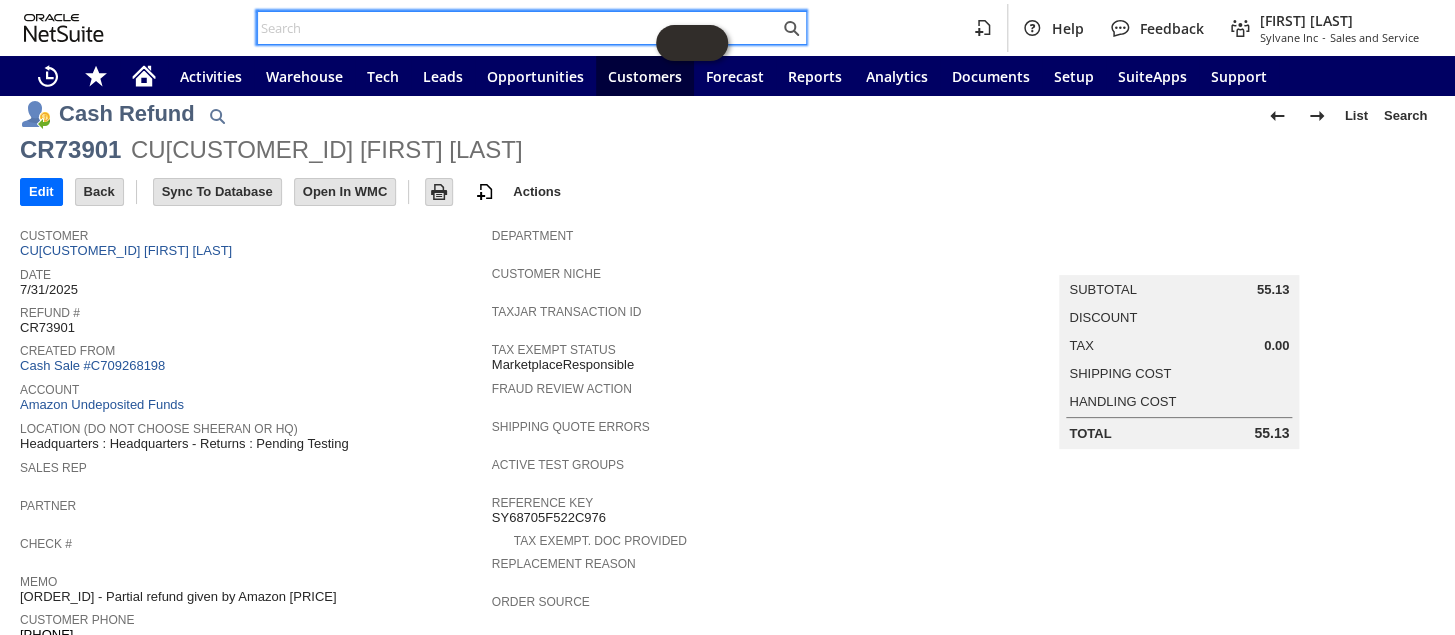 paste on "111-8100464-9994626" 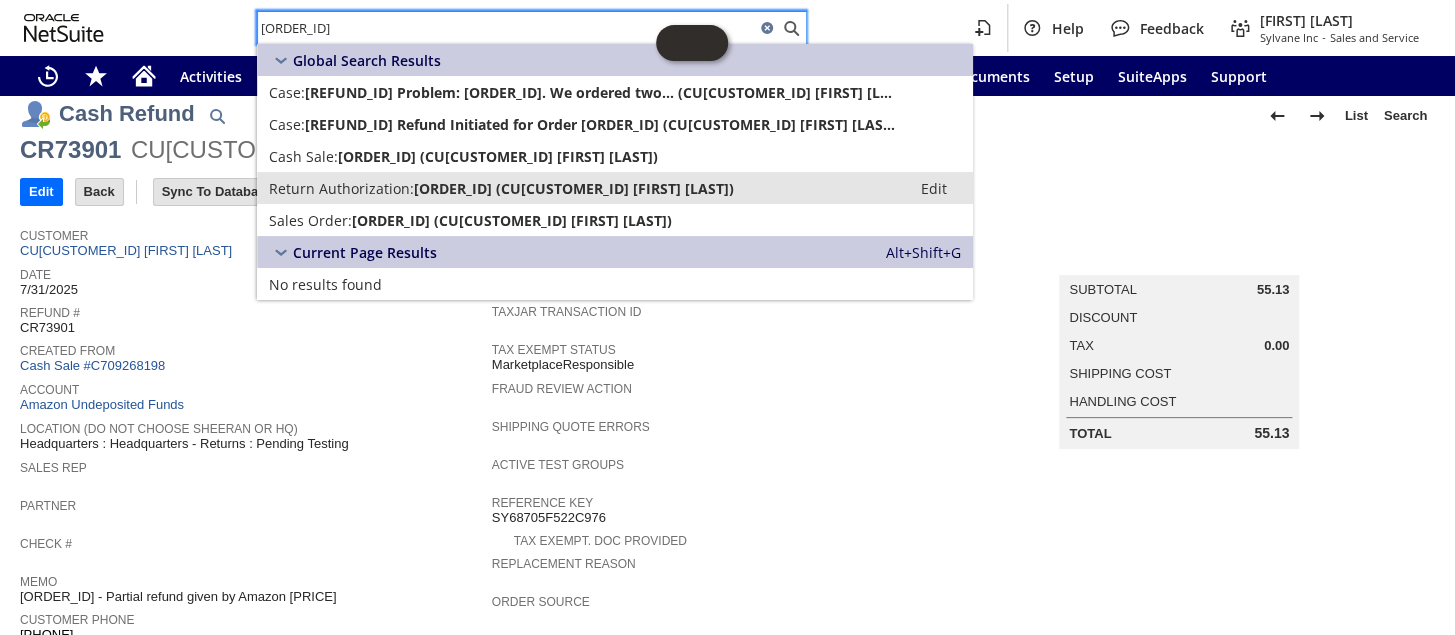 type on "111-8100464-9994626" 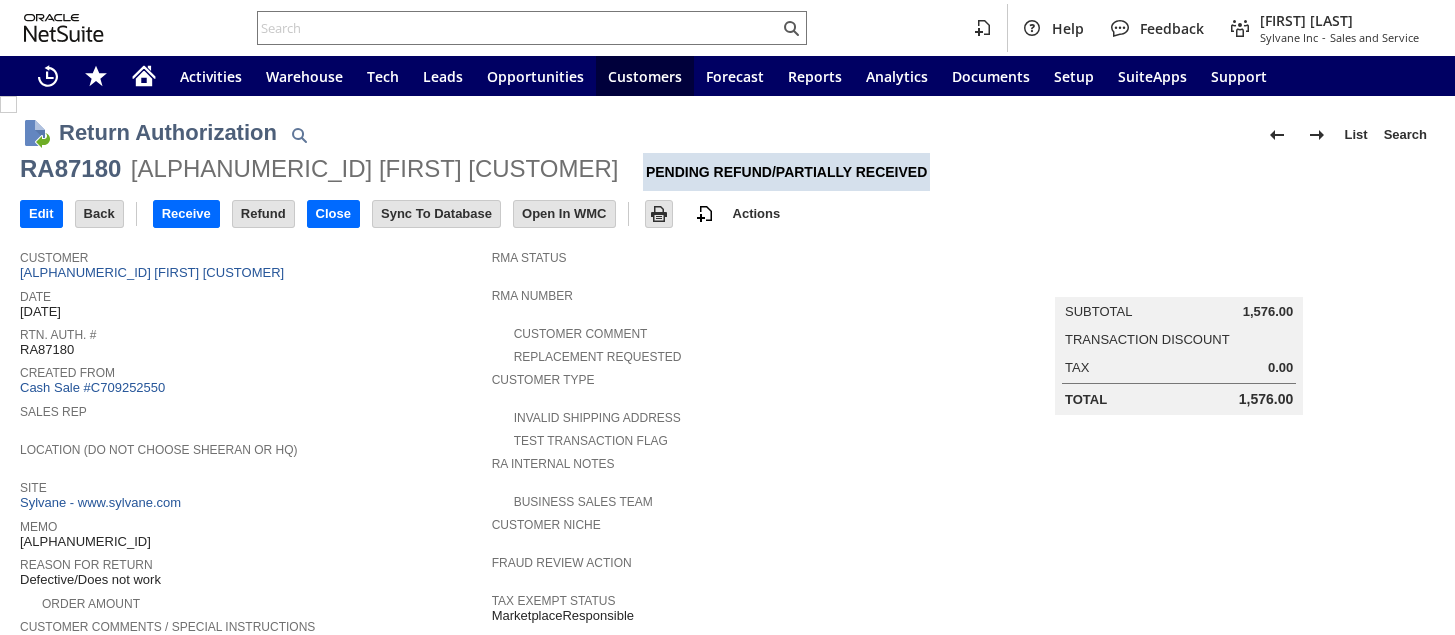 scroll, scrollTop: 0, scrollLeft: 0, axis: both 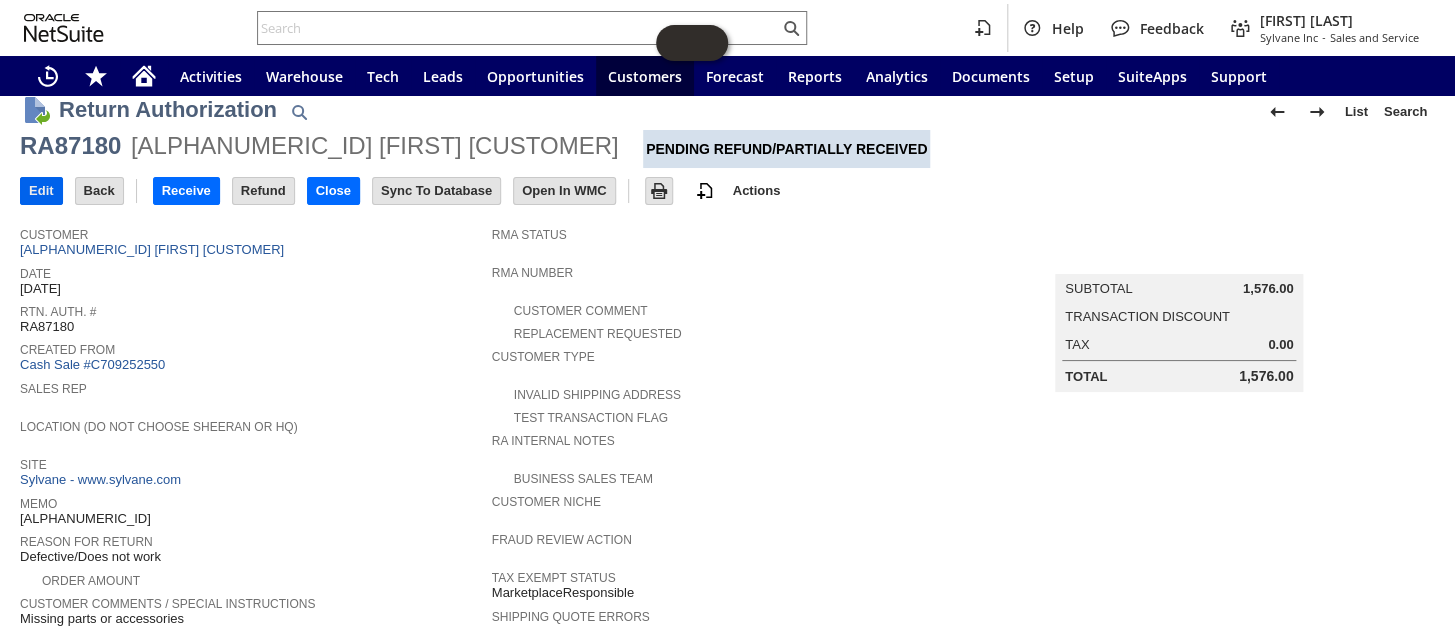 click on "Edit" at bounding box center [41, 191] 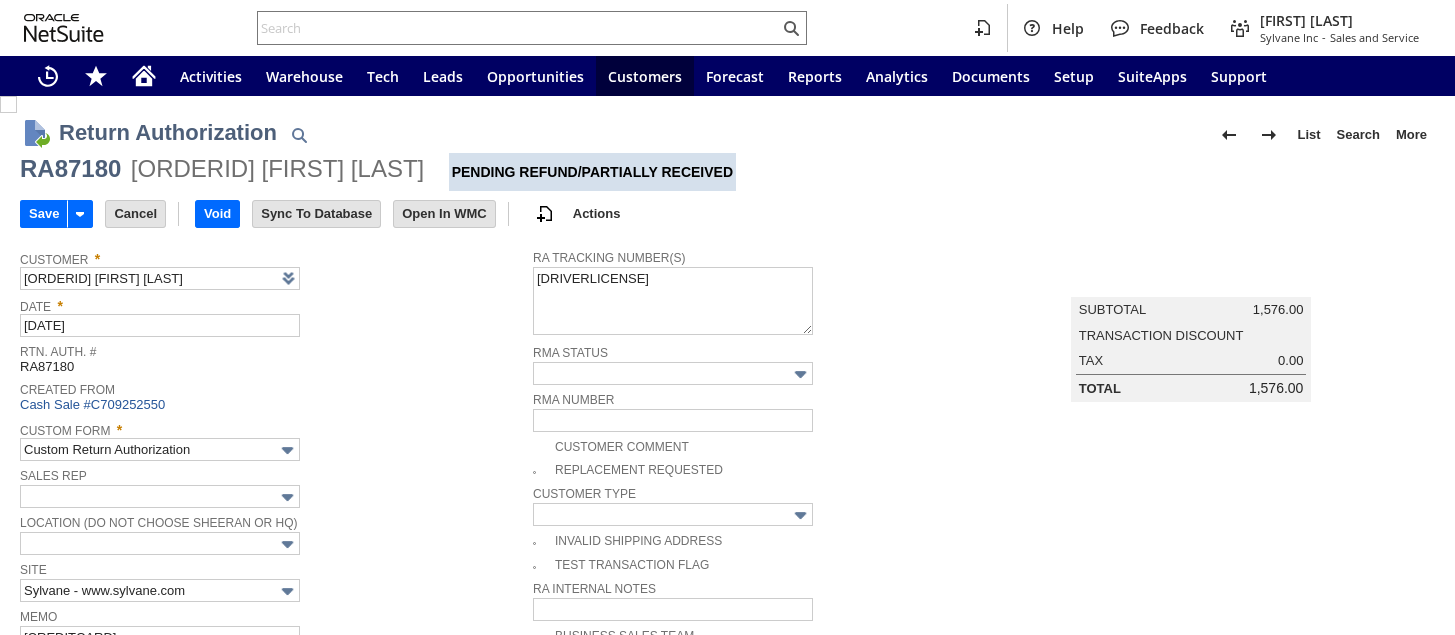 scroll, scrollTop: 0, scrollLeft: 0, axis: both 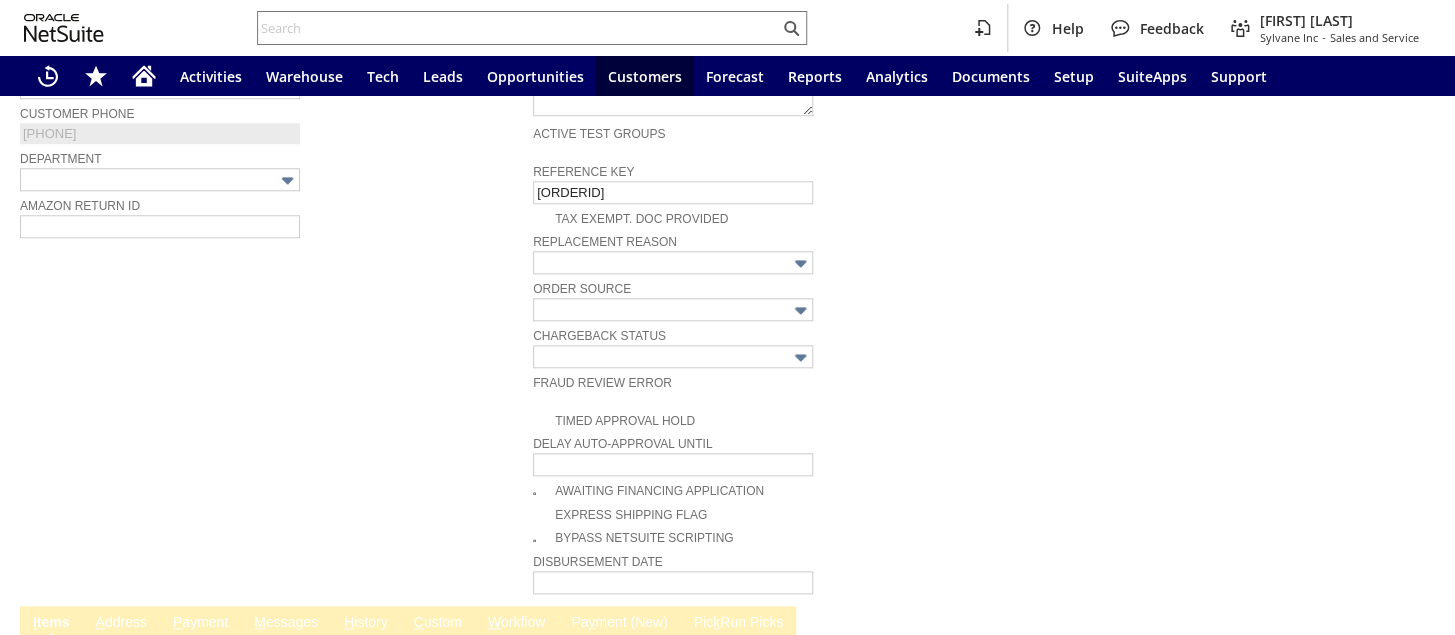 type on "Add" 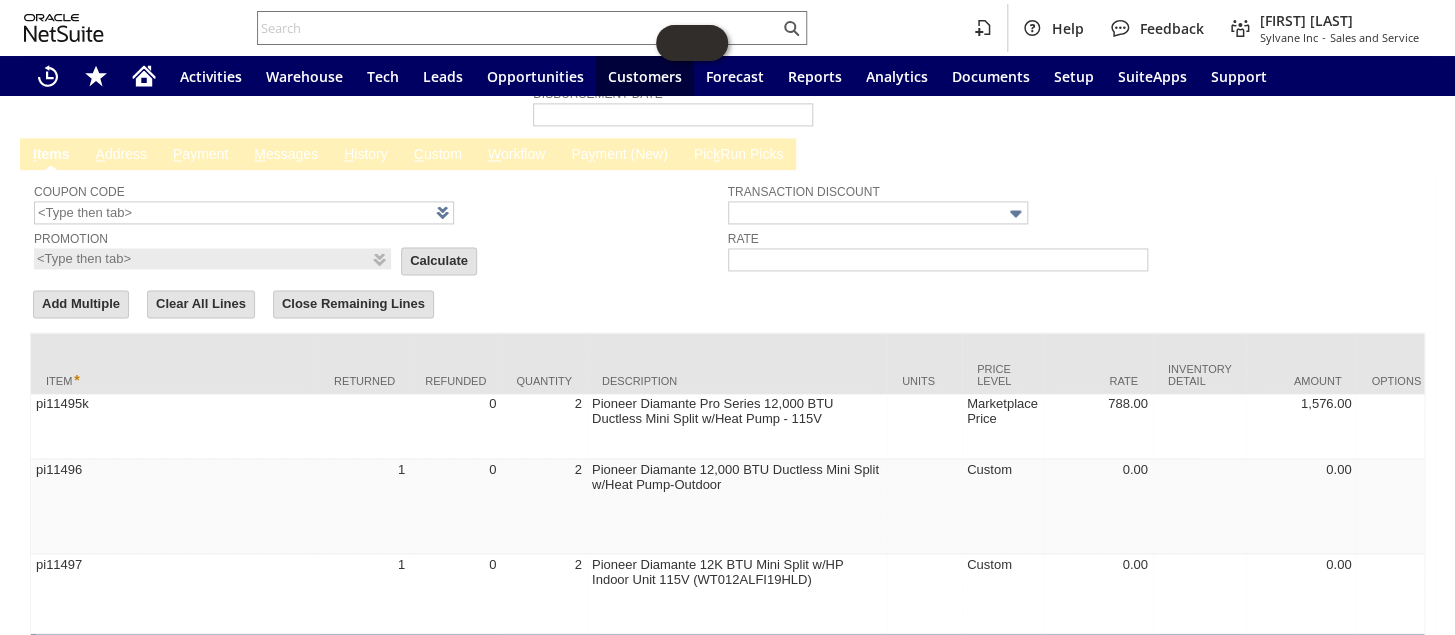 scroll, scrollTop: 1327, scrollLeft: 0, axis: vertical 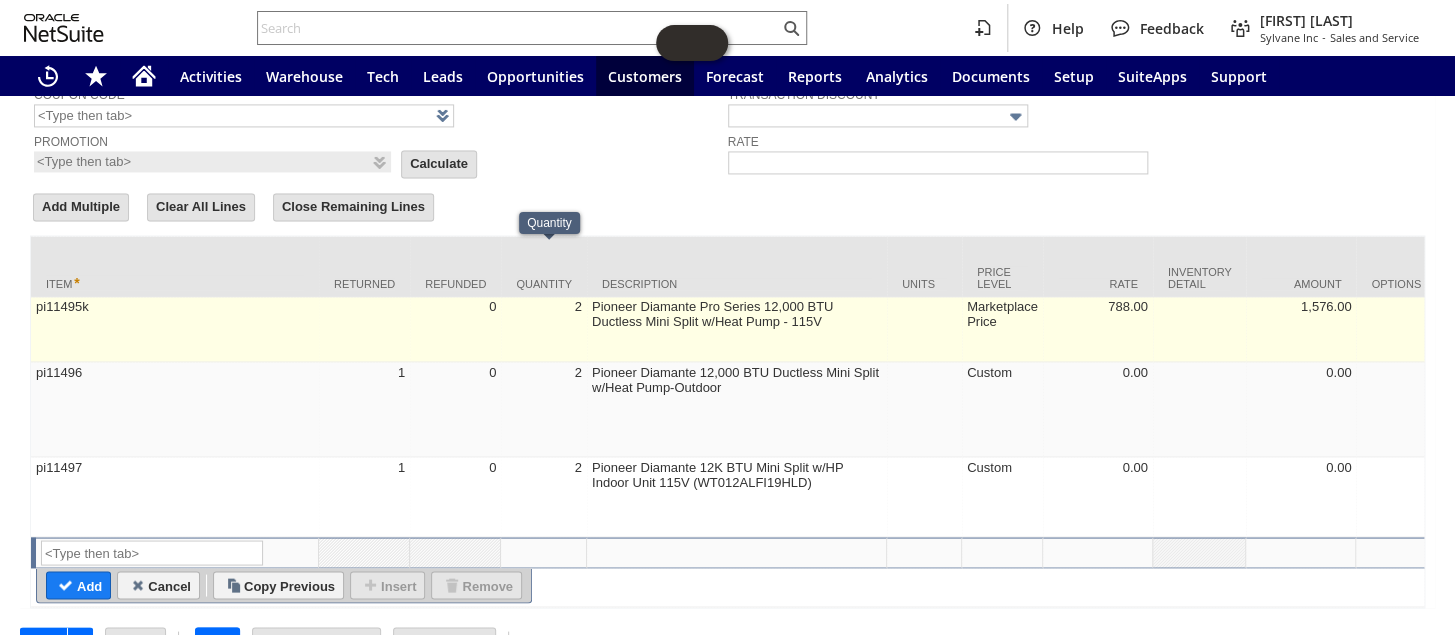click on "2" at bounding box center (544, 329) 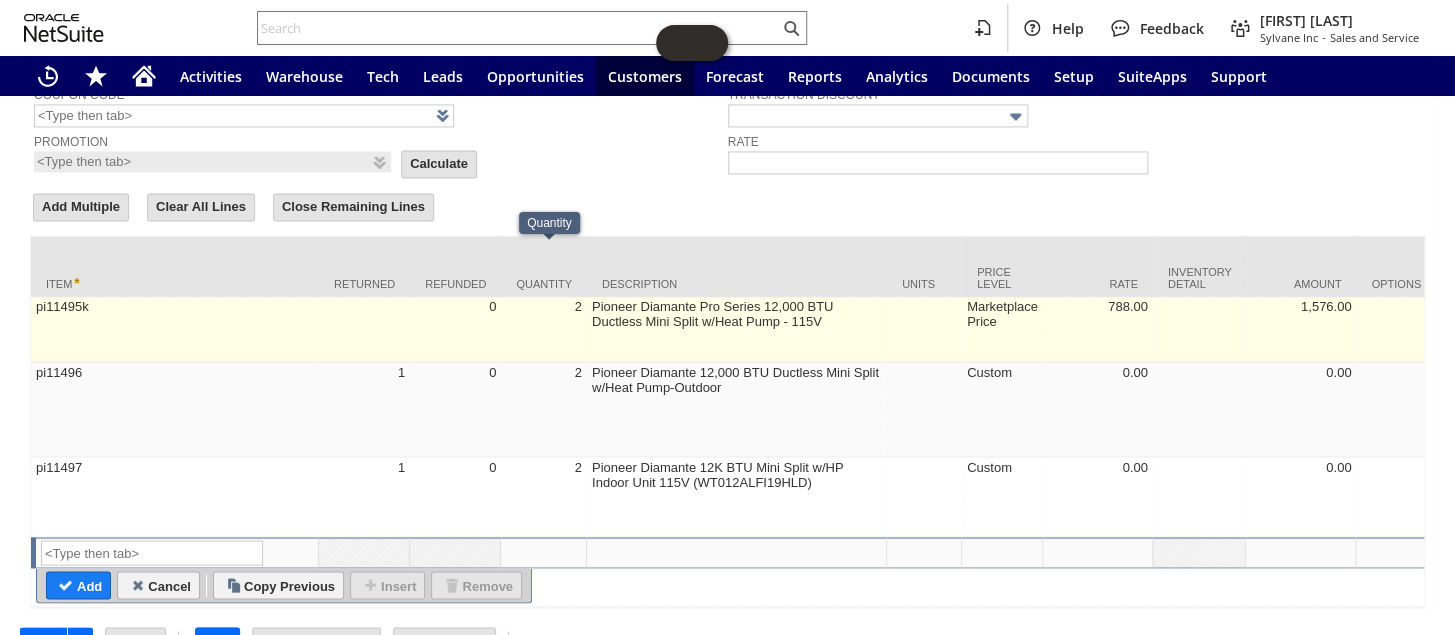 type on "pi11495k" 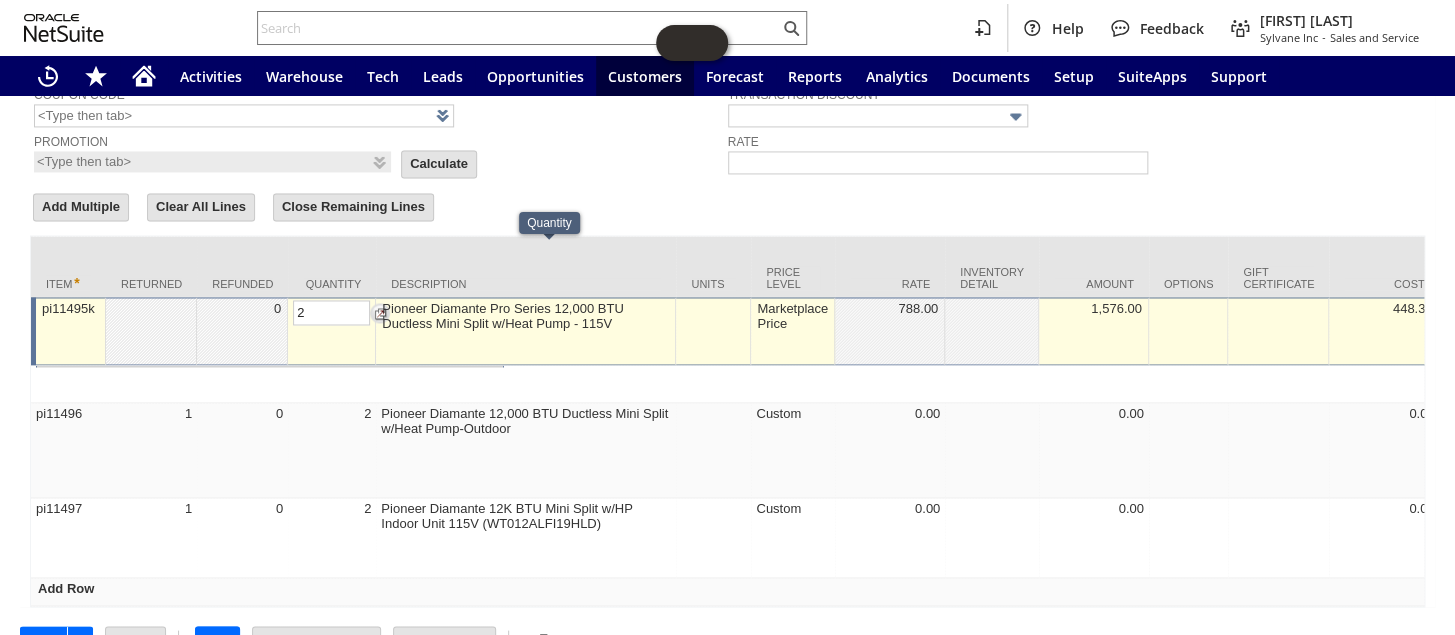 scroll, scrollTop: 1326, scrollLeft: 0, axis: vertical 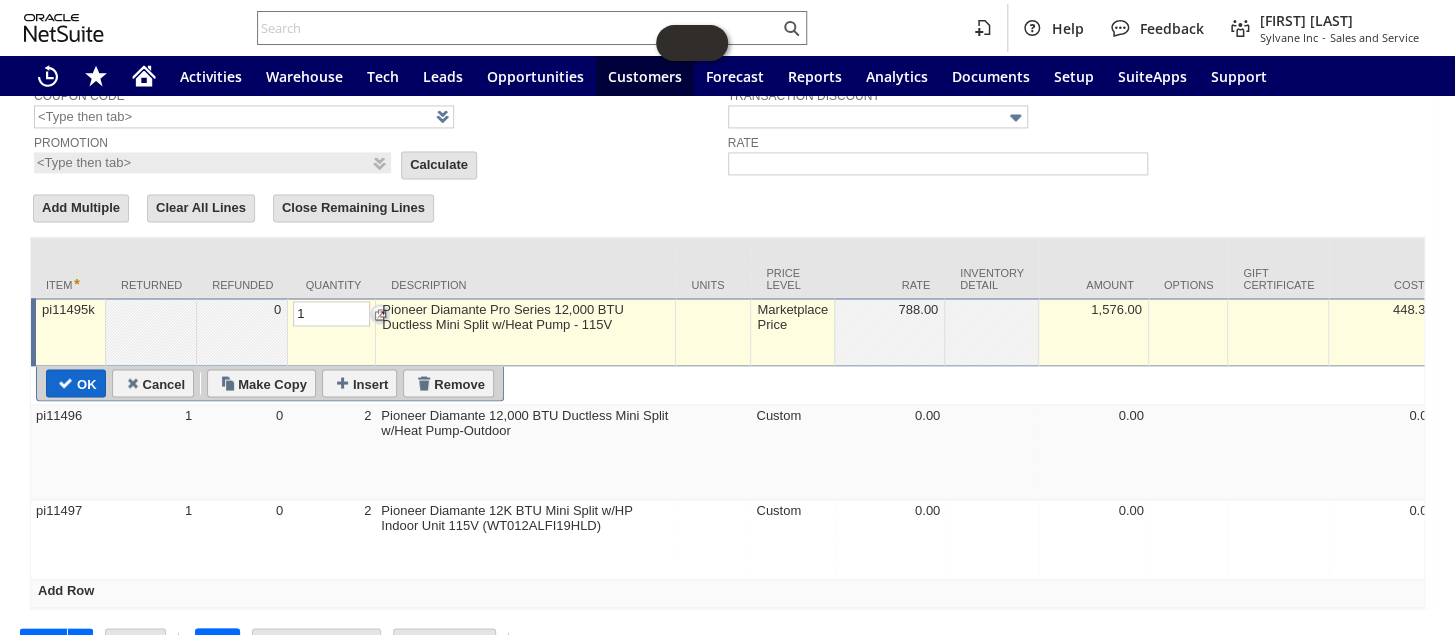 type on "1" 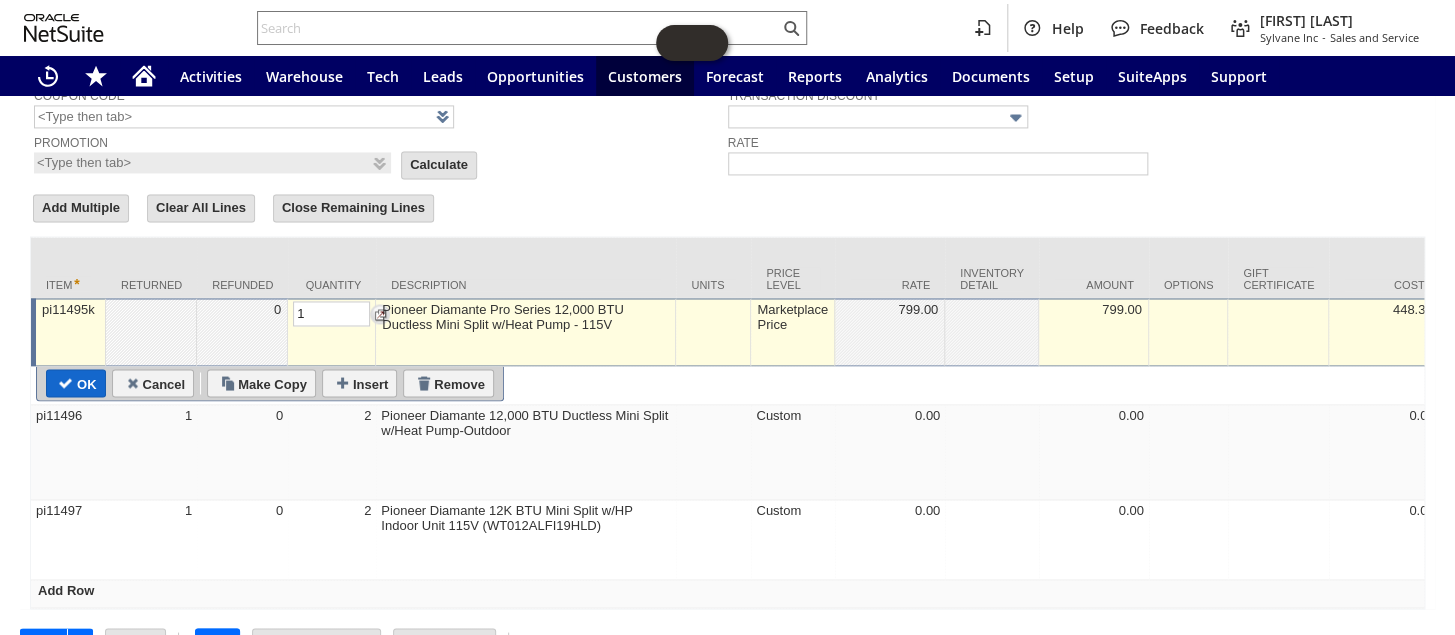 click on "OK" at bounding box center [76, 383] 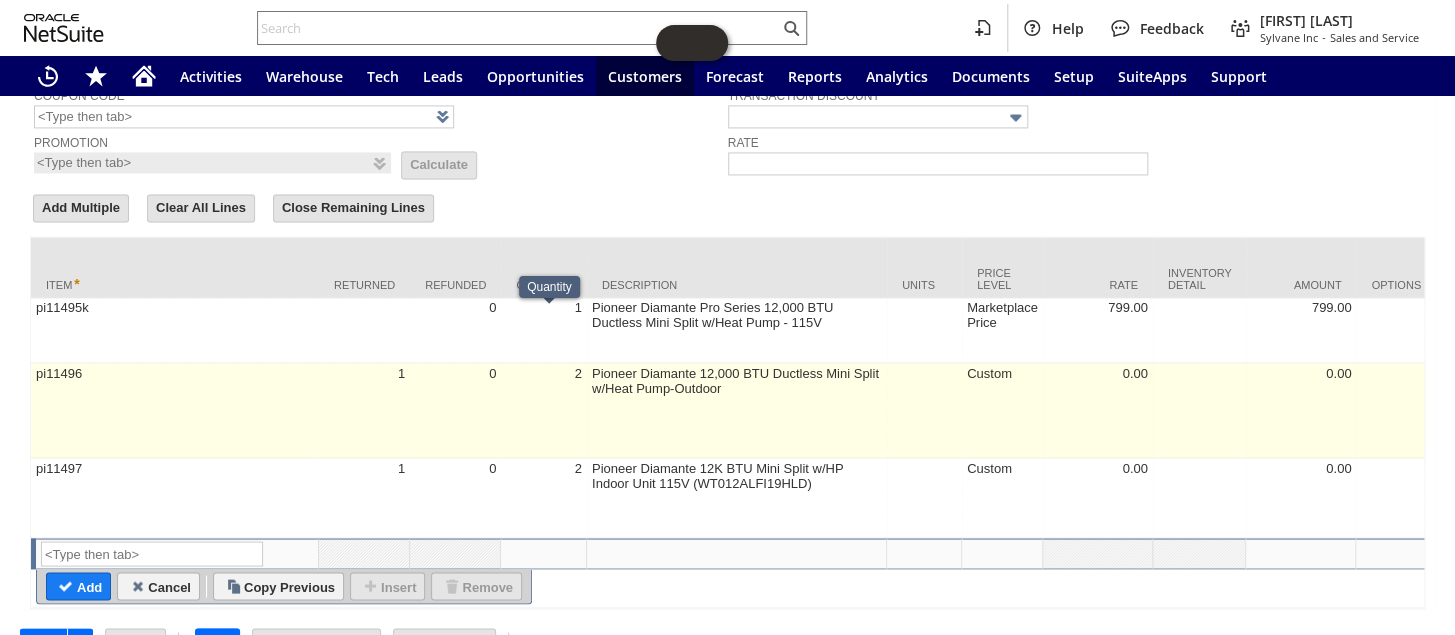 click on "2" at bounding box center (544, 410) 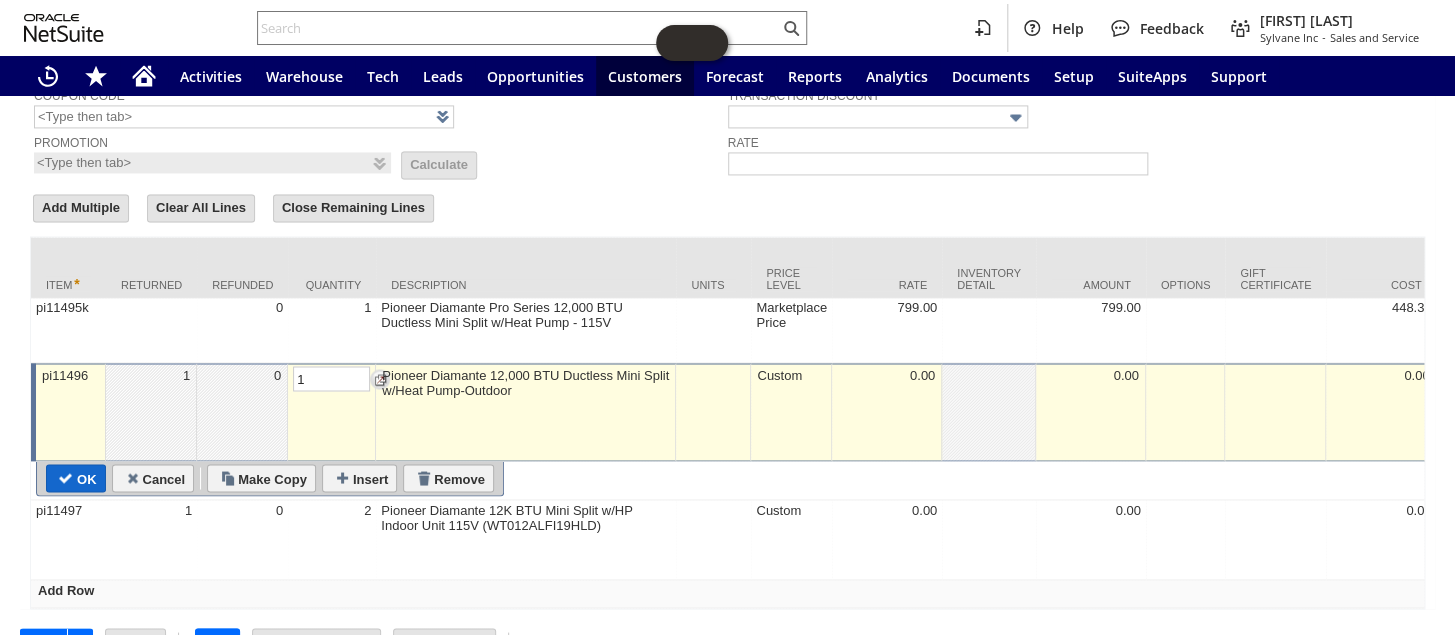 type on "1" 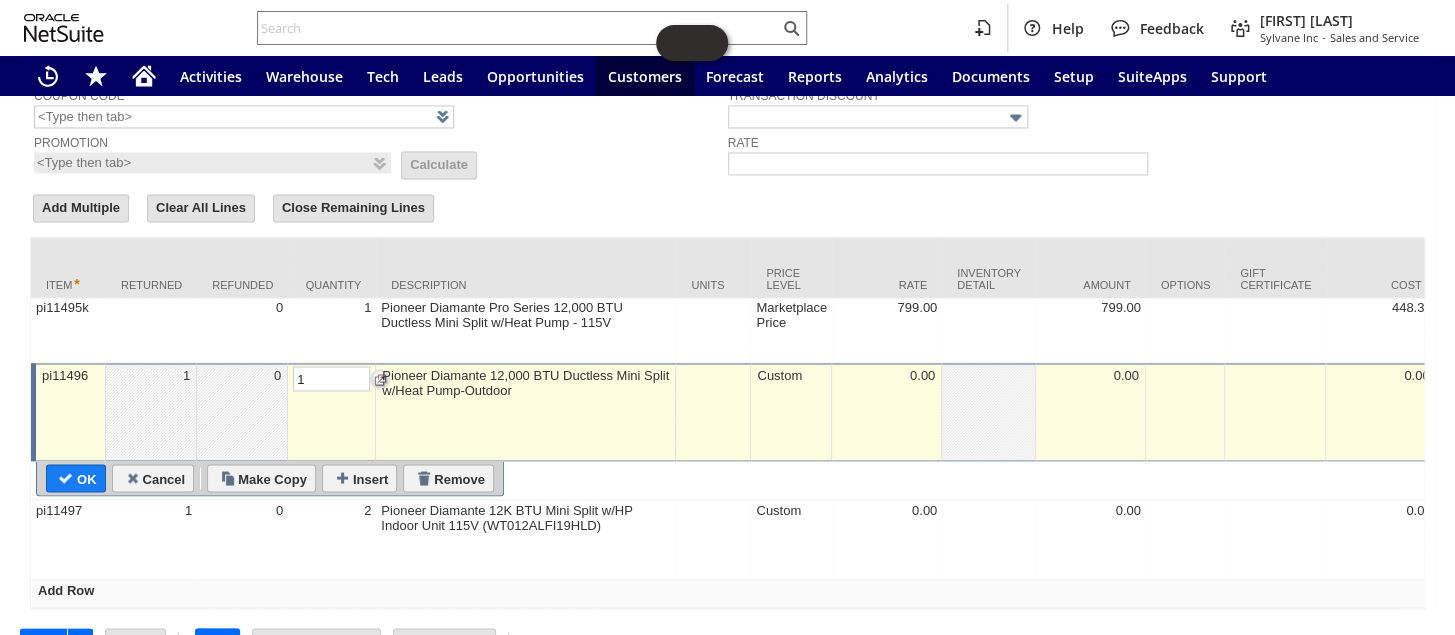 type 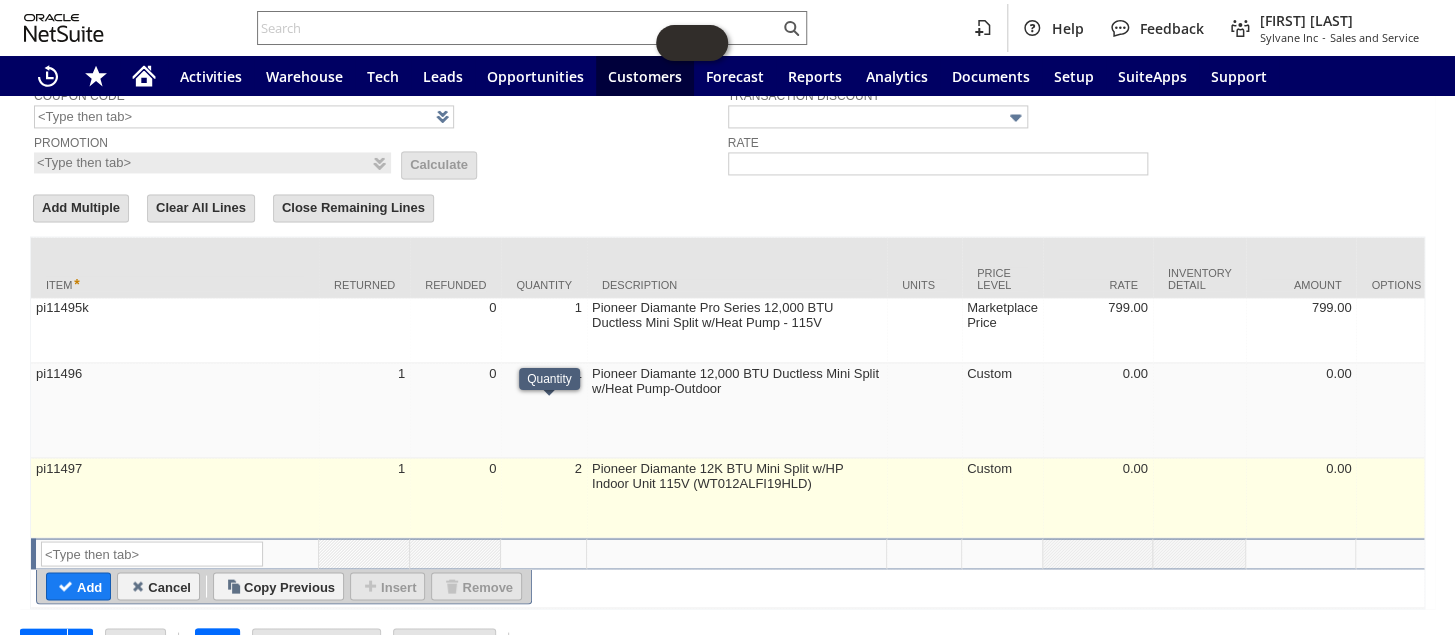 click on "2" at bounding box center [544, 498] 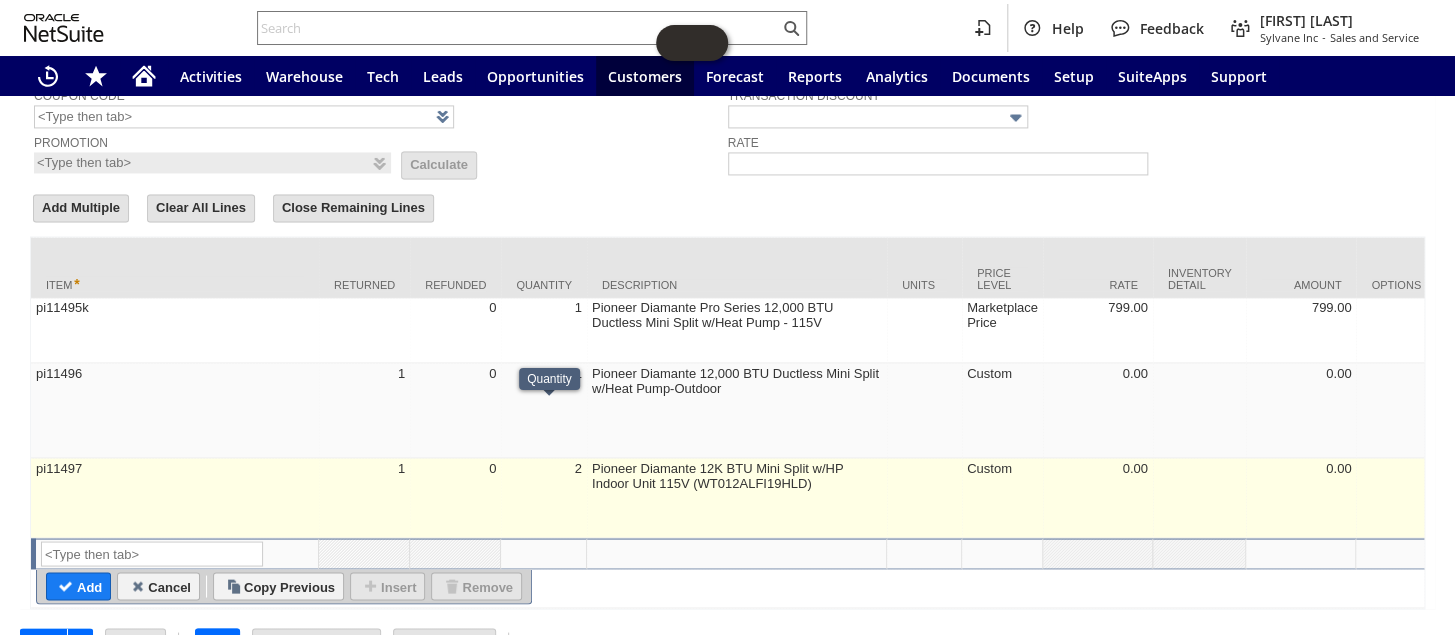 type on "pi11497" 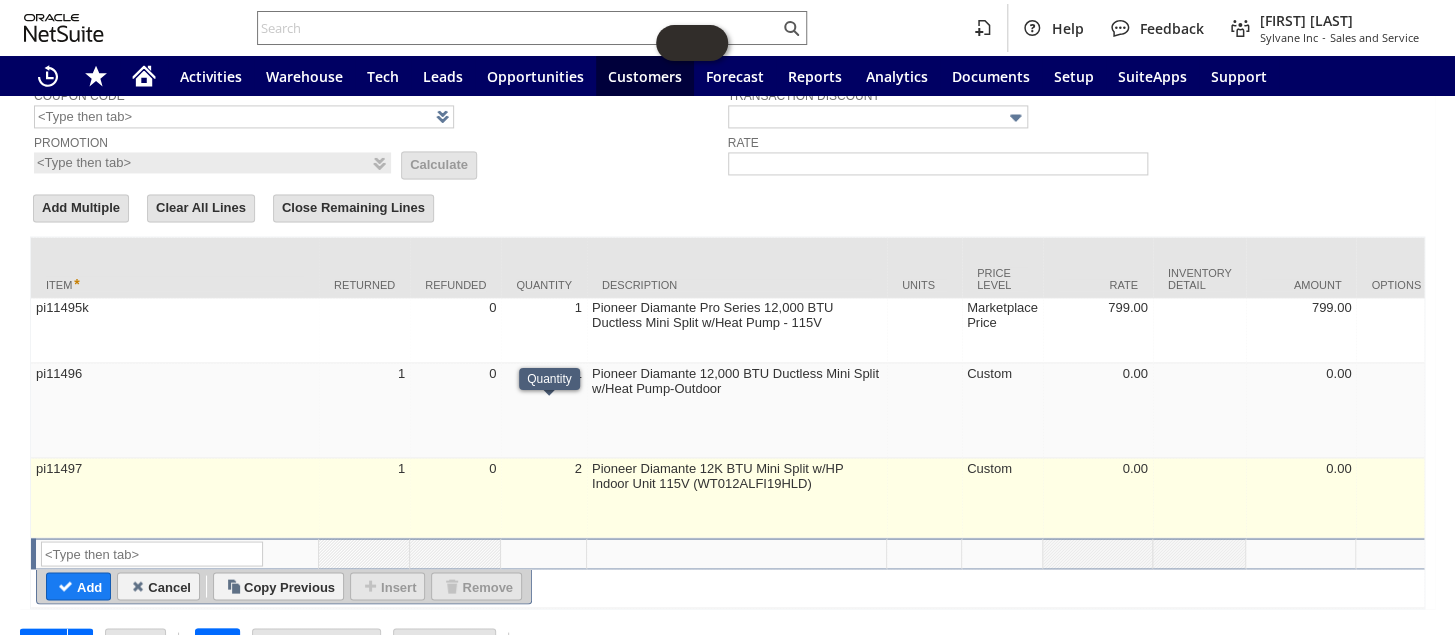 type on "OK" 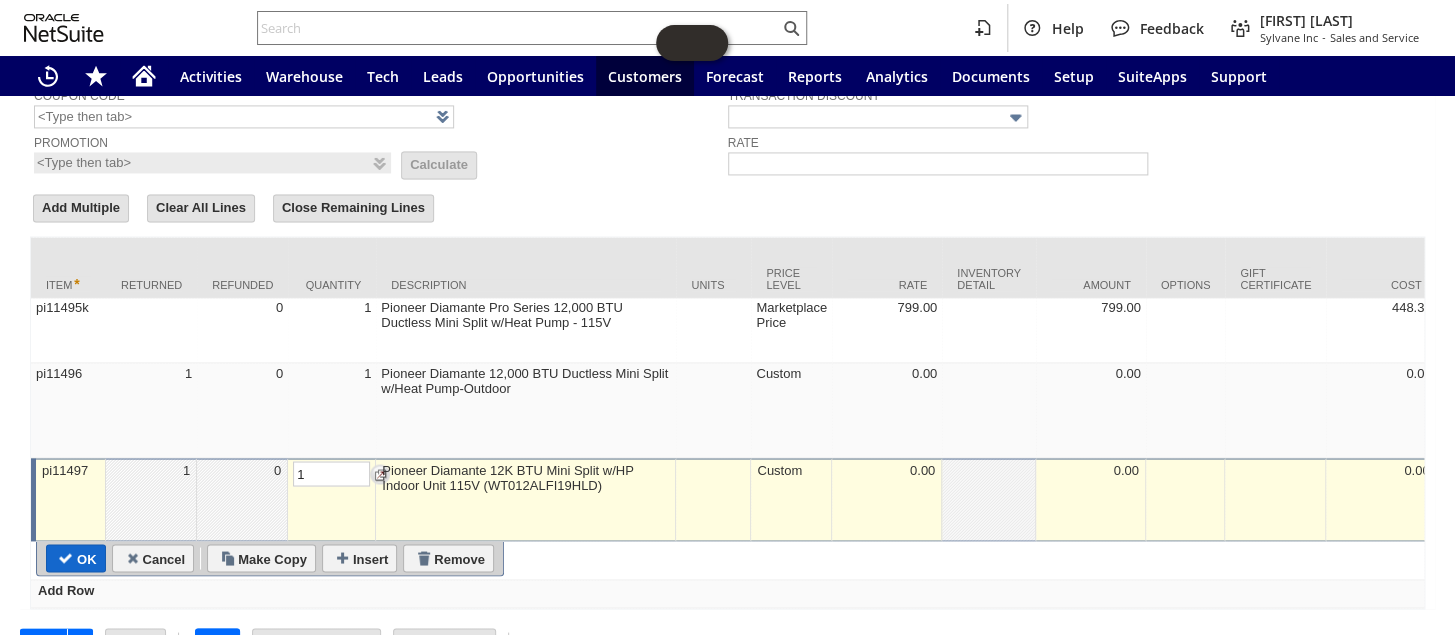 type on "1" 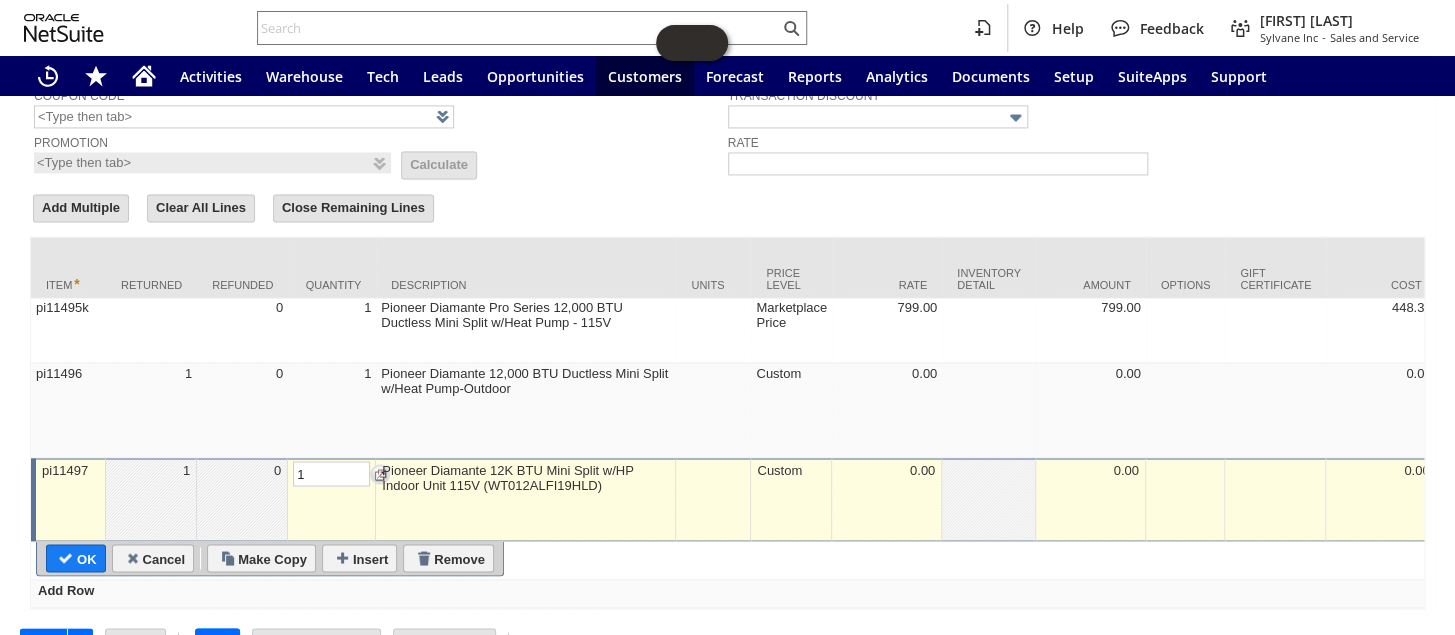 type 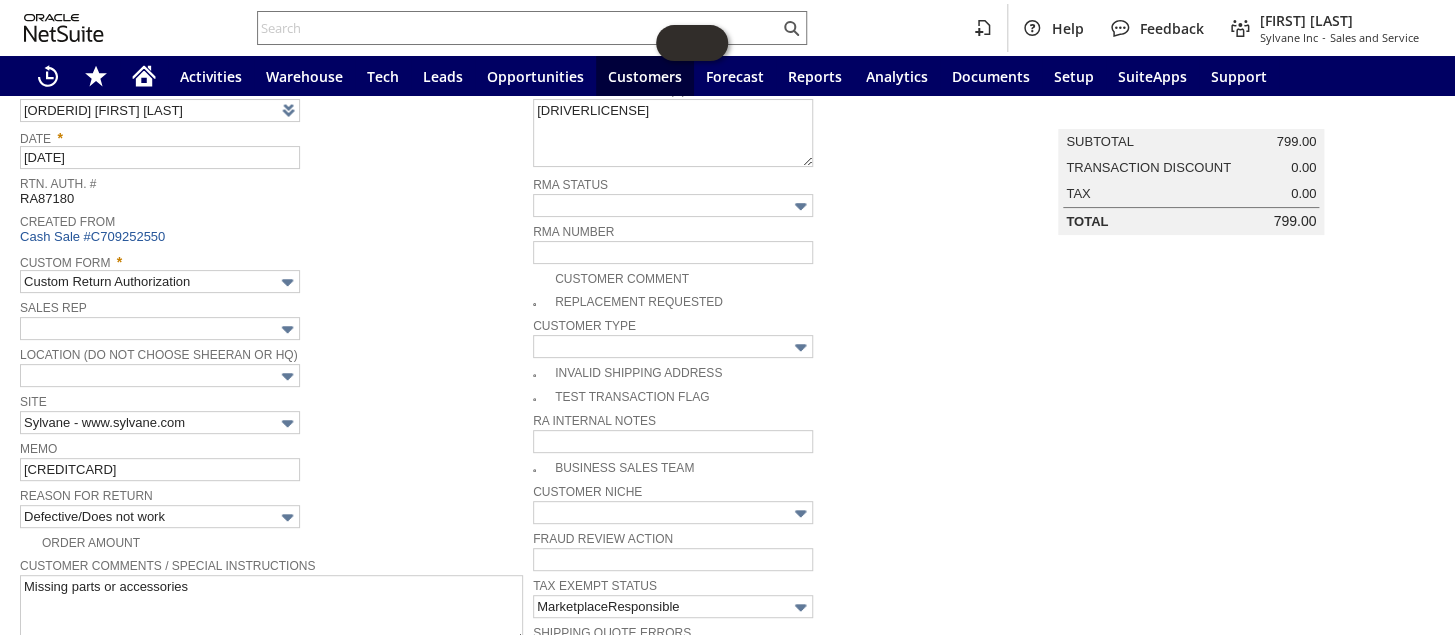 scroll, scrollTop: 0, scrollLeft: 0, axis: both 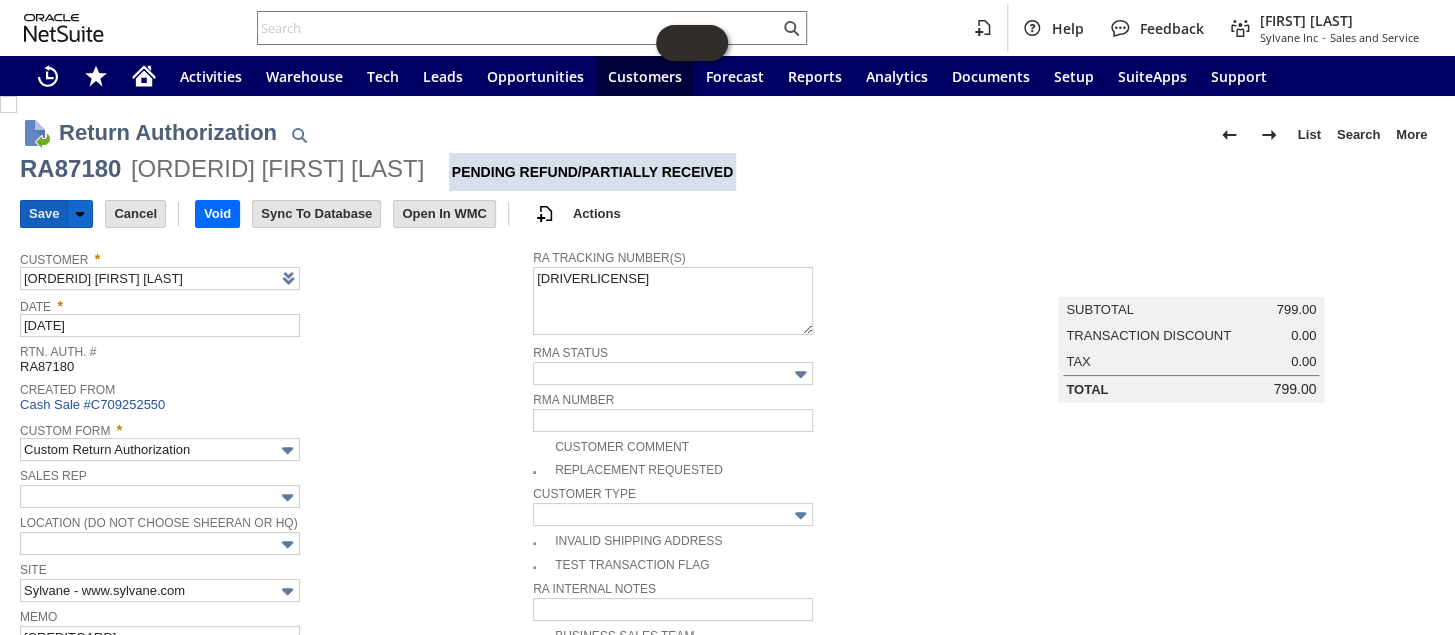 click on "Save" at bounding box center [44, 214] 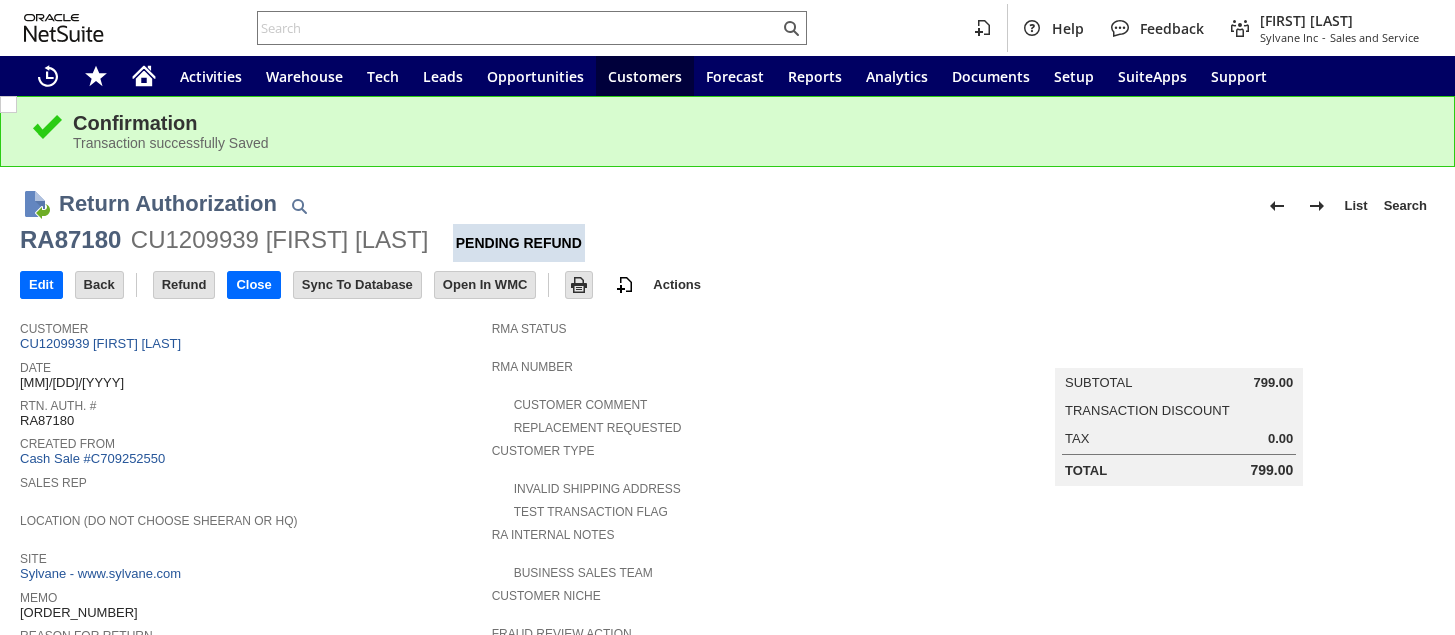scroll, scrollTop: 0, scrollLeft: 0, axis: both 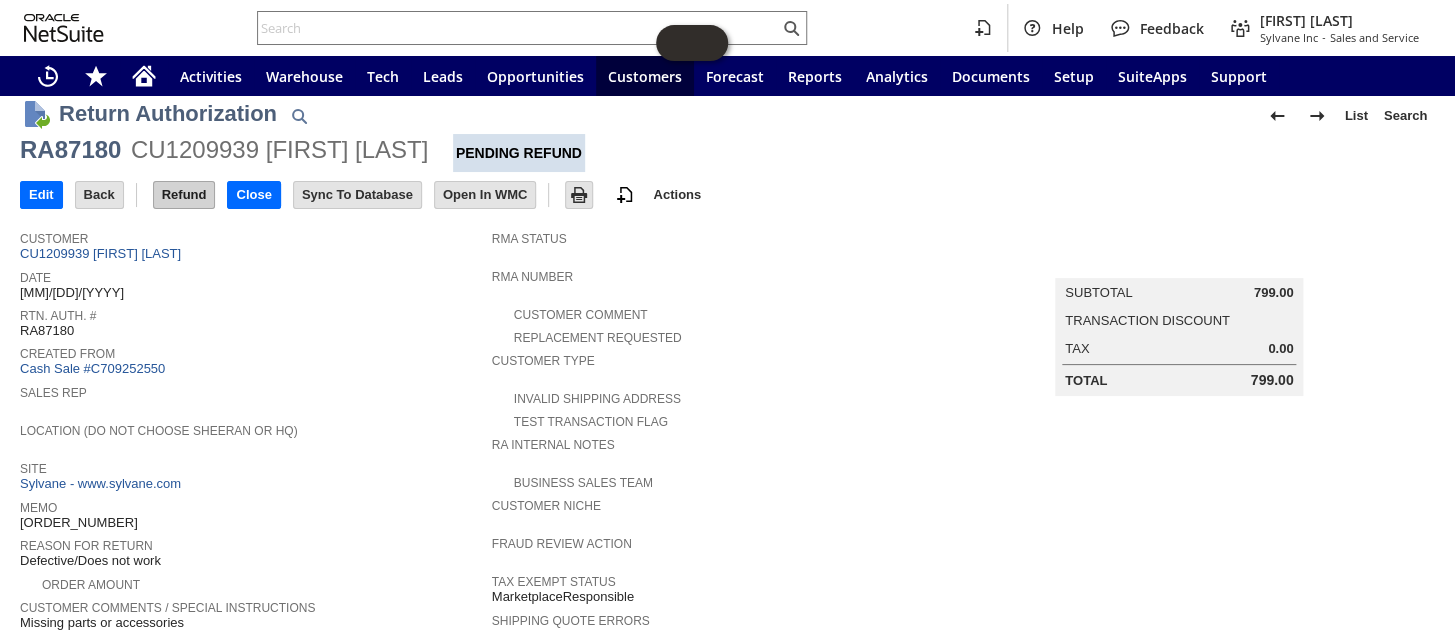 click on "Refund" at bounding box center (184, 195) 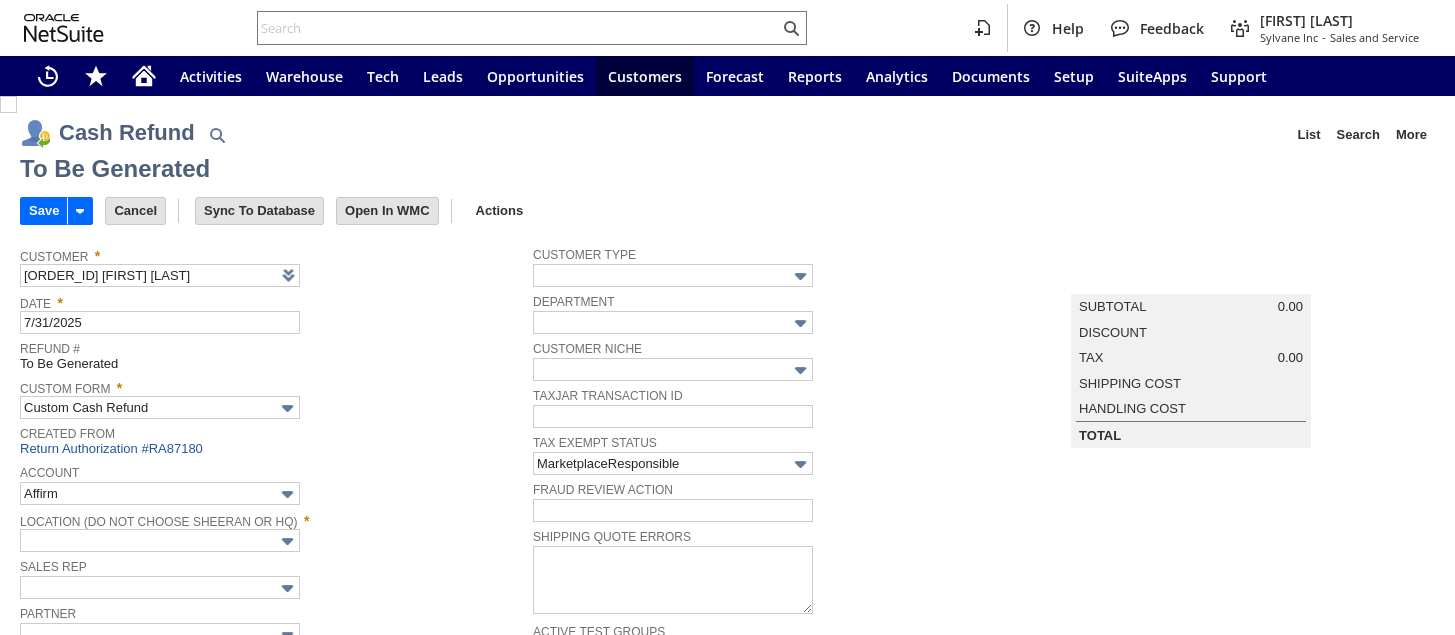 scroll, scrollTop: 0, scrollLeft: 0, axis: both 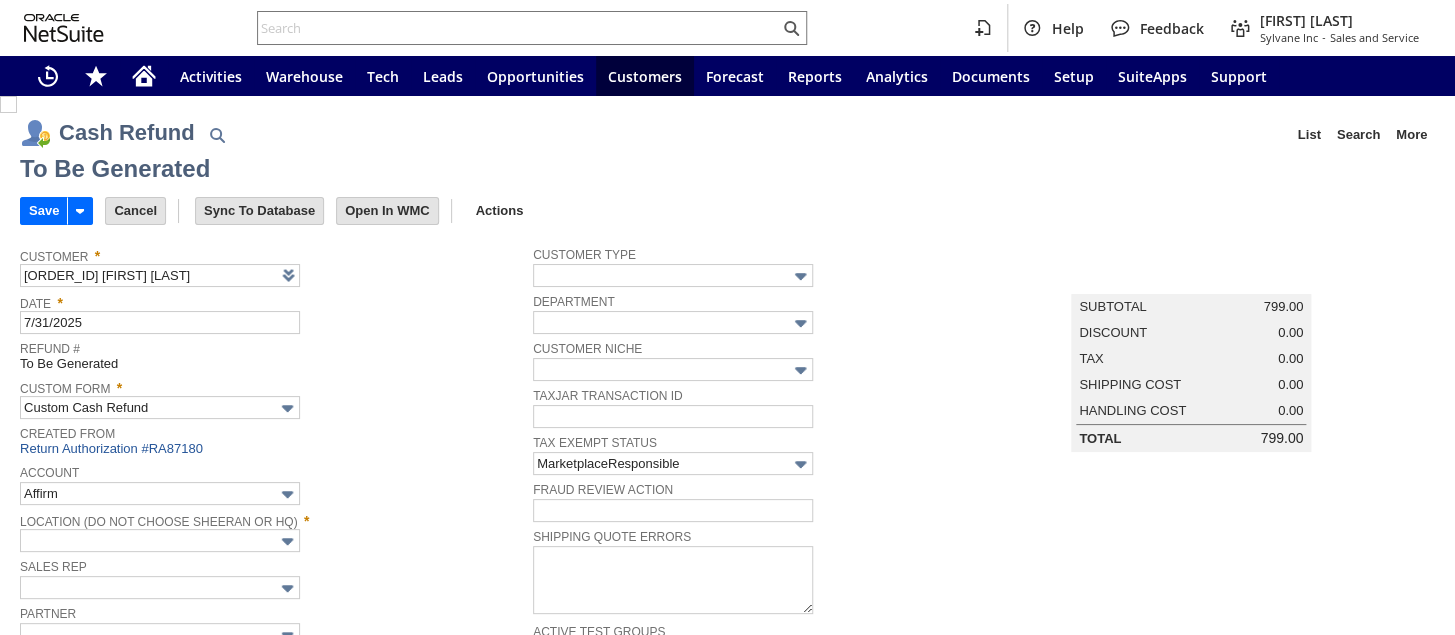type on "Amazon Undeposited Funds" 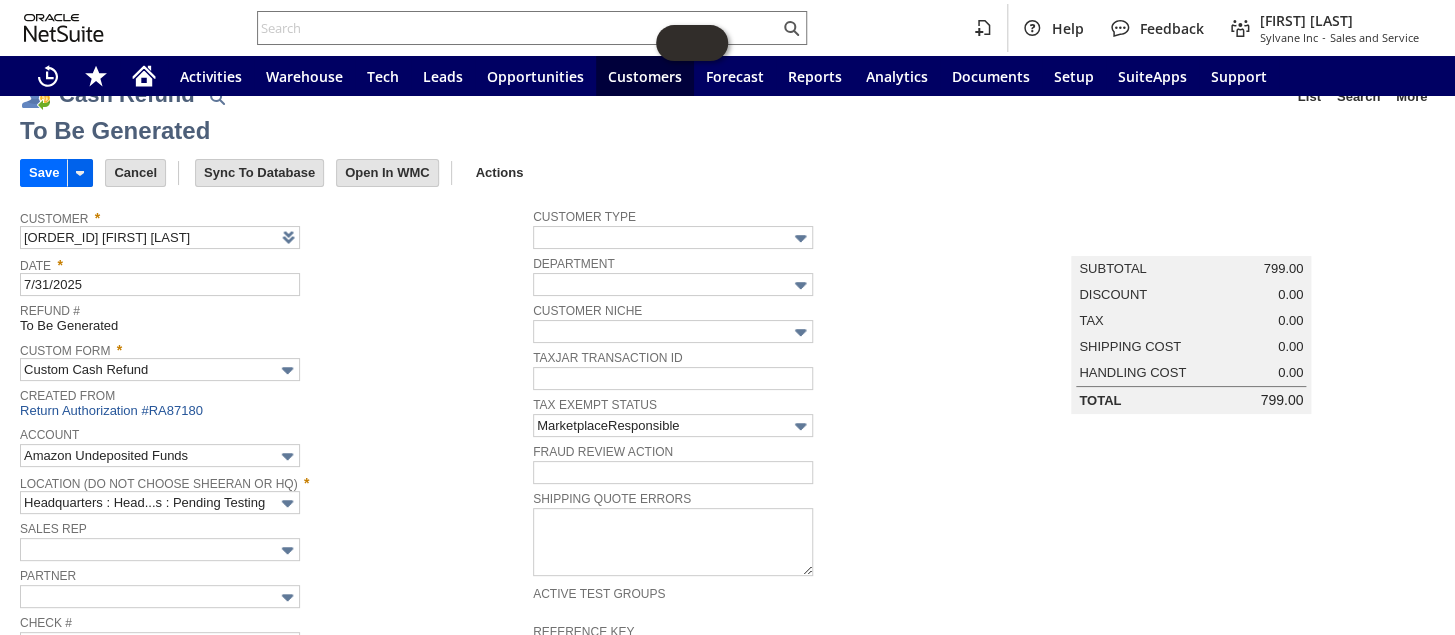 scroll, scrollTop: 8, scrollLeft: 0, axis: vertical 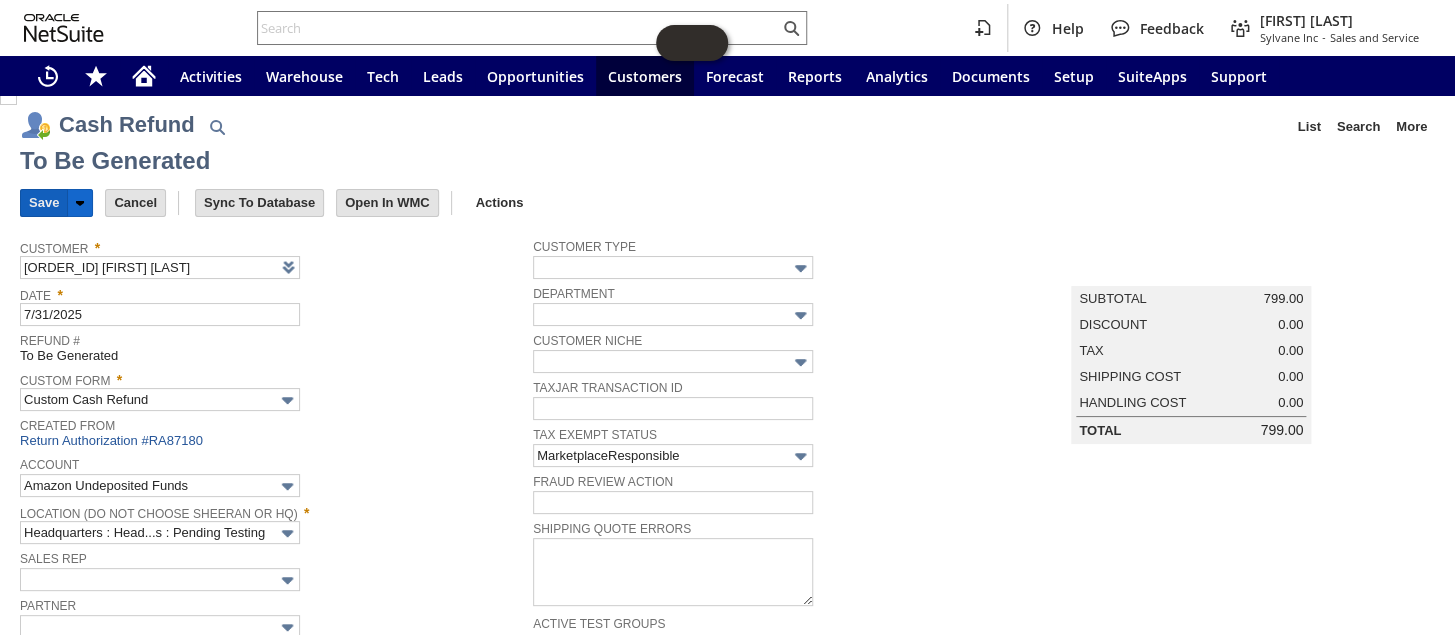 click on "Save" at bounding box center (44, 203) 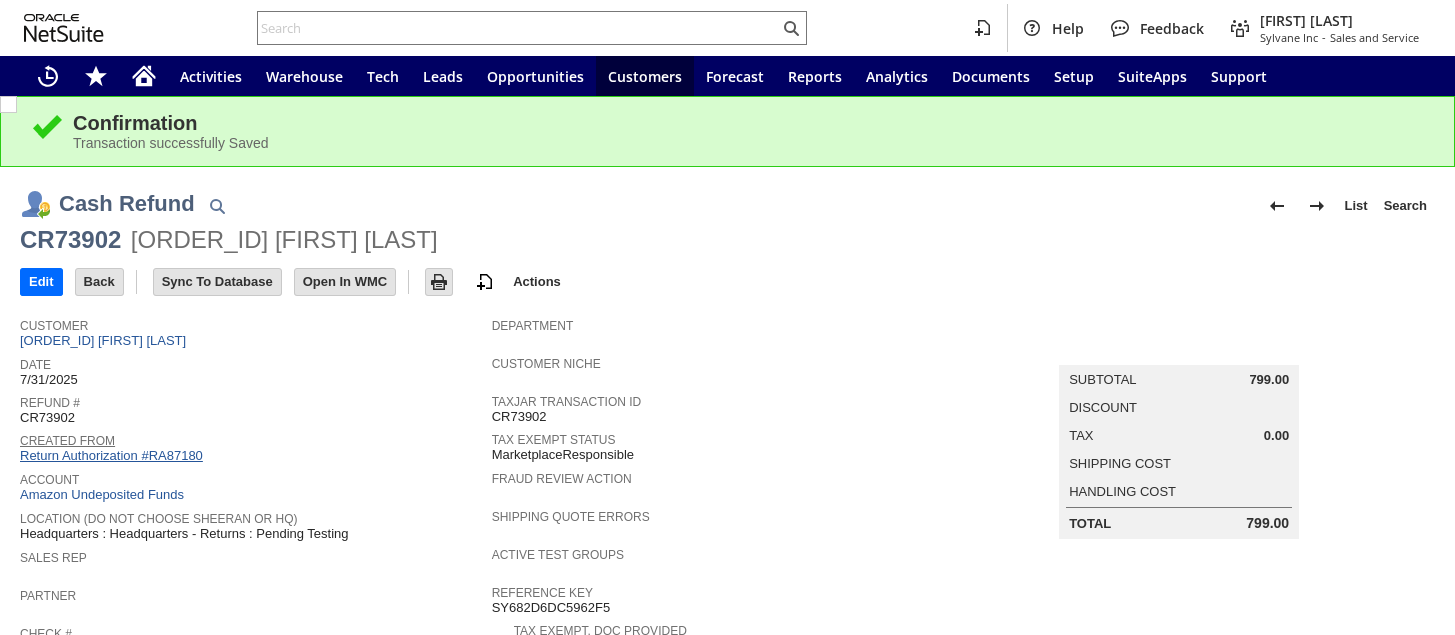 scroll, scrollTop: 0, scrollLeft: 0, axis: both 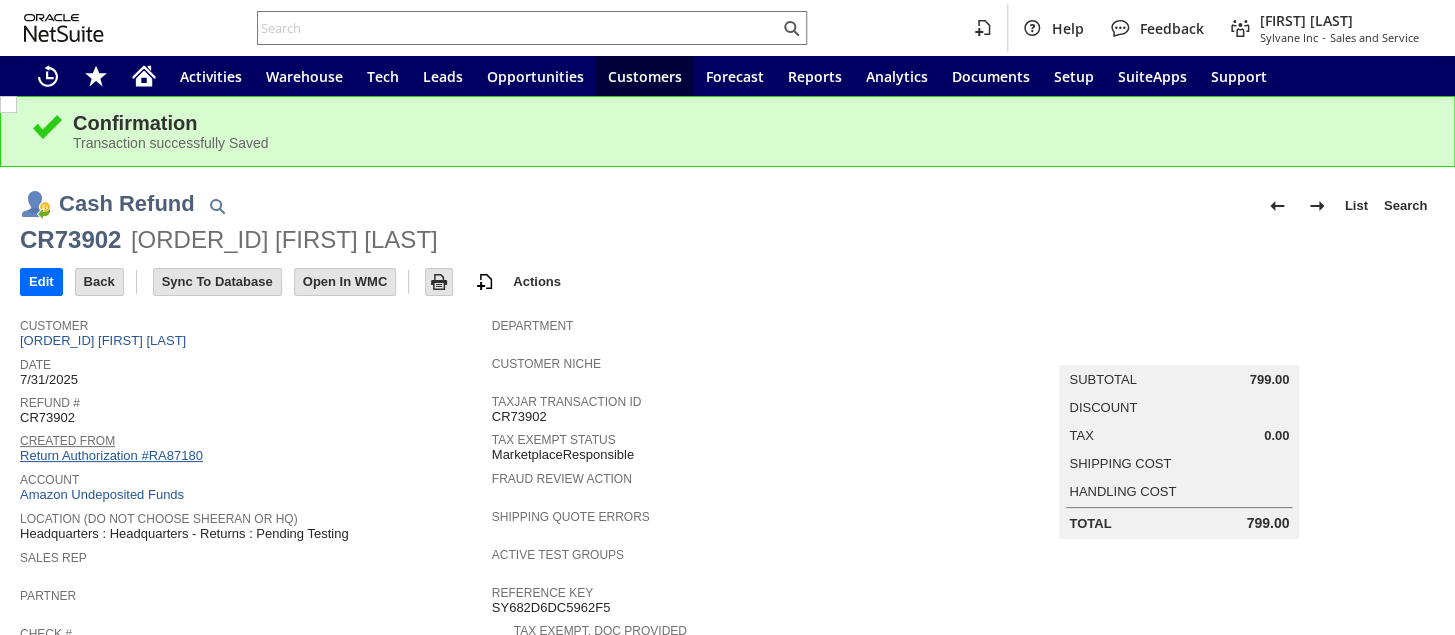 click on "Return Authorization #RA87180" at bounding box center (111, 455) 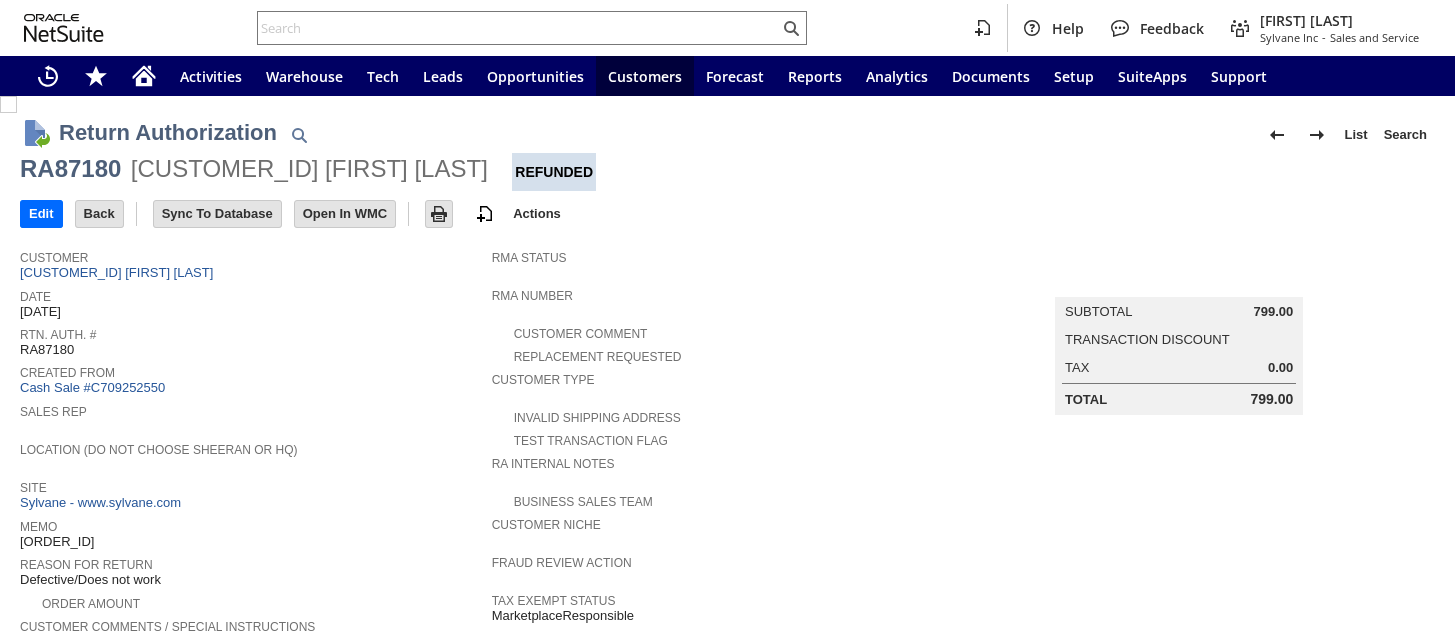 scroll, scrollTop: 0, scrollLeft: 0, axis: both 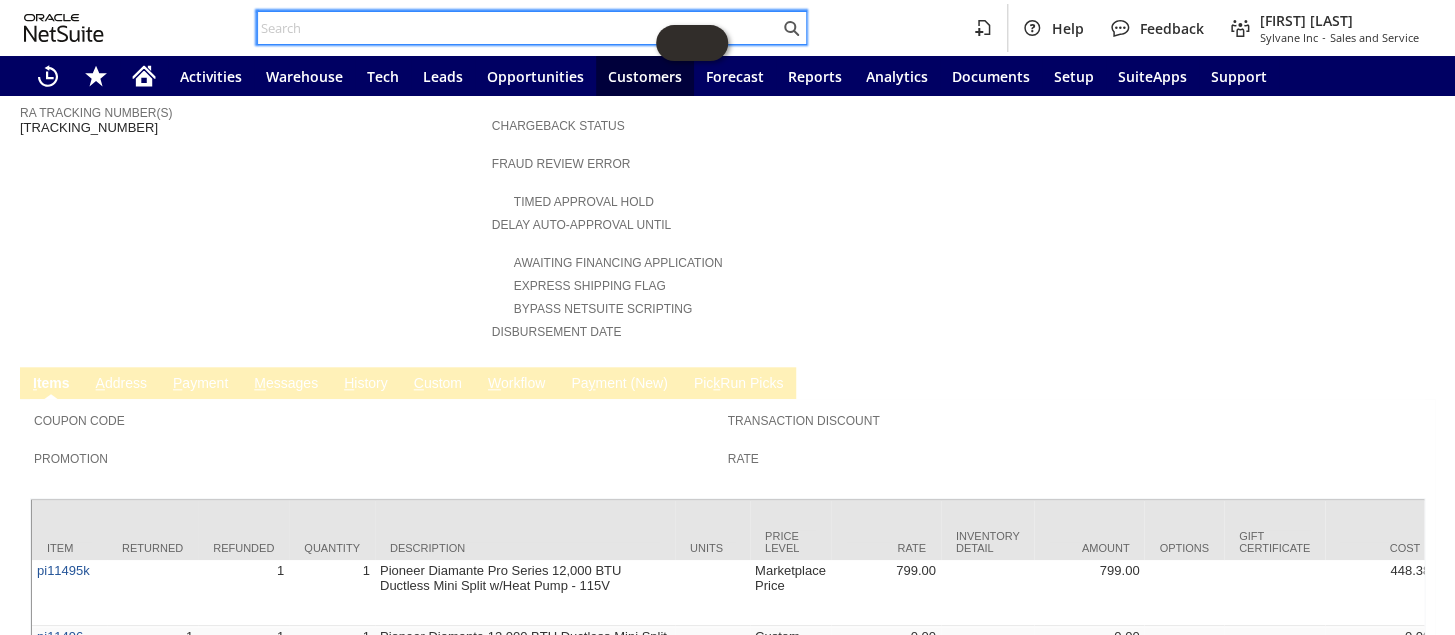 click at bounding box center [518, 28] 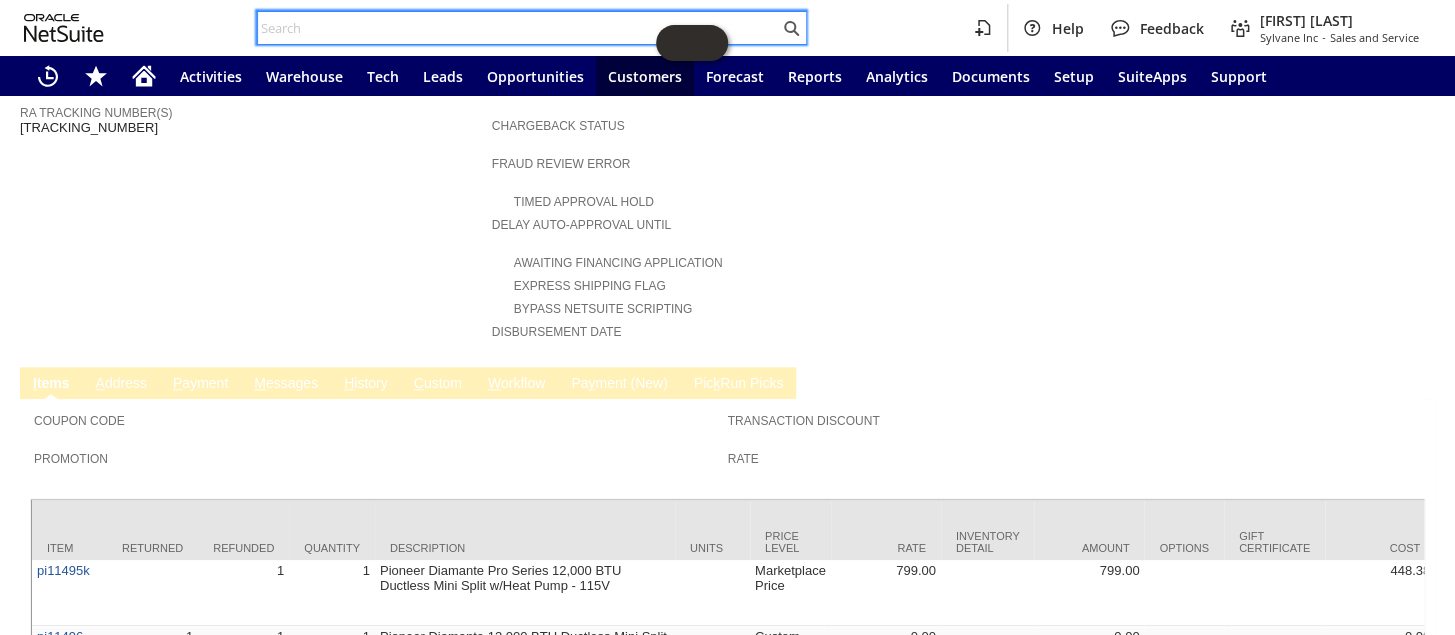 paste on "[ORDER_ID]" 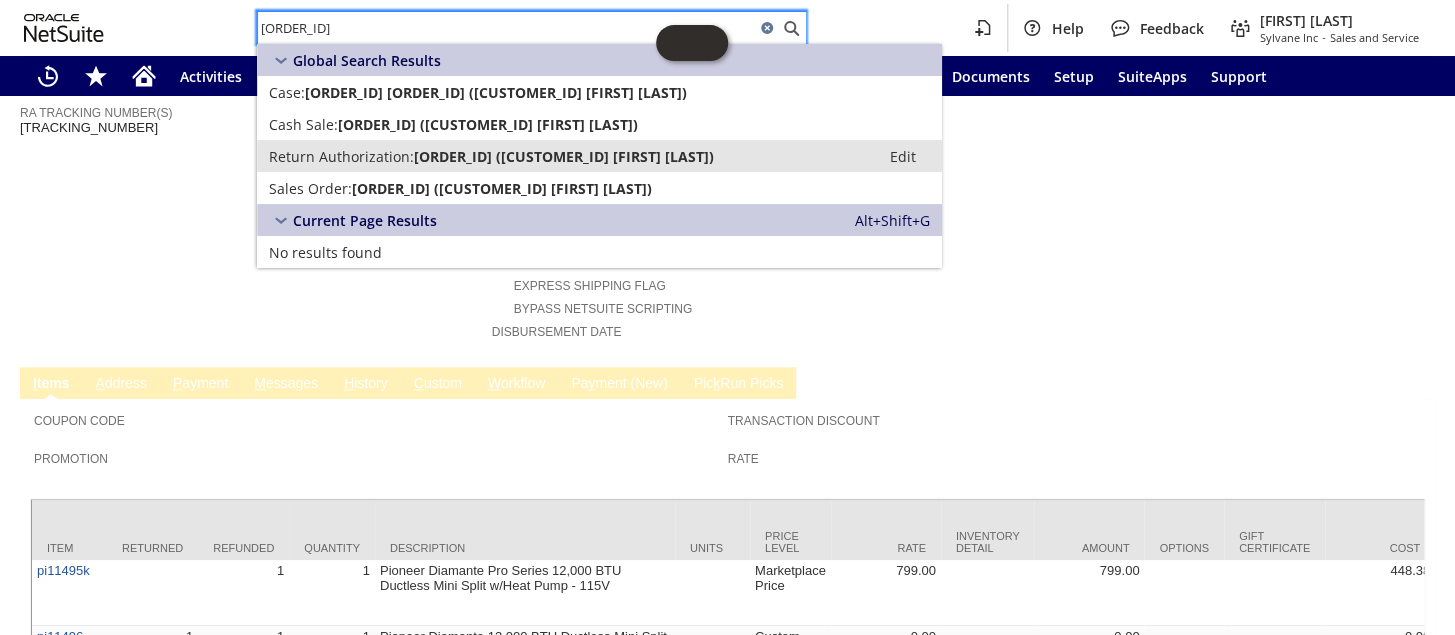 type on "[ORDER_ID]" 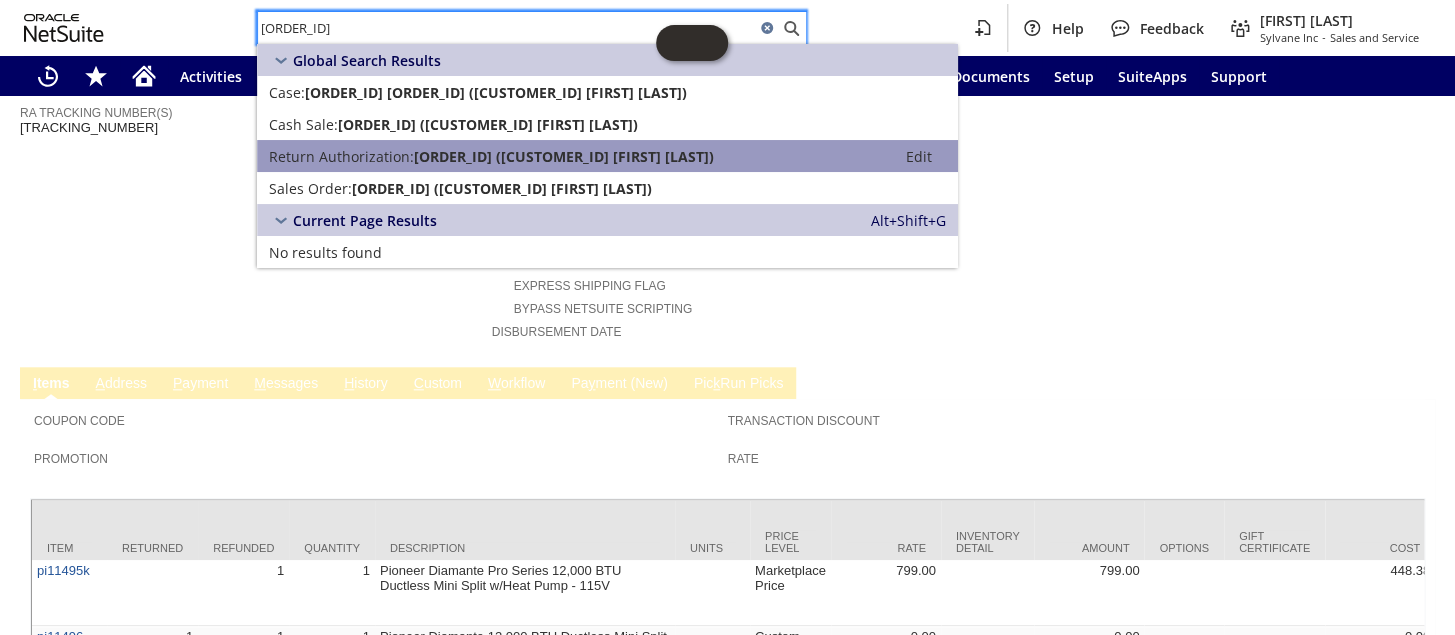 click on "RA88638 (CU[ID] [FIRST] [LAST])" at bounding box center (564, 156) 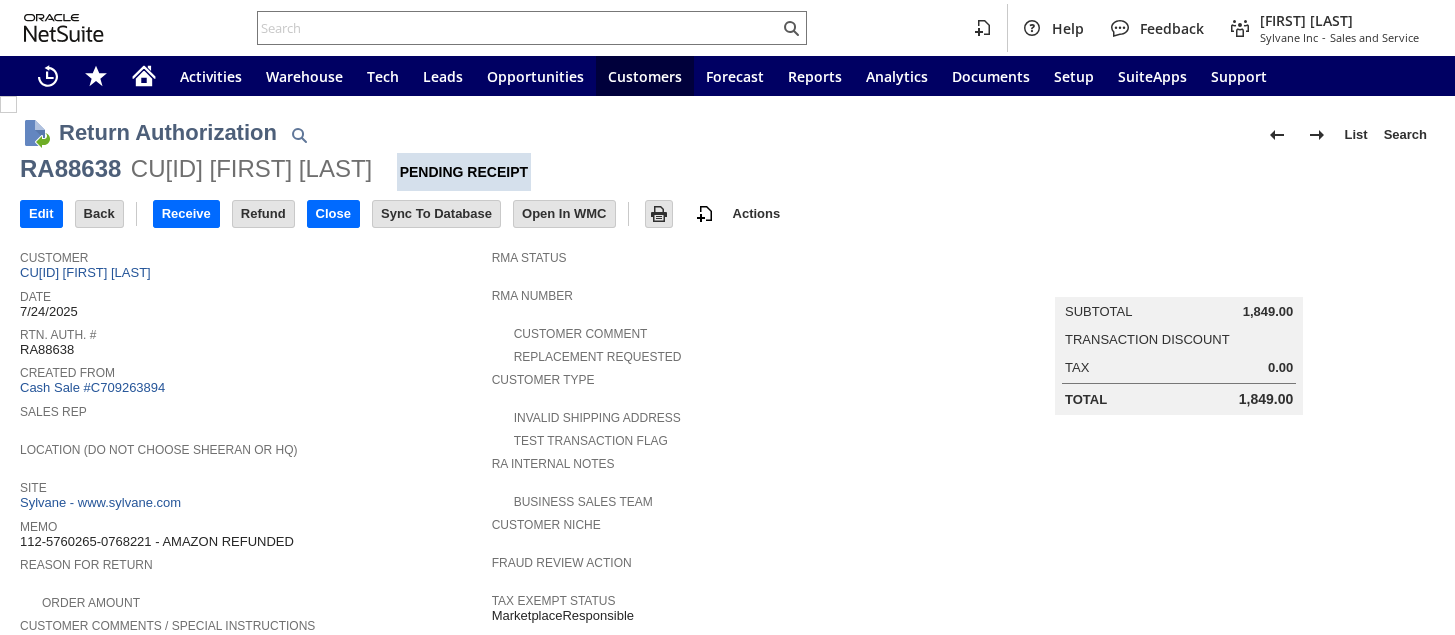 scroll, scrollTop: 0, scrollLeft: 0, axis: both 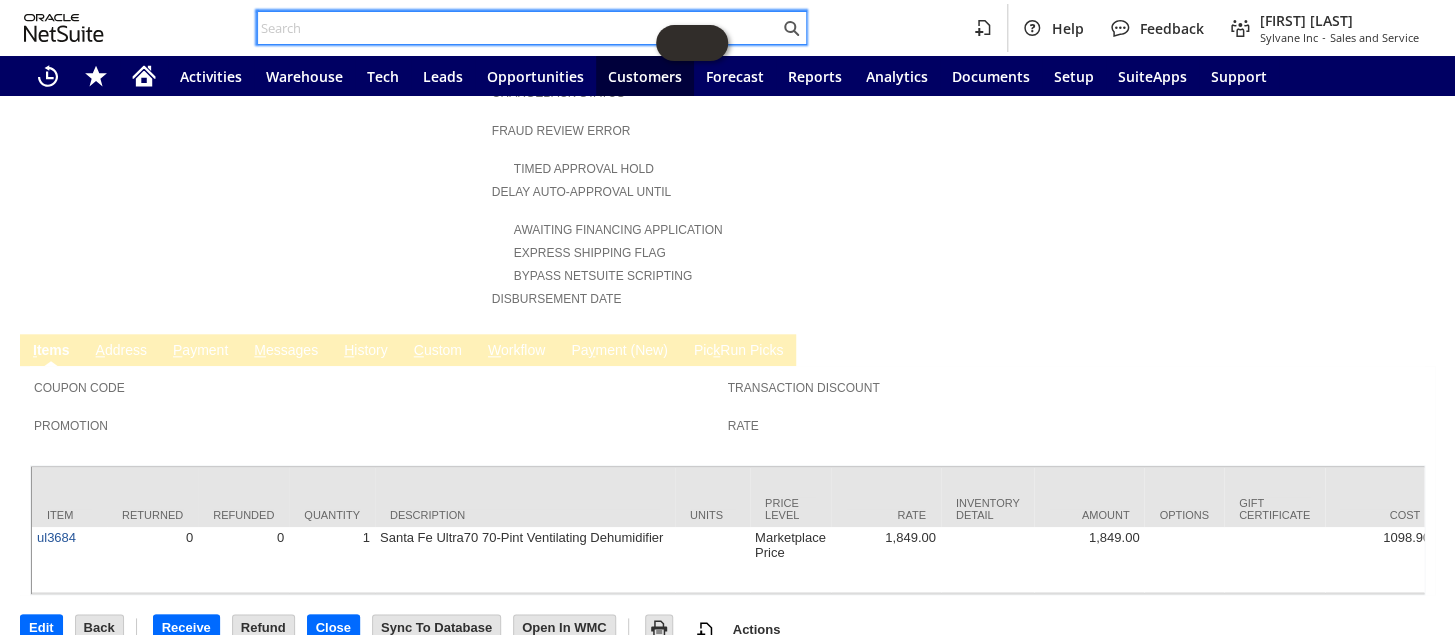 click at bounding box center [518, 28] 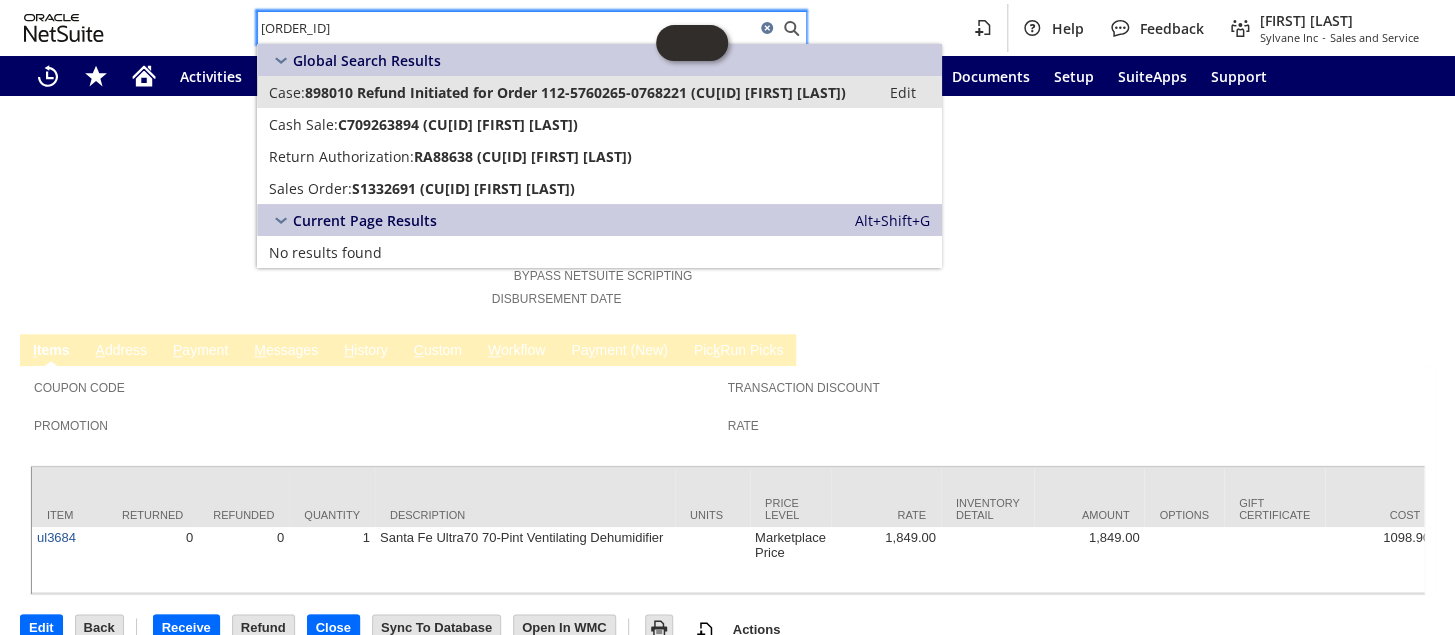 type on "[ORDER_ID]" 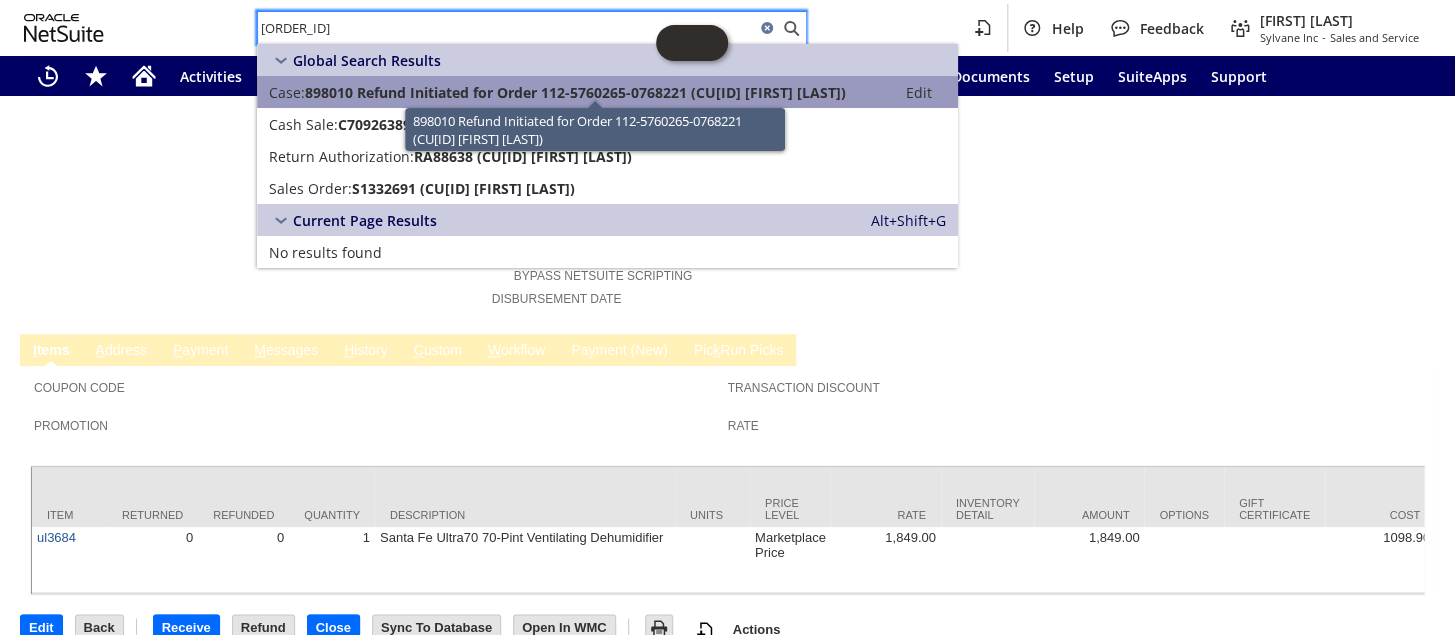 click on "898010 Refund Initiated for Order 112-5760265-0768221 (CU[ID] [FIRST] [LAST])" at bounding box center (575, 92) 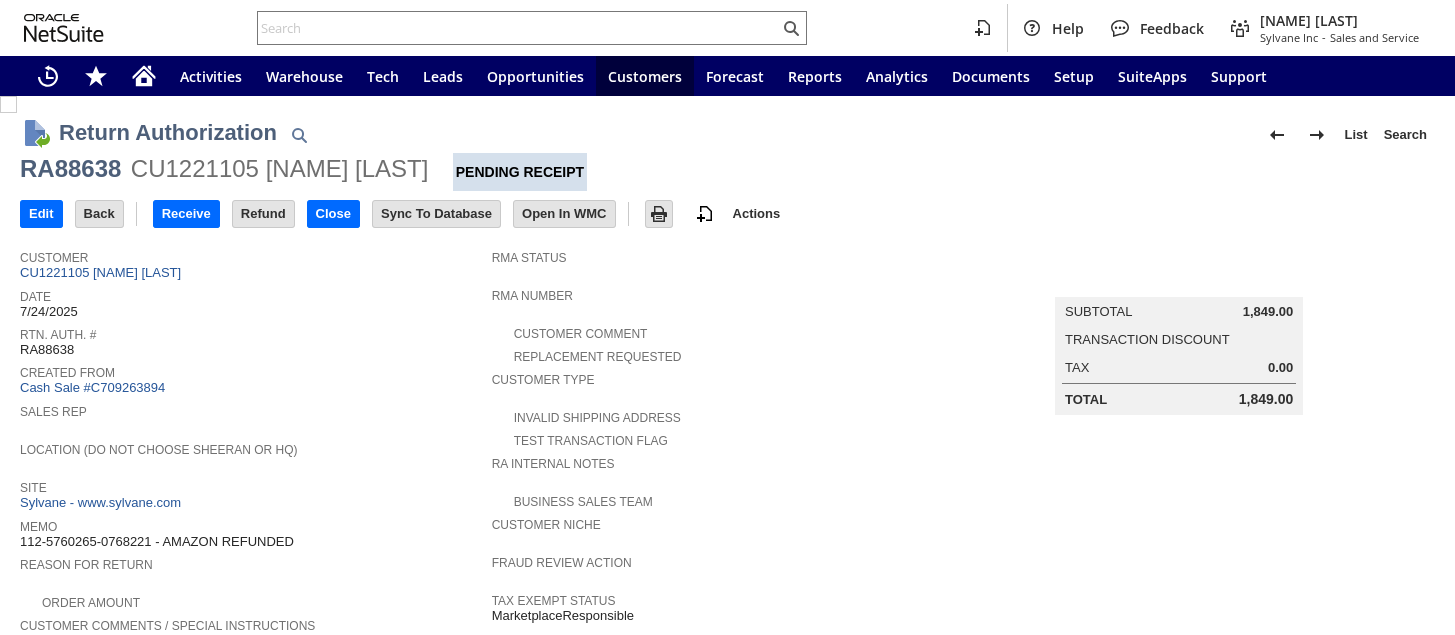 scroll, scrollTop: 0, scrollLeft: 0, axis: both 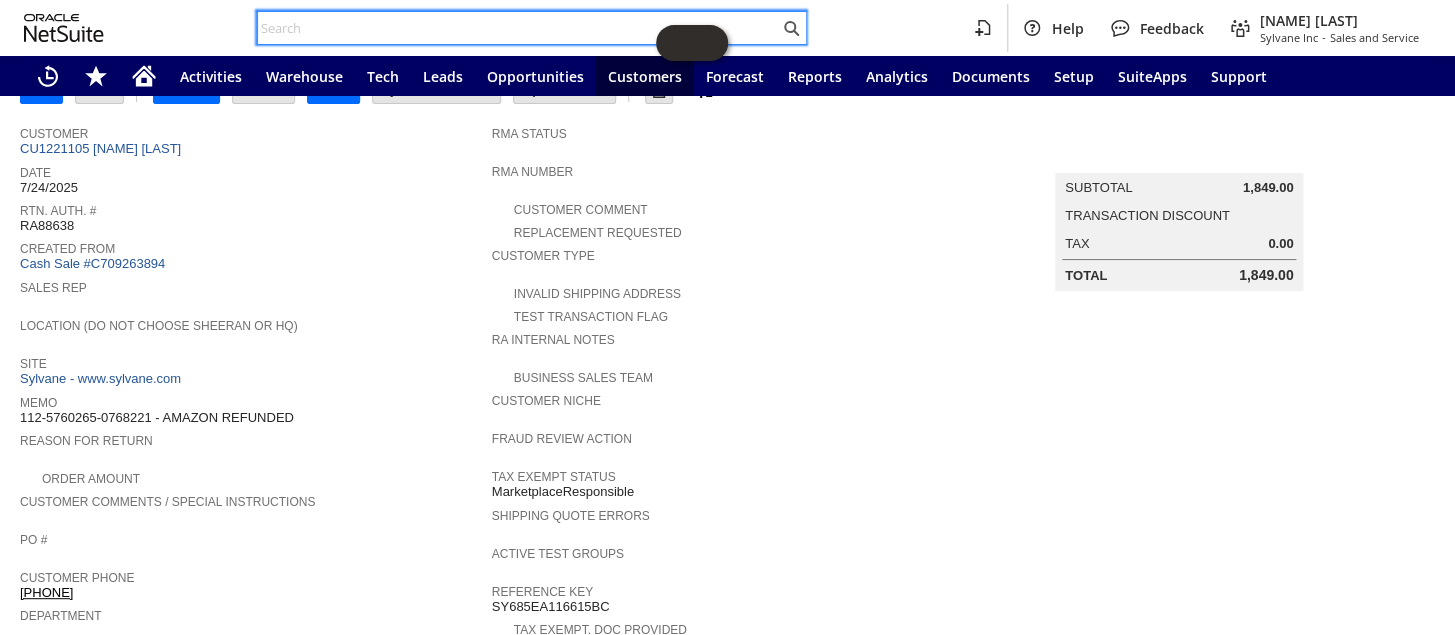 click at bounding box center (518, 28) 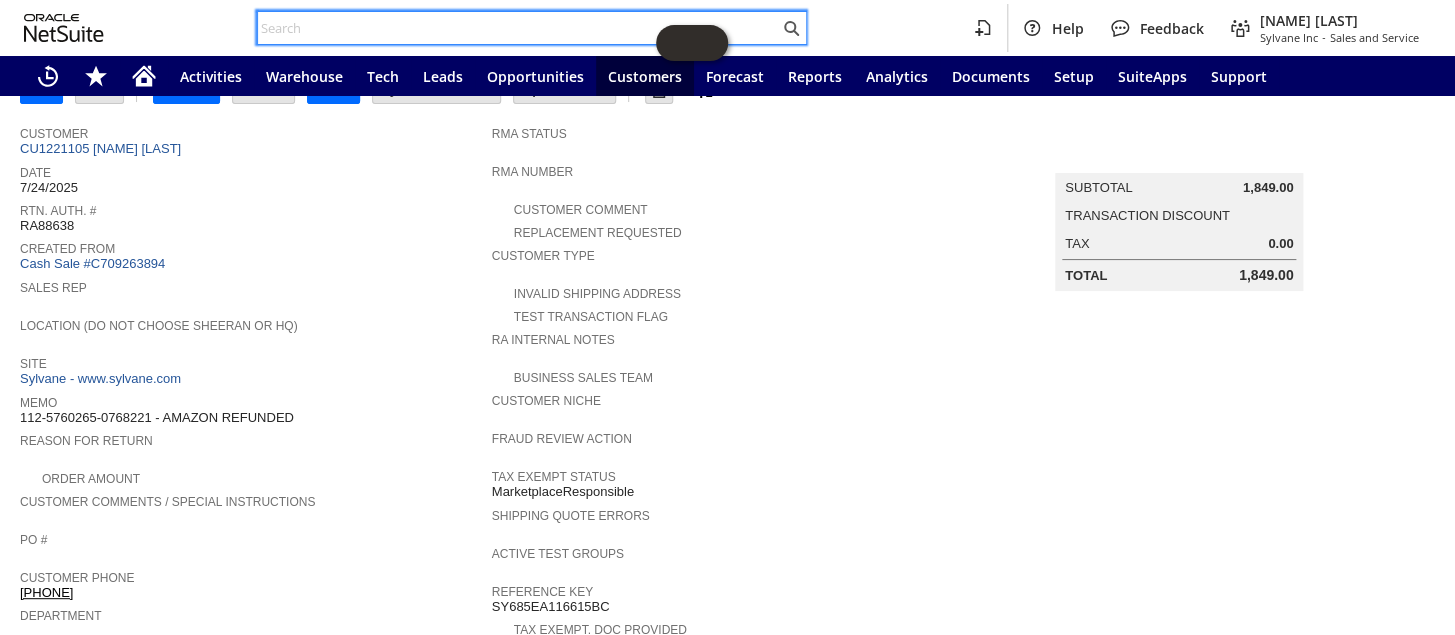 drag, startPoint x: 400, startPoint y: 17, endPoint x: 340, endPoint y: 20, distance: 60.074955 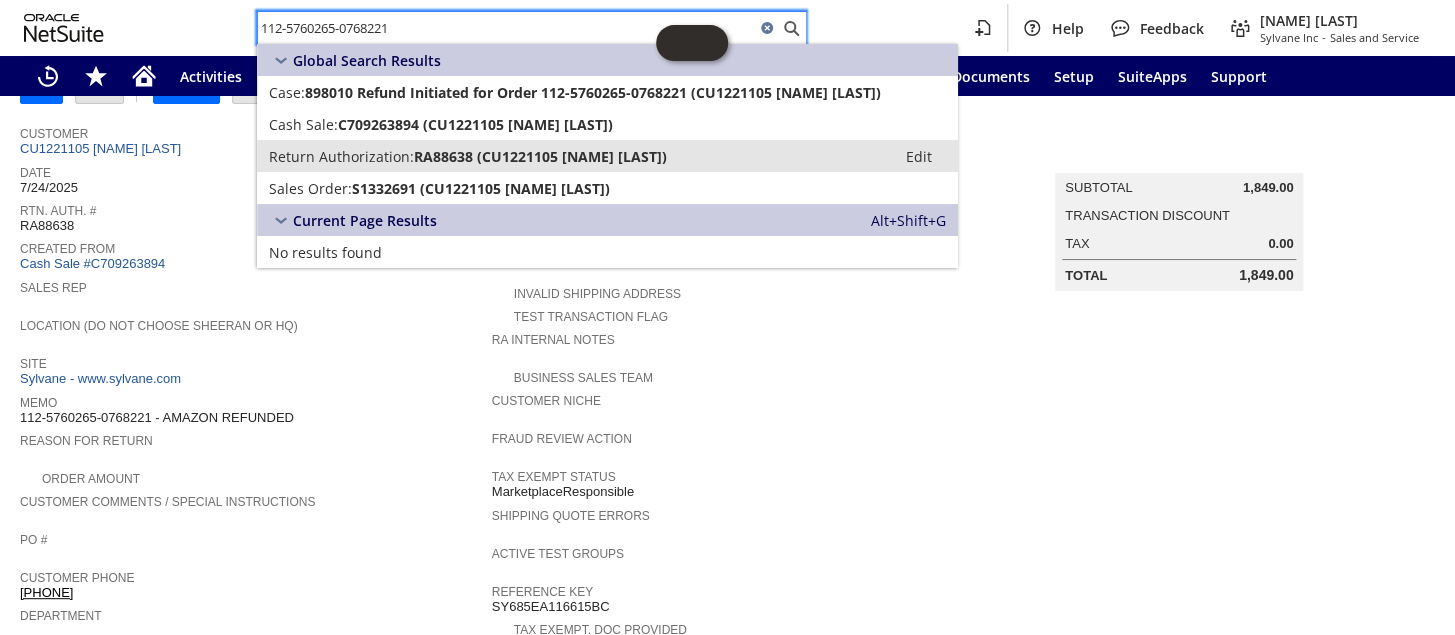 type on "112-5760265-0768221" 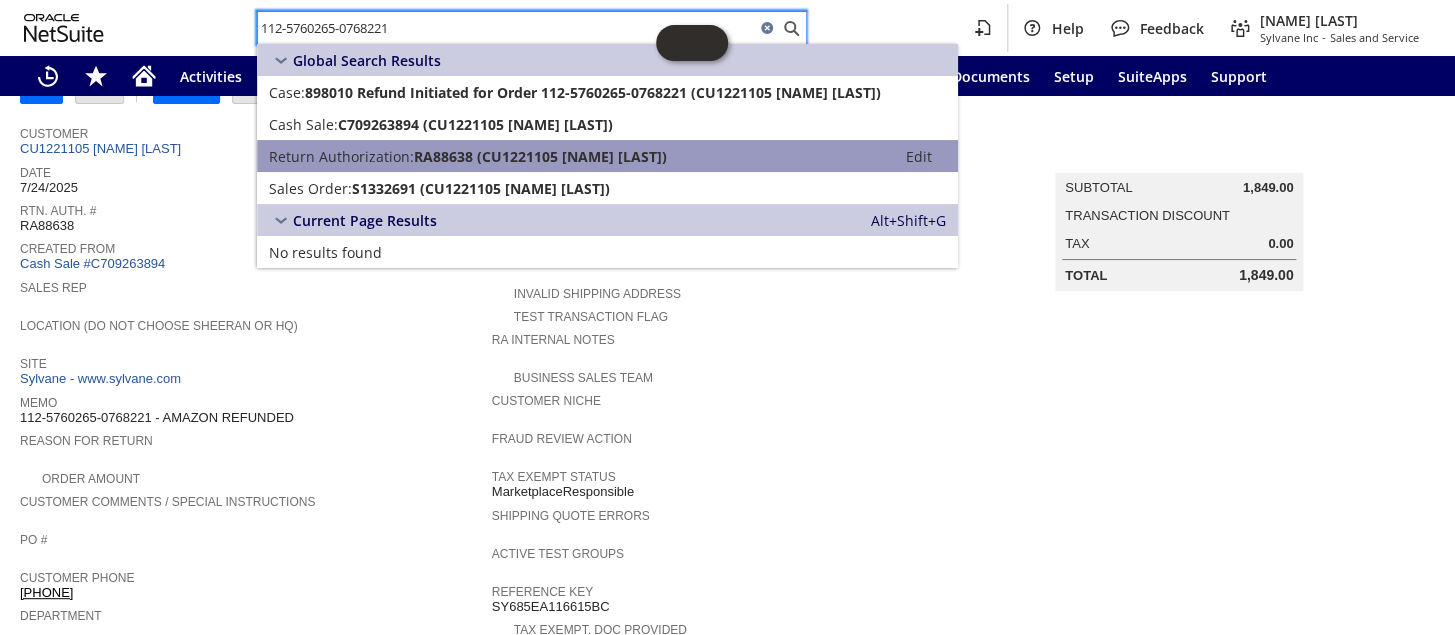 click on "RA88638 (CU1221105 Jayme Jackson)" at bounding box center [540, 156] 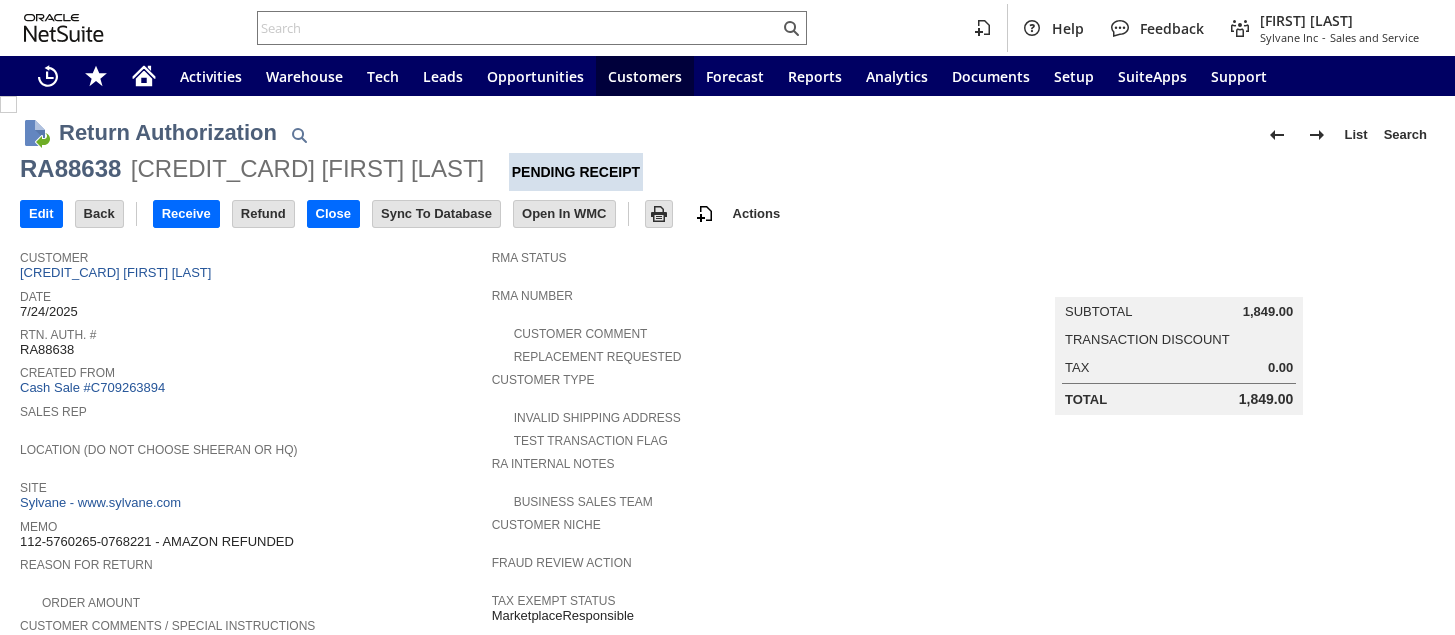scroll, scrollTop: 0, scrollLeft: 0, axis: both 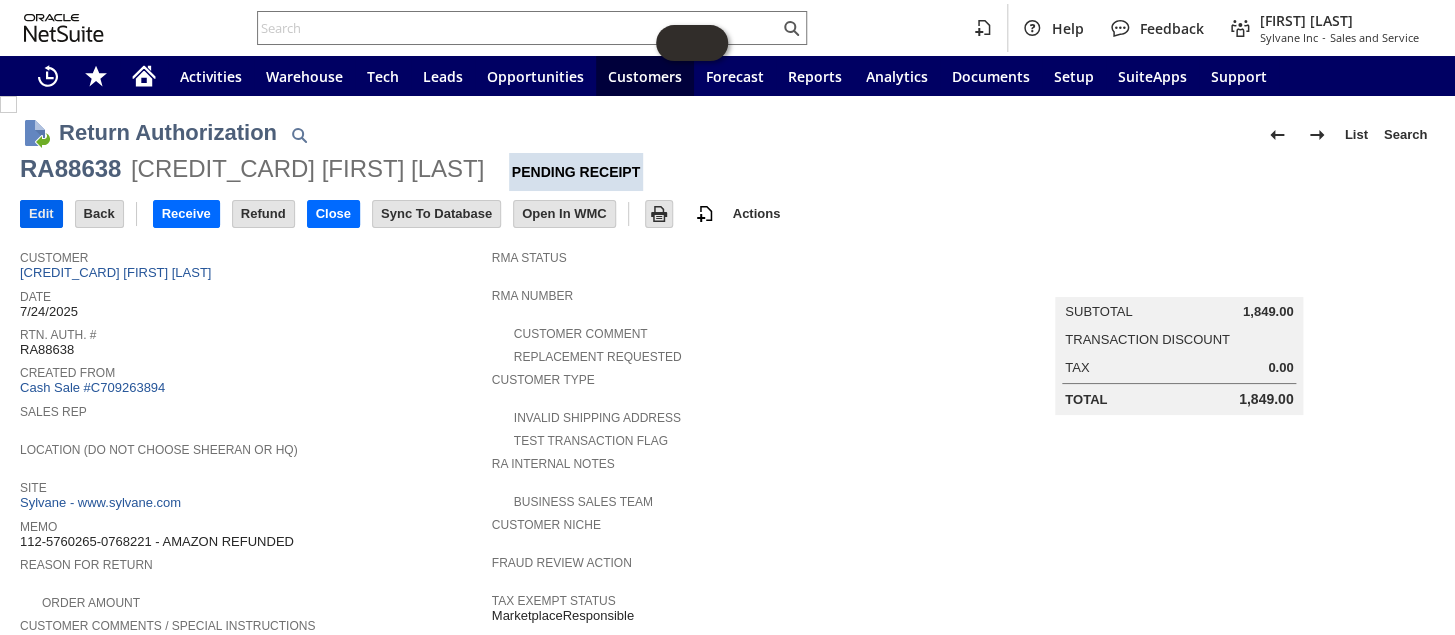 click on "Edit" at bounding box center [41, 214] 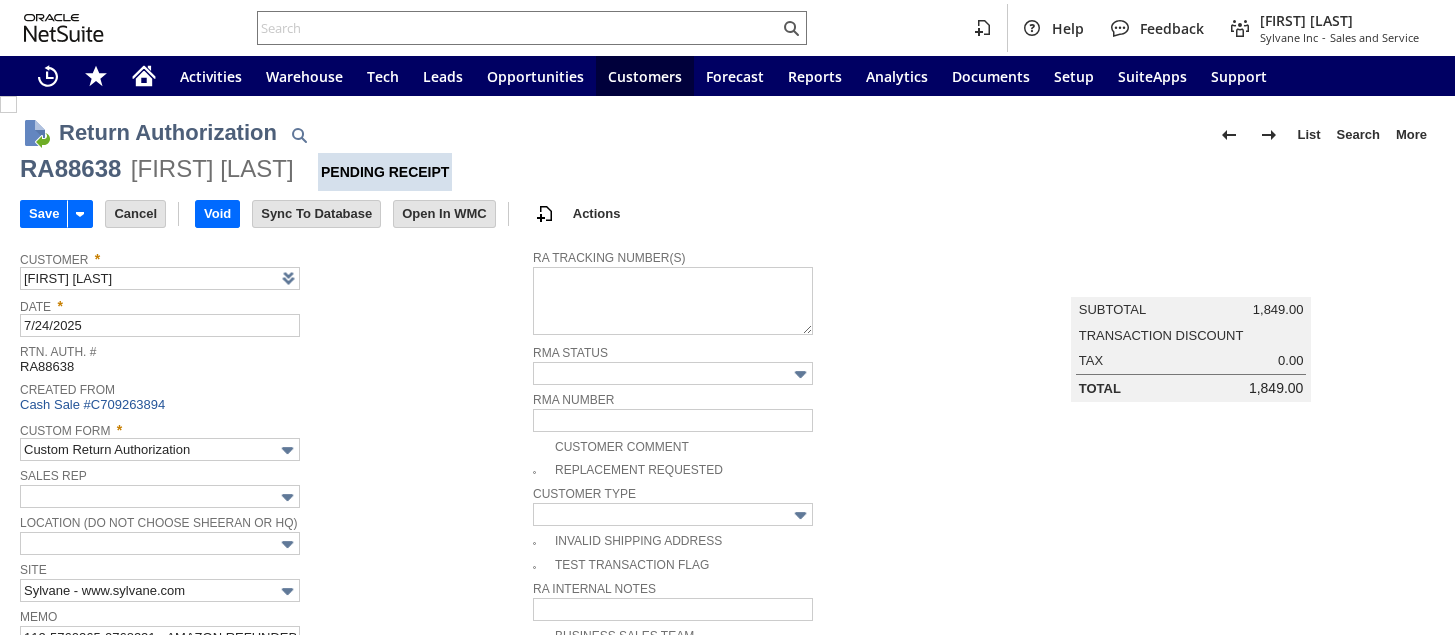 scroll, scrollTop: 0, scrollLeft: 0, axis: both 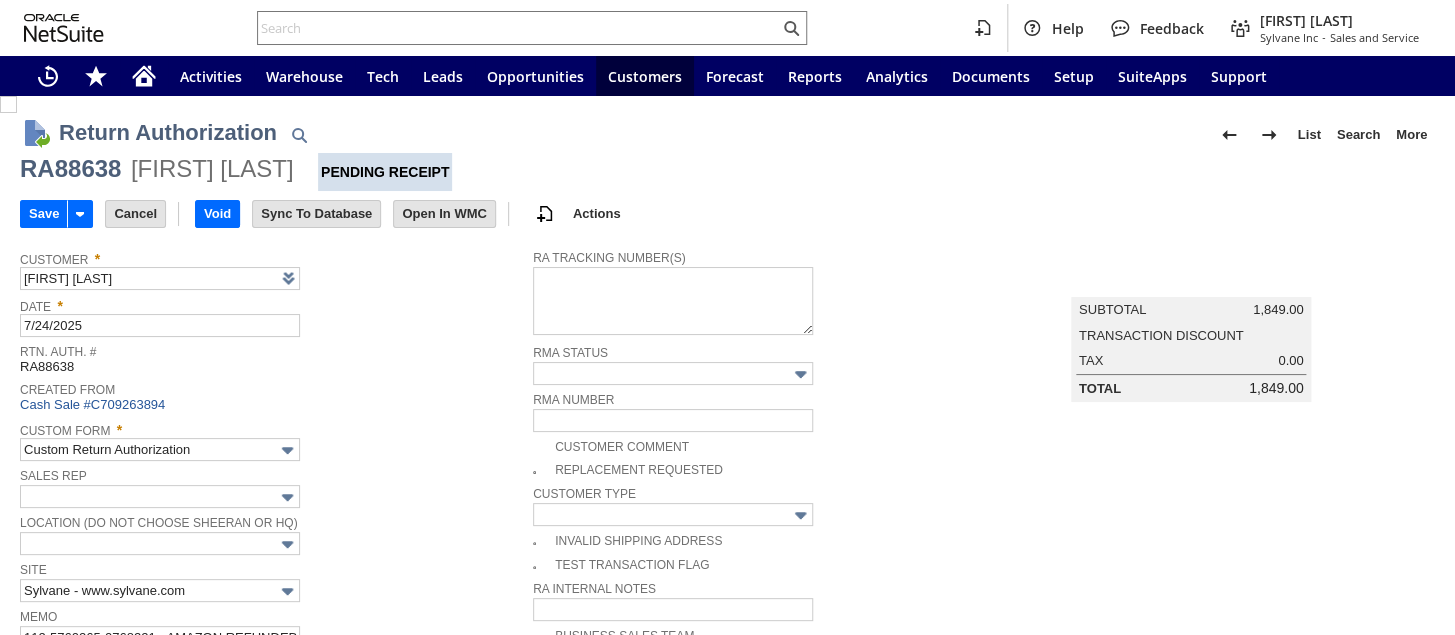 type on "Add" 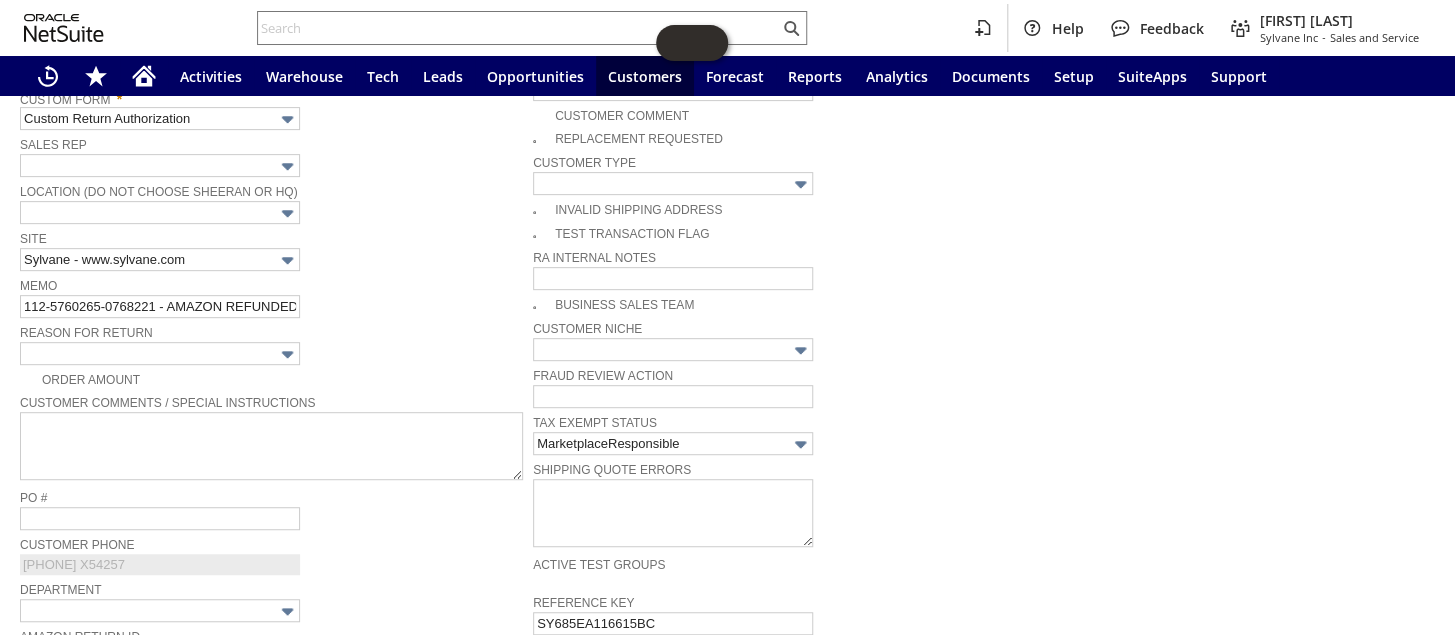 scroll, scrollTop: 363, scrollLeft: 0, axis: vertical 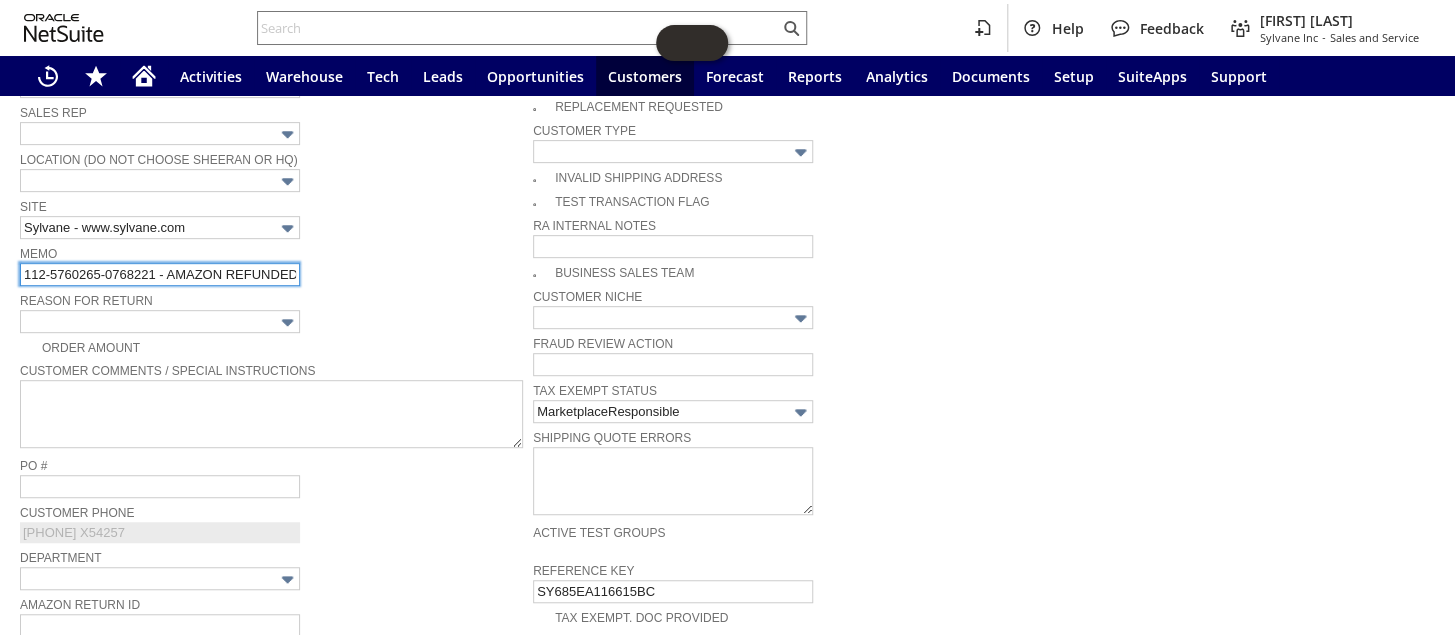click on "112-5760265-0768221 - AMAZON REFUNDED" at bounding box center [160, 274] 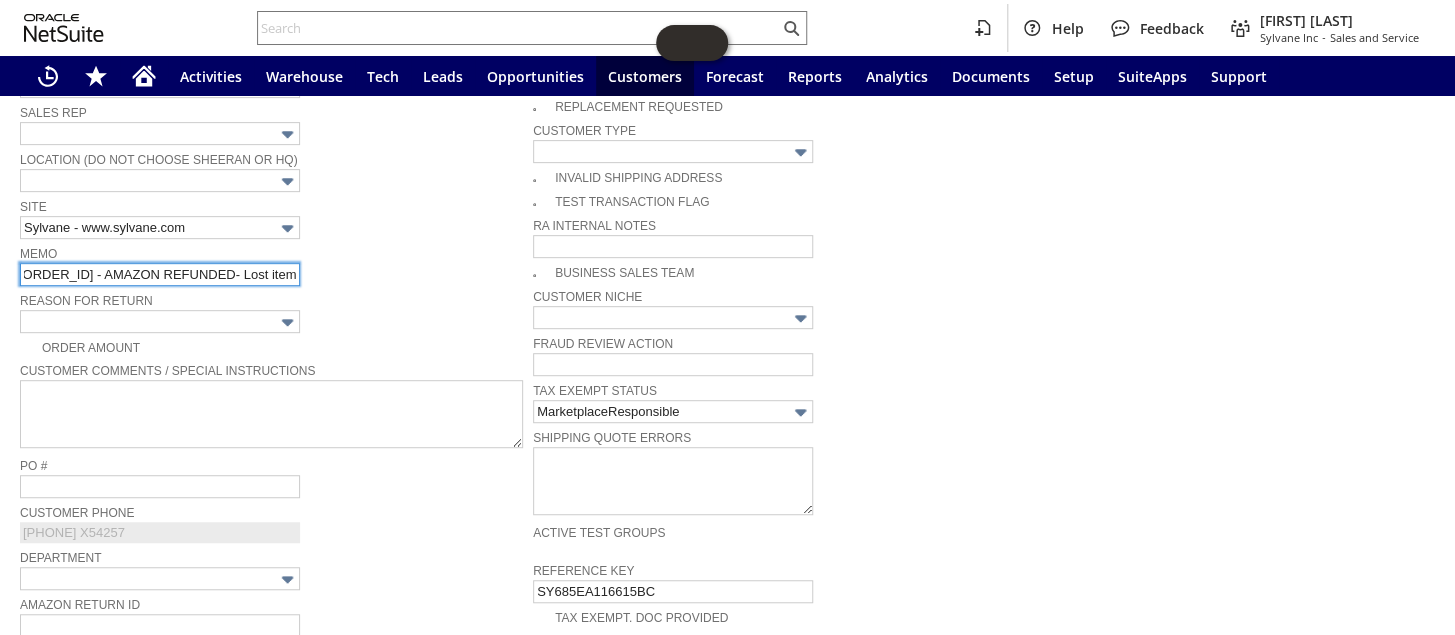 scroll, scrollTop: 0, scrollLeft: 64, axis: horizontal 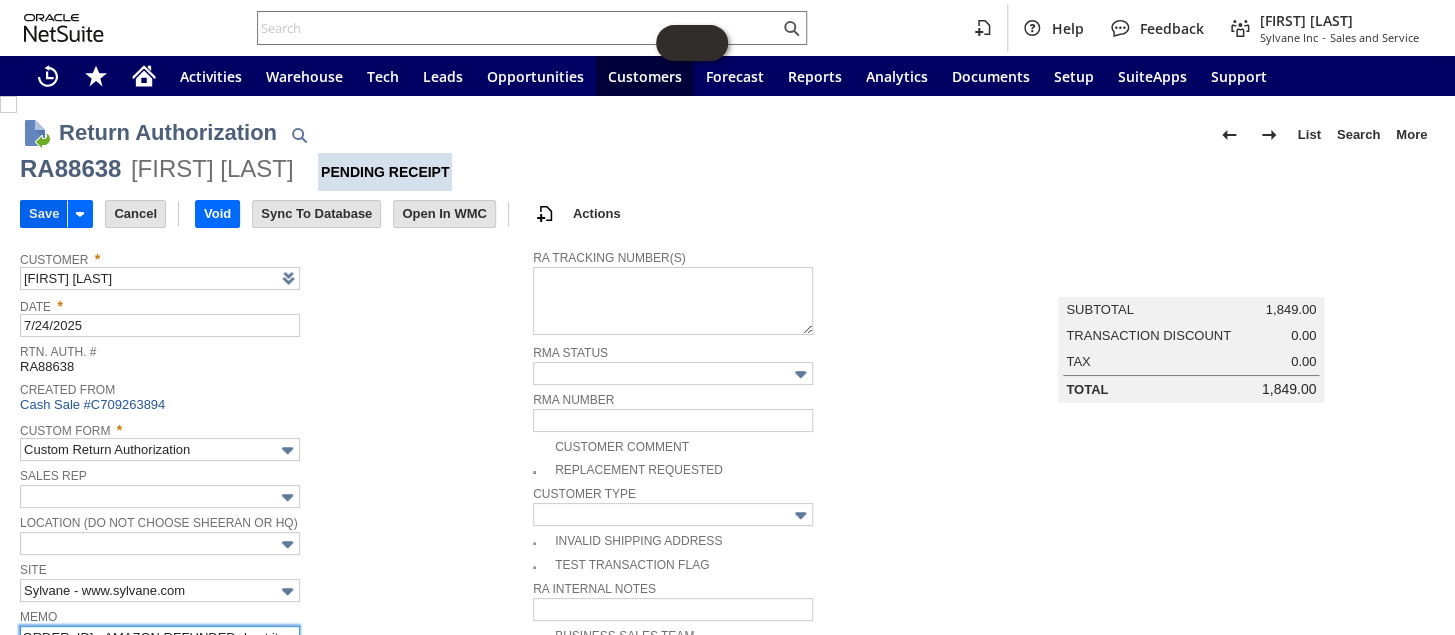 type on "112-5760265-0768221 - AMAZON REFUNDED- Lost item" 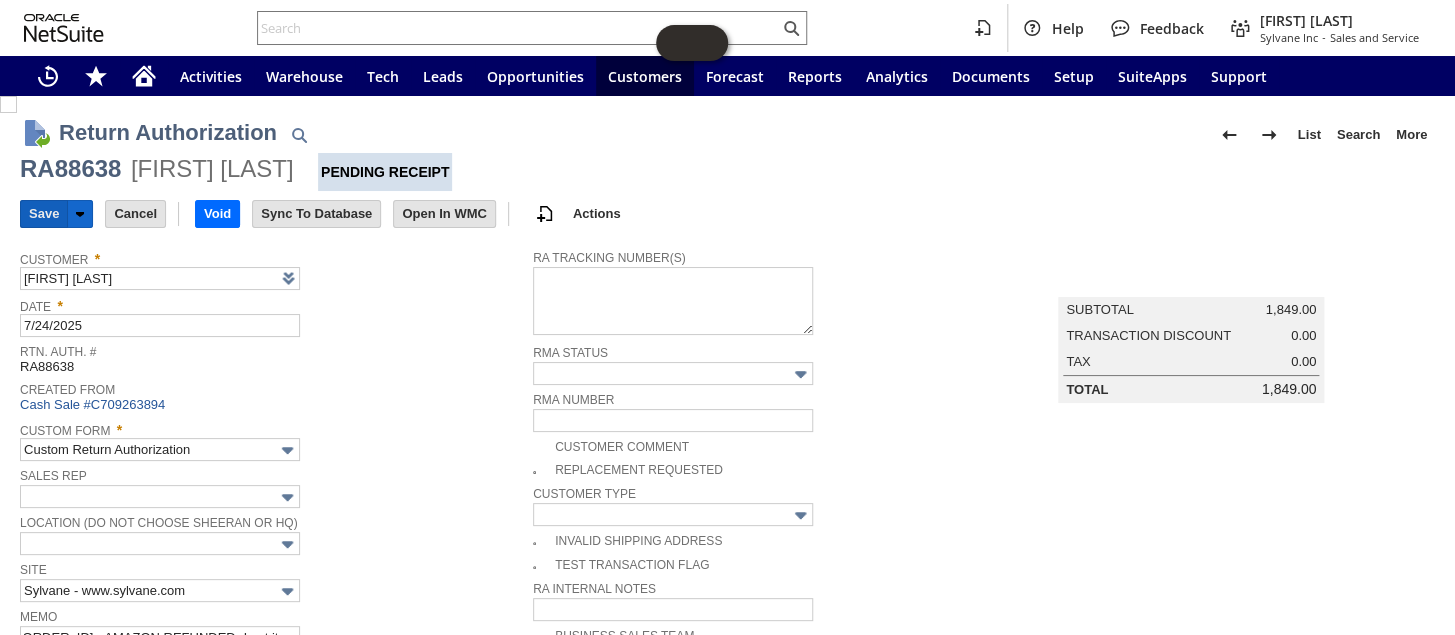 scroll, scrollTop: 0, scrollLeft: 0, axis: both 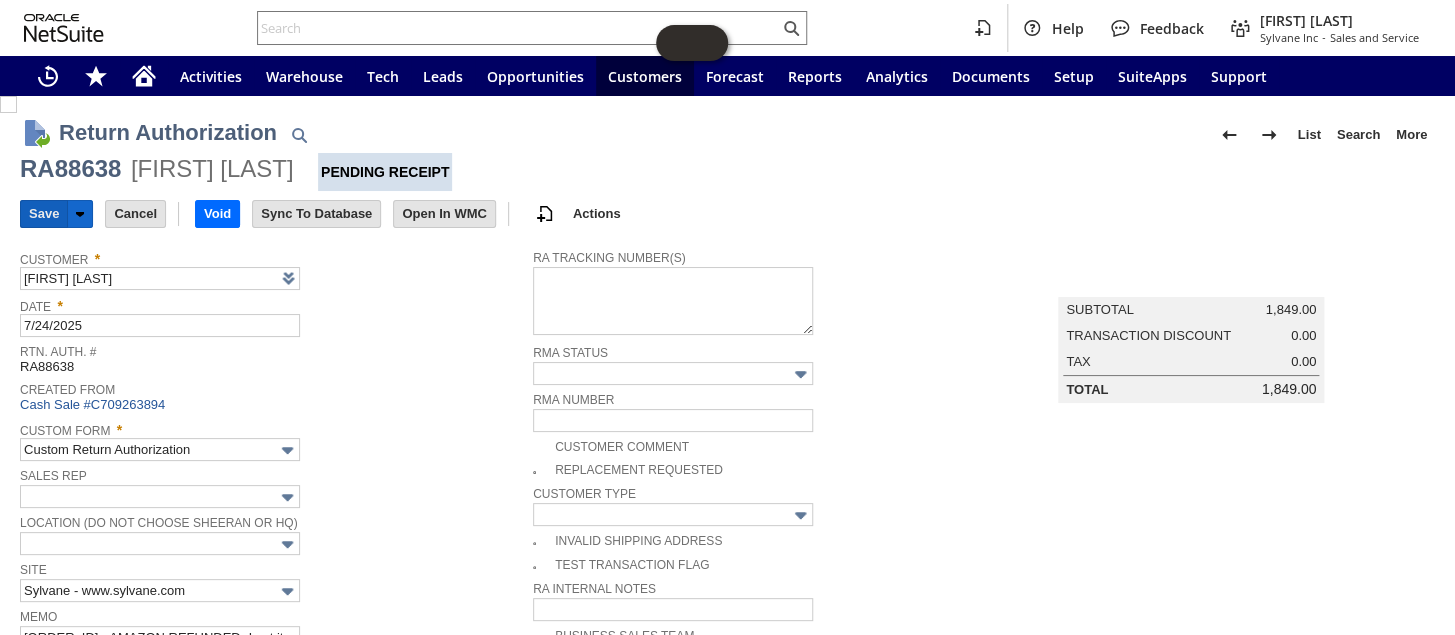 click on "Save" at bounding box center (44, 214) 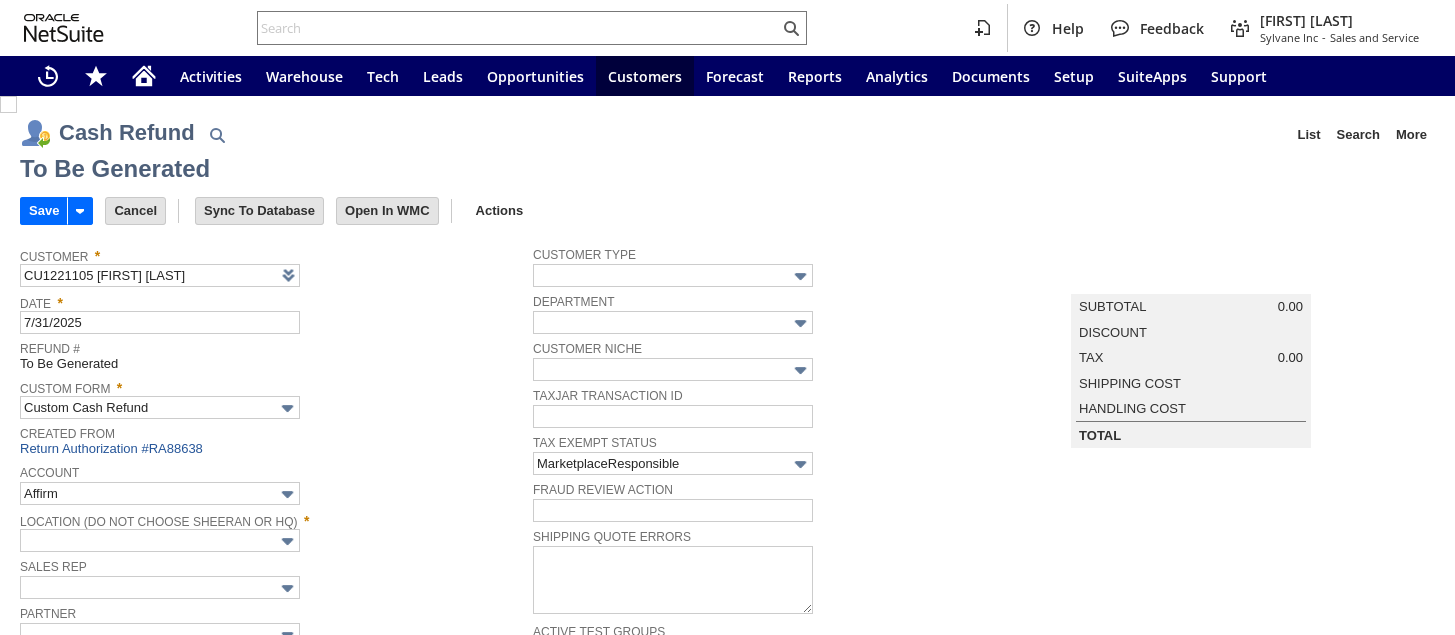 scroll, scrollTop: 0, scrollLeft: 0, axis: both 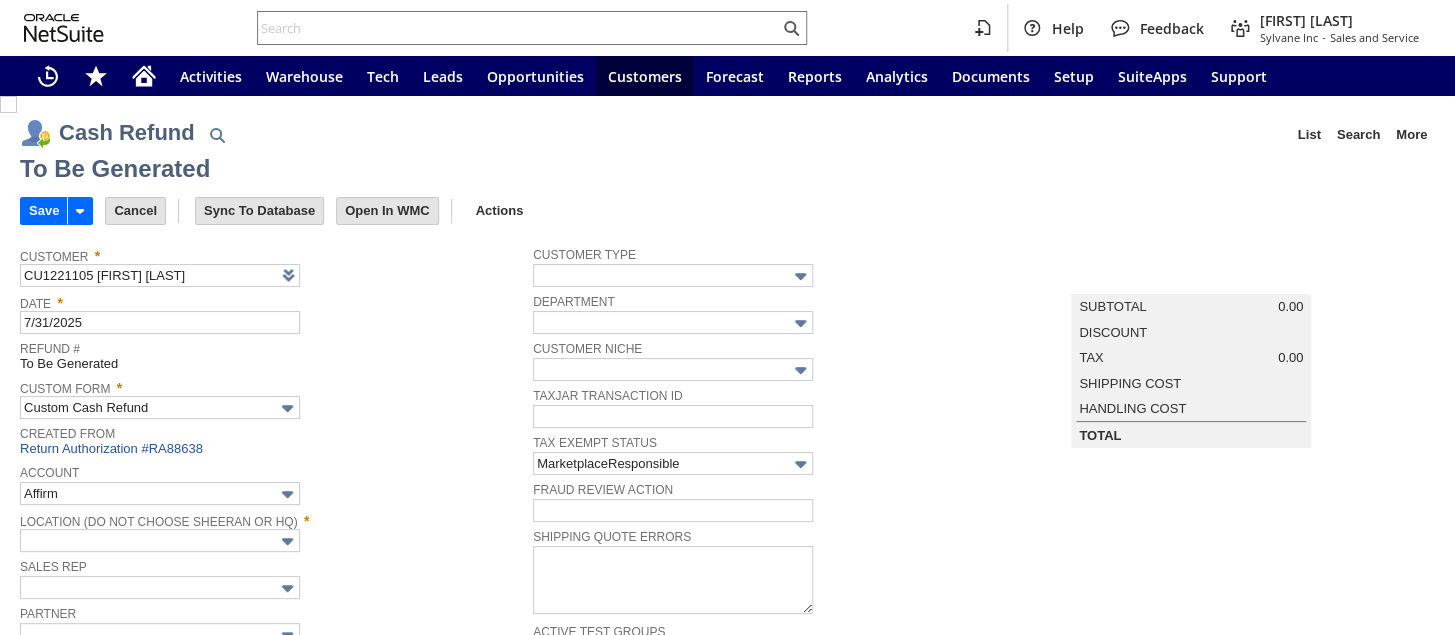 type on "Amazon Undeposited Funds" 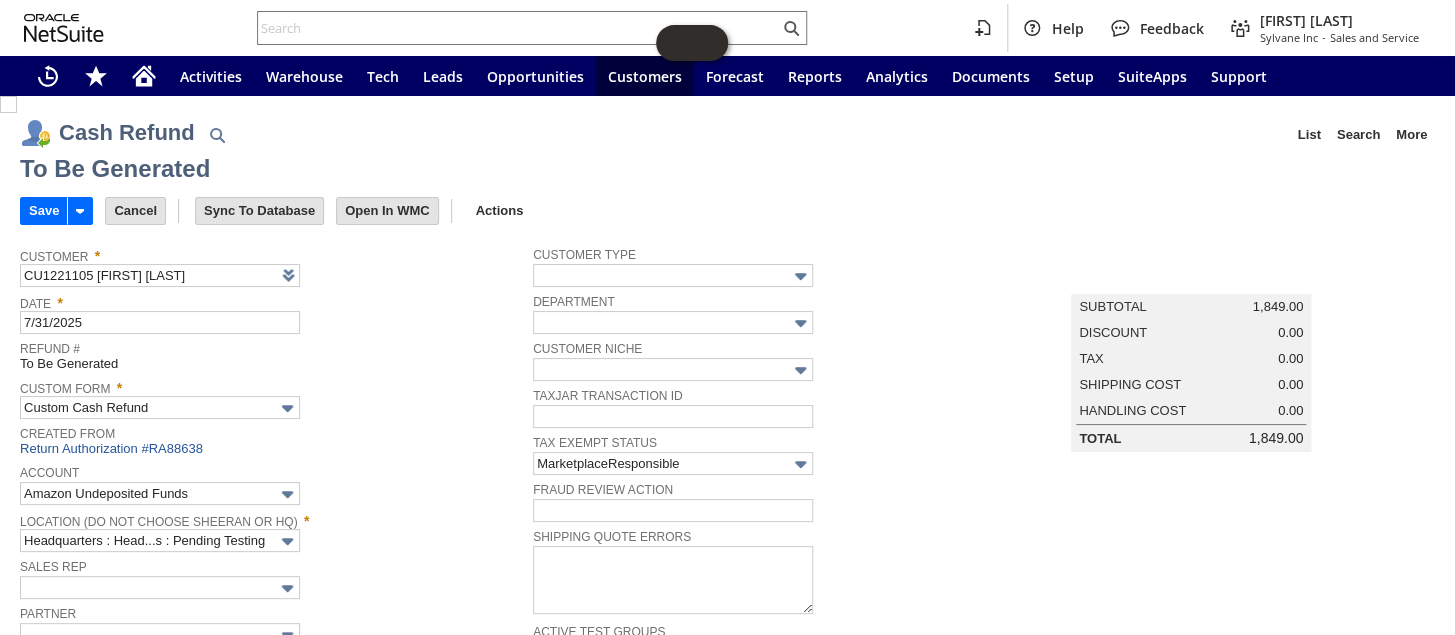 scroll, scrollTop: 0, scrollLeft: 0, axis: both 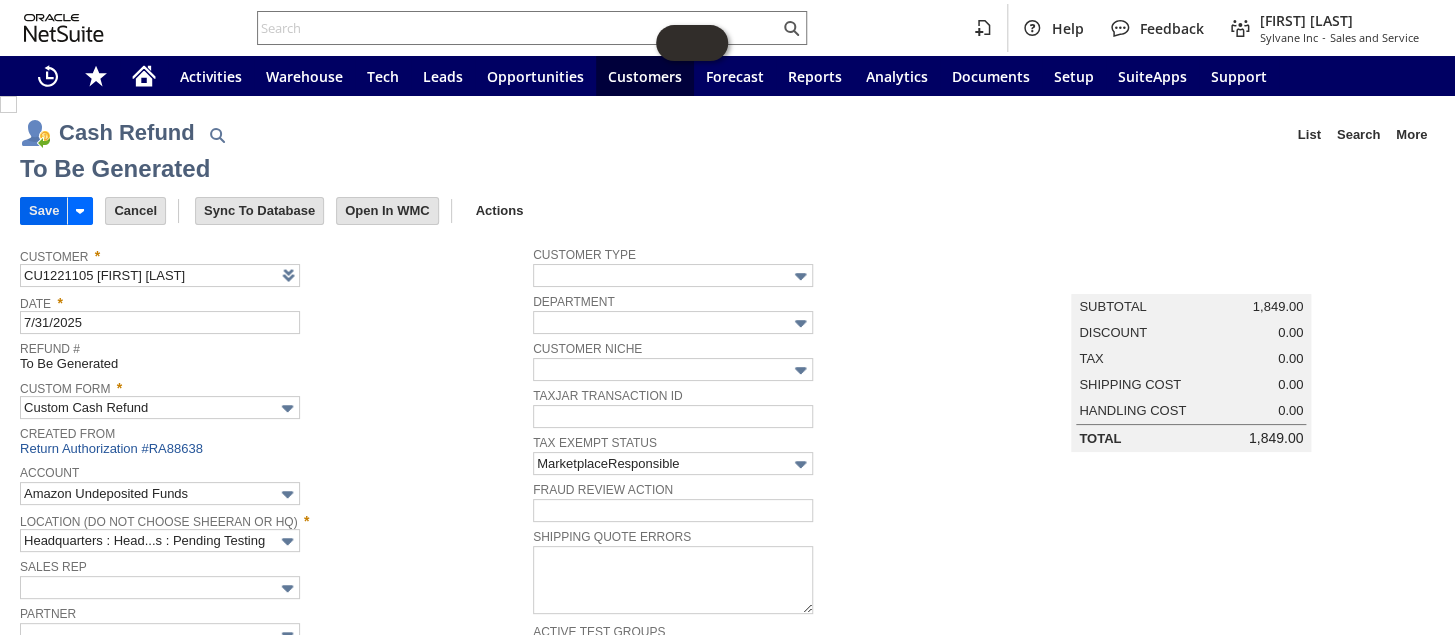 click on "Save" at bounding box center [44, 211] 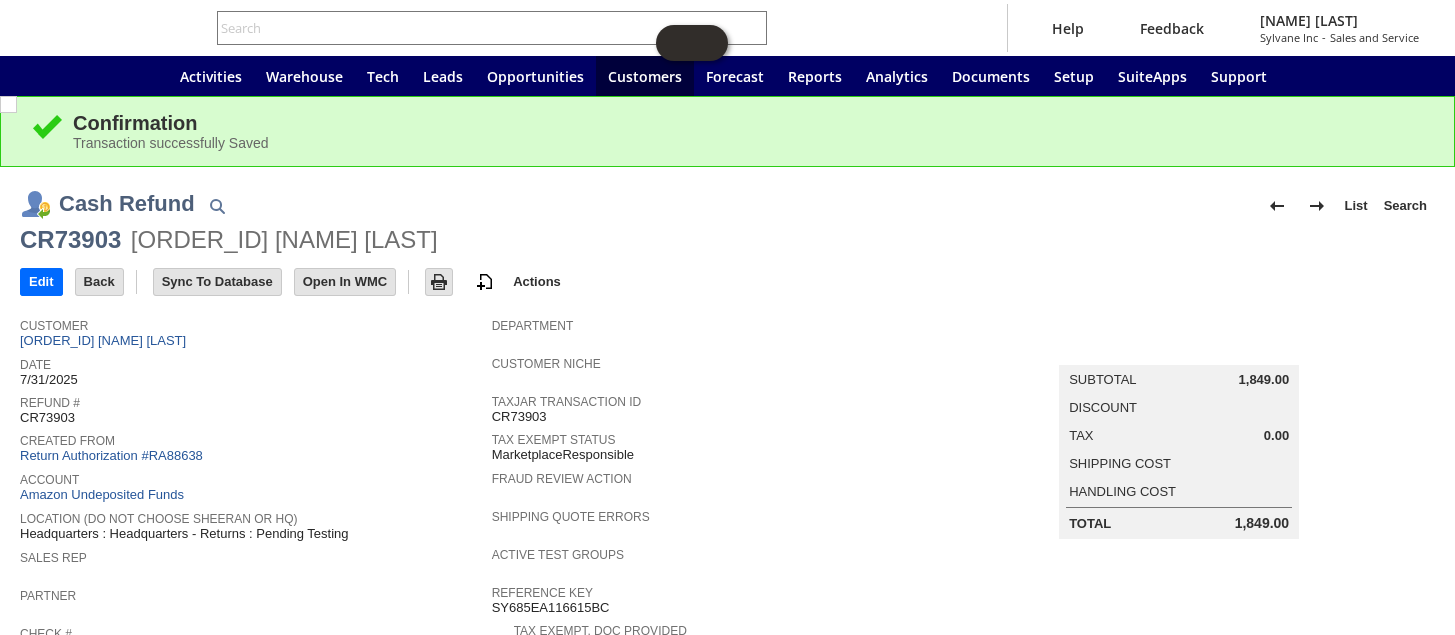 scroll, scrollTop: 0, scrollLeft: 0, axis: both 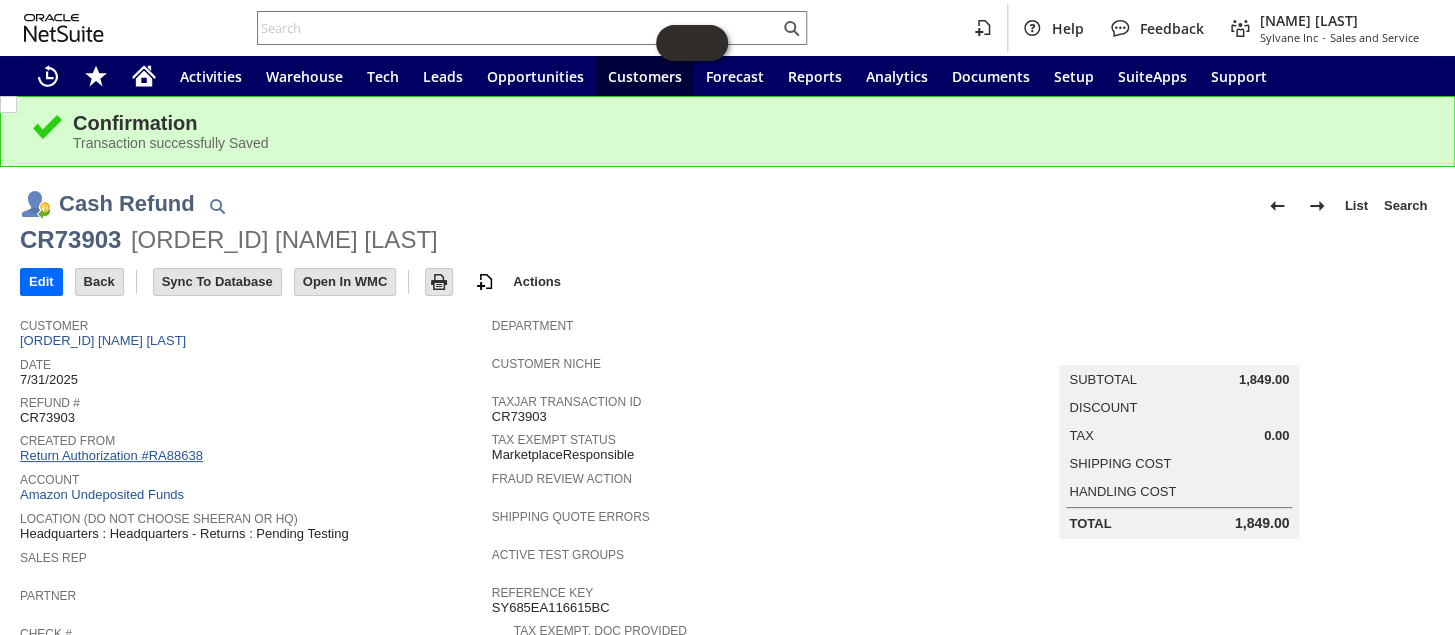 click on "Return Authorization #RA88638" at bounding box center [111, 455] 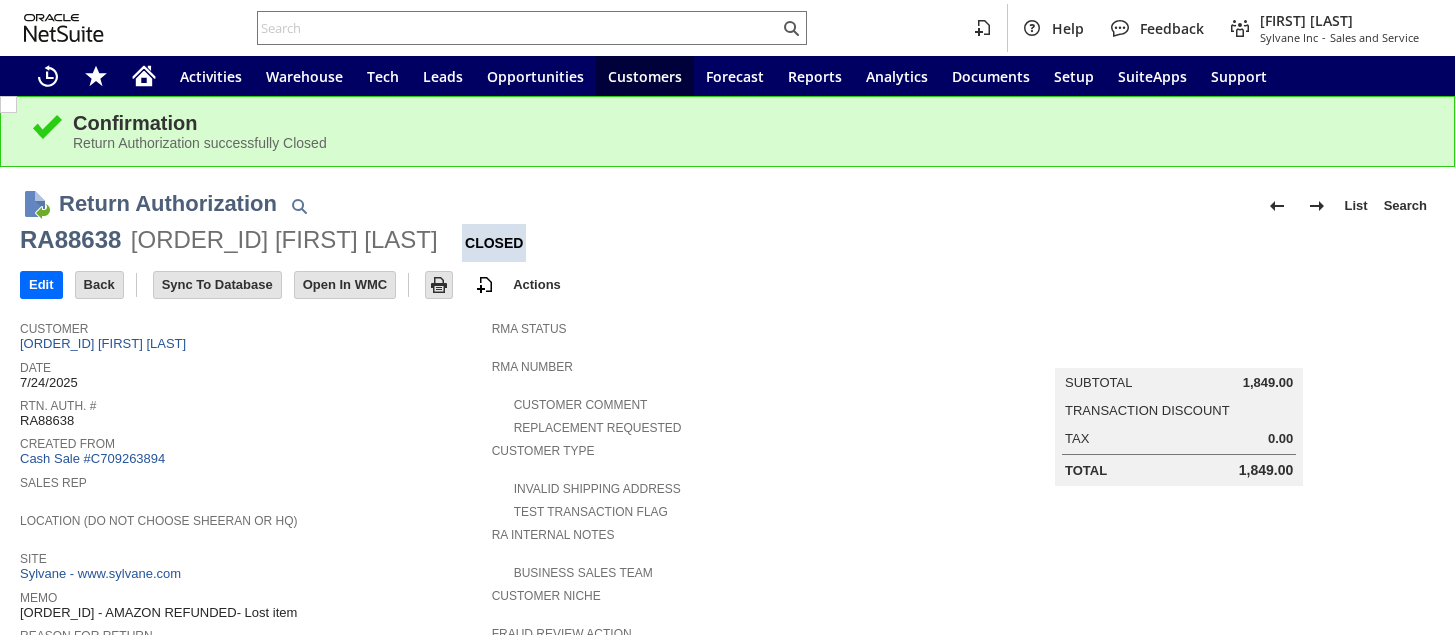 scroll, scrollTop: 0, scrollLeft: 0, axis: both 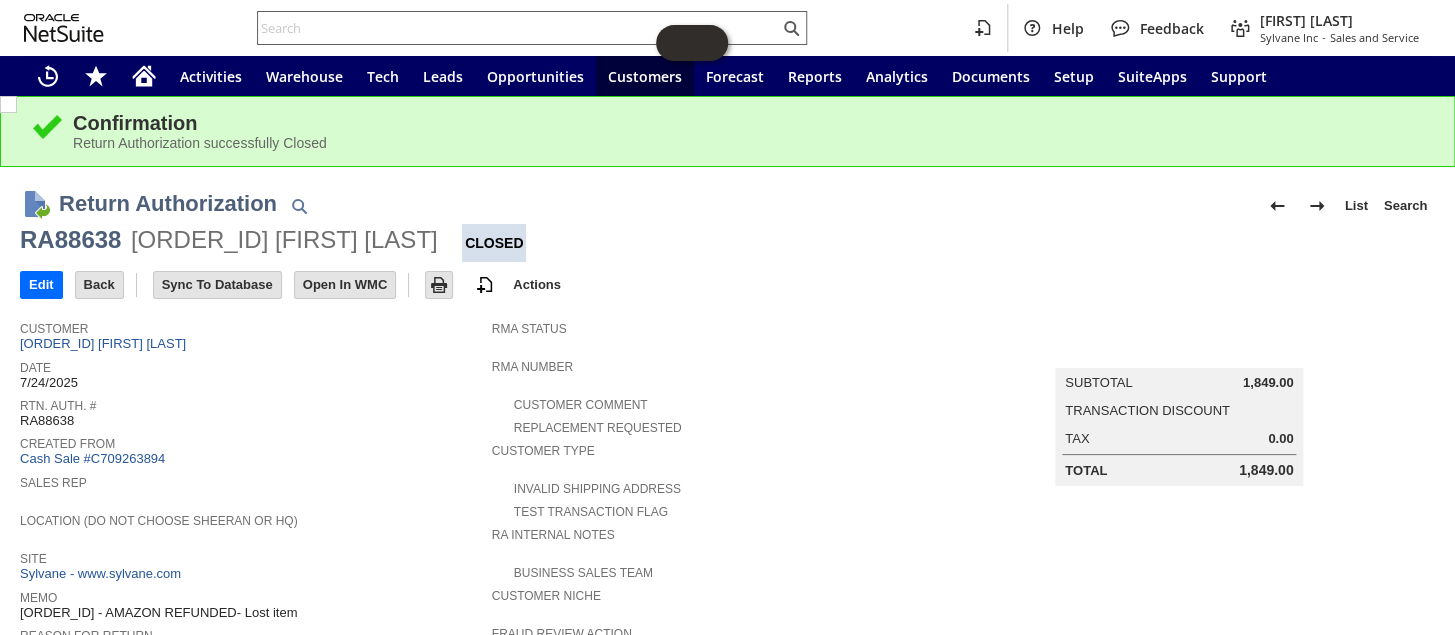 click at bounding box center (518, 28) 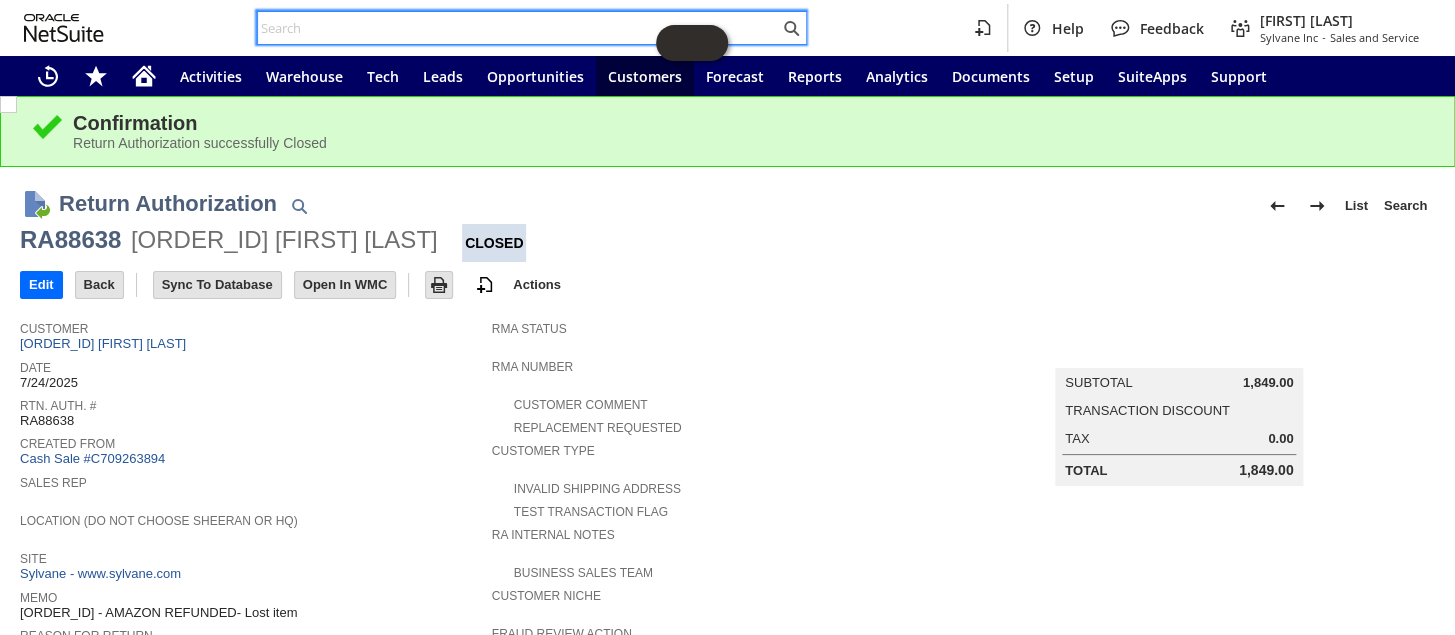 paste on "[ORDER_ID]" 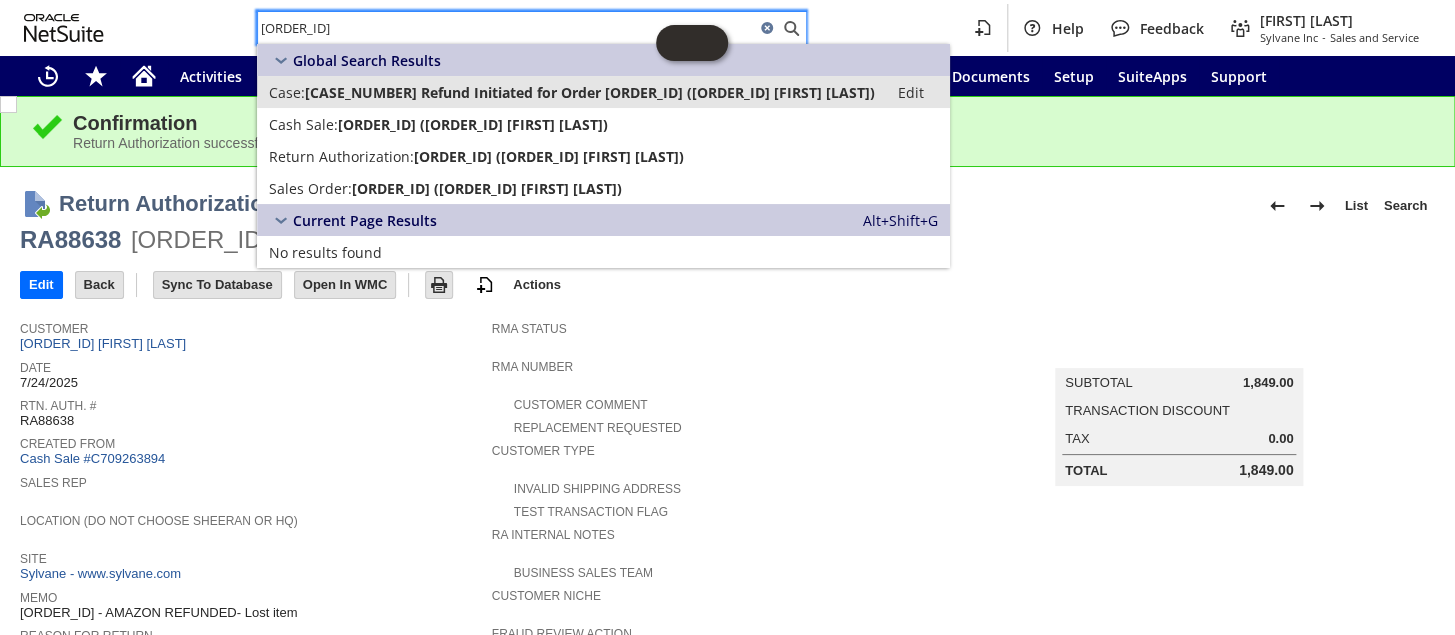 type on "[ORDER_ID]" 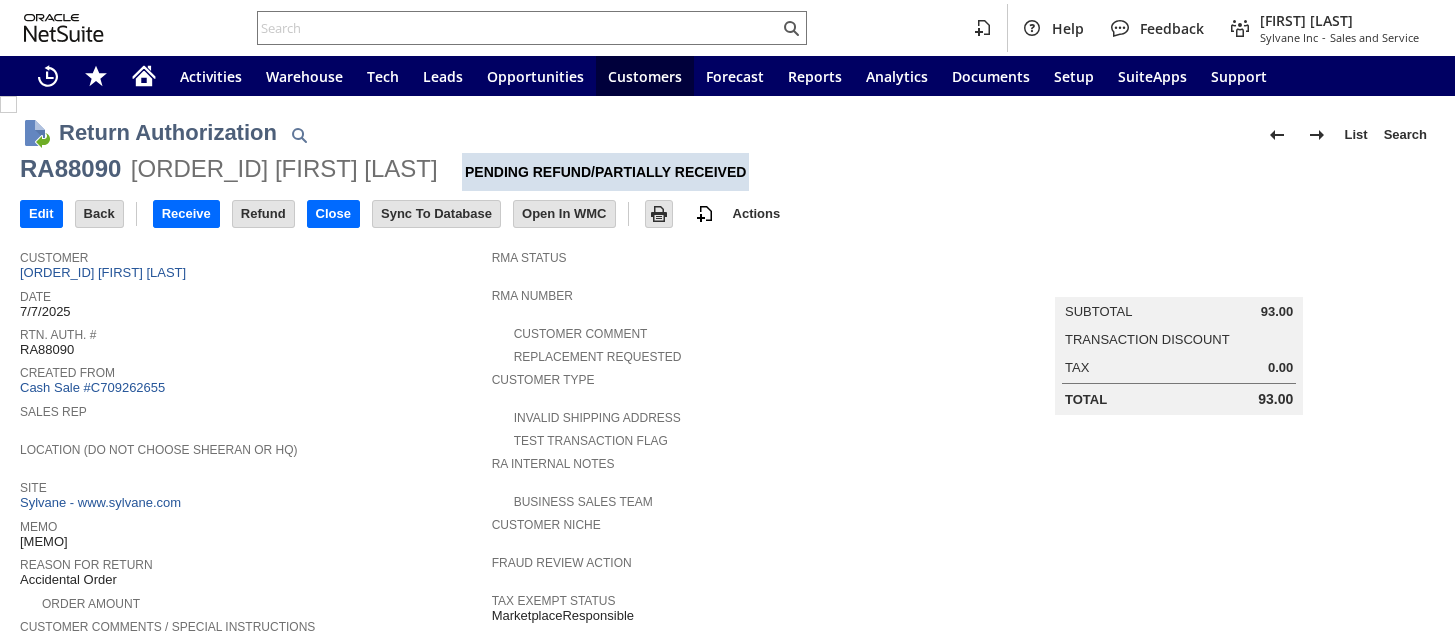 scroll, scrollTop: 0, scrollLeft: 0, axis: both 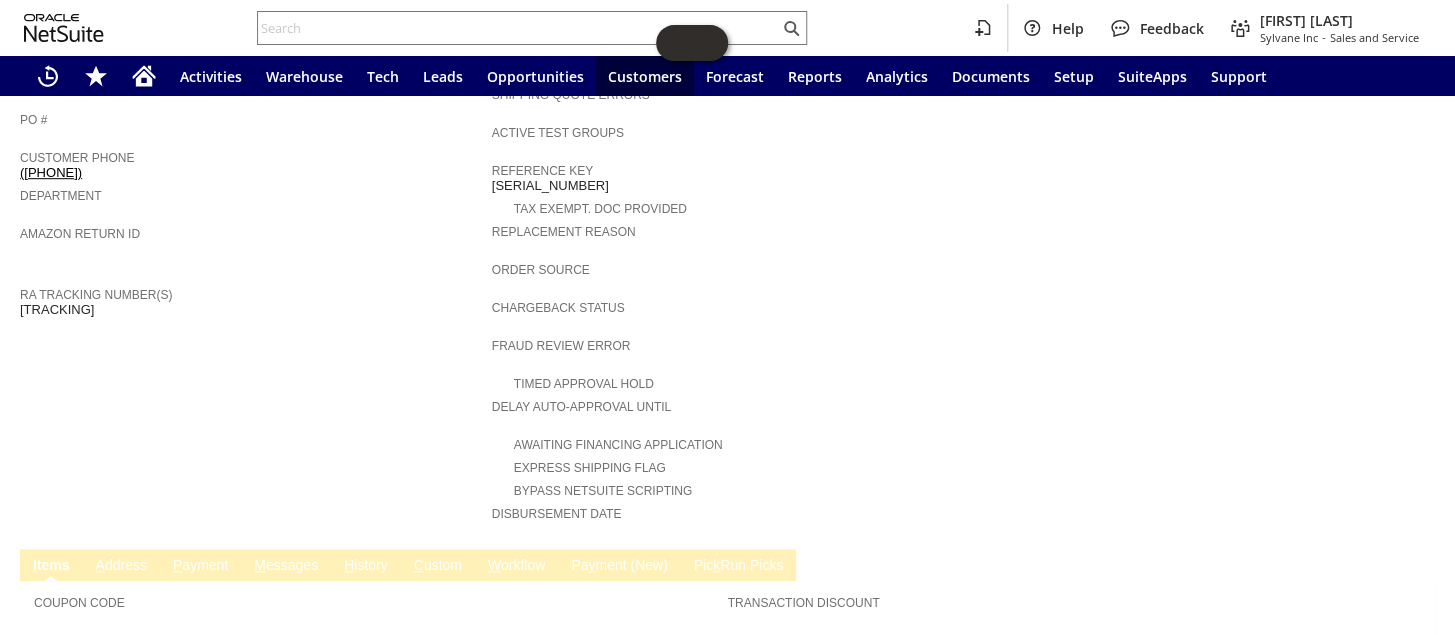drag, startPoint x: 159, startPoint y: 279, endPoint x: 22, endPoint y: 273, distance: 137.13132 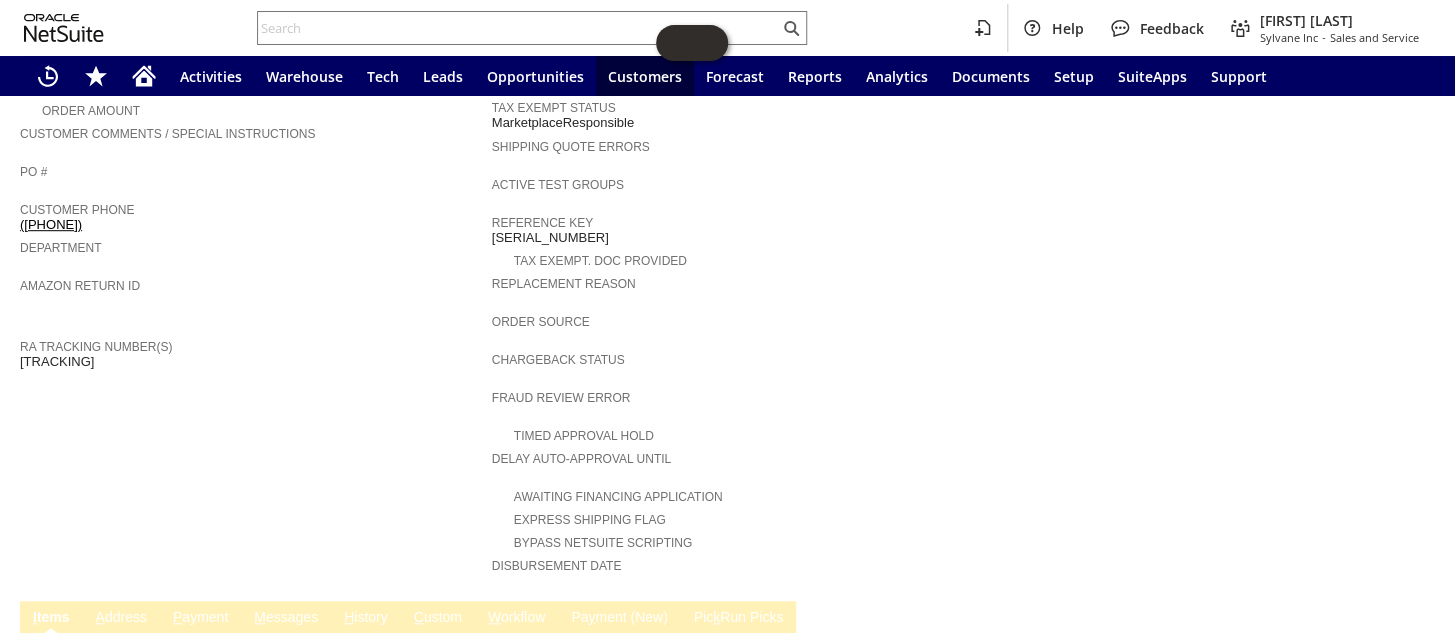 scroll, scrollTop: 290, scrollLeft: 0, axis: vertical 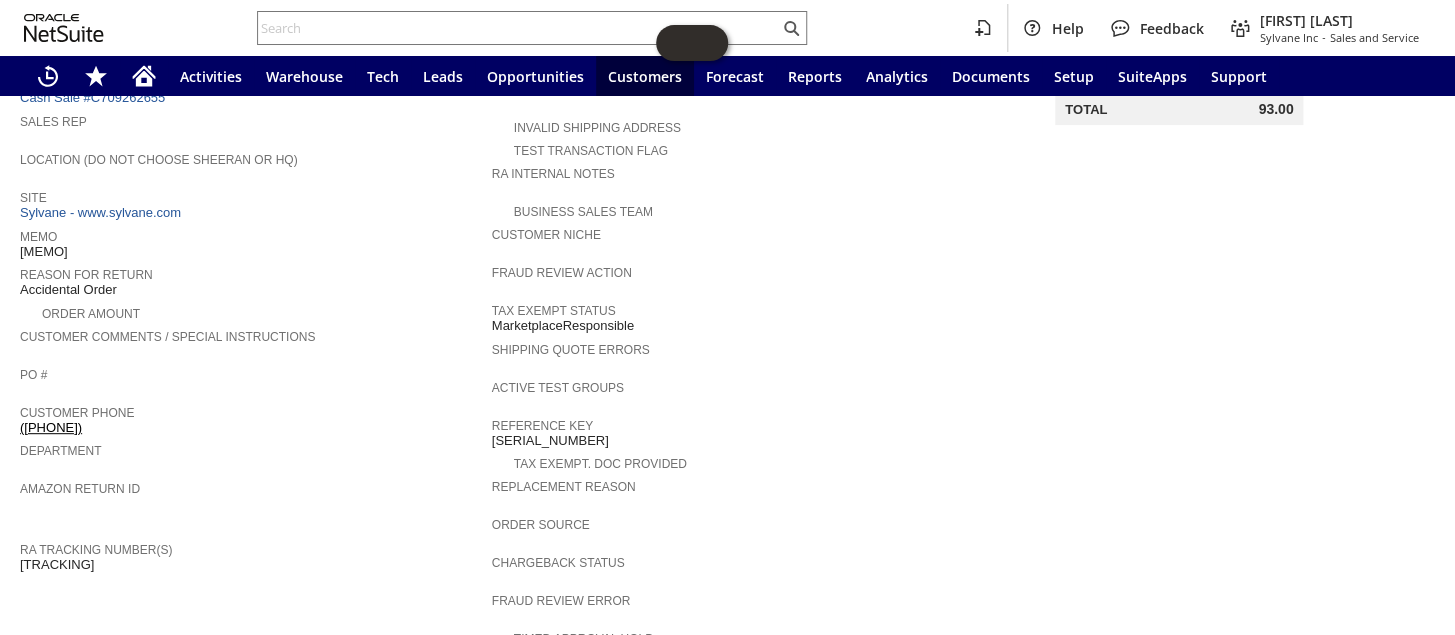 click on "[MEMO]" at bounding box center (44, 252) 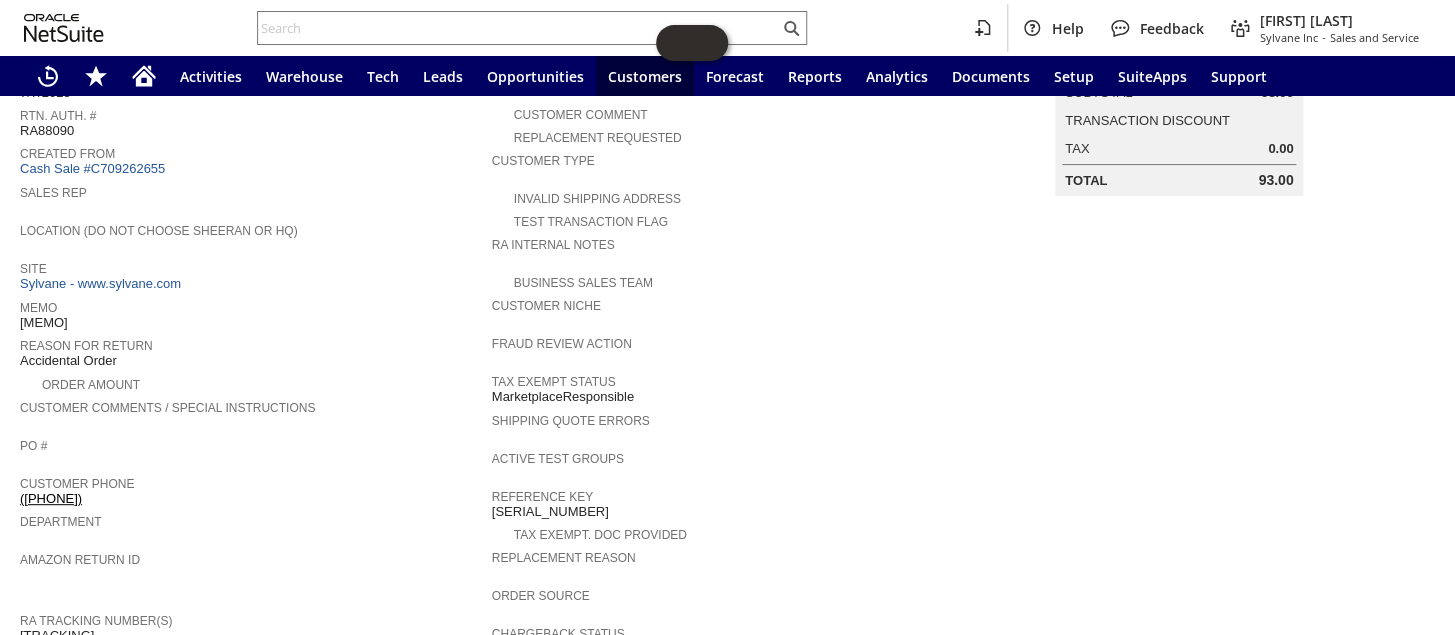scroll, scrollTop: 200, scrollLeft: 0, axis: vertical 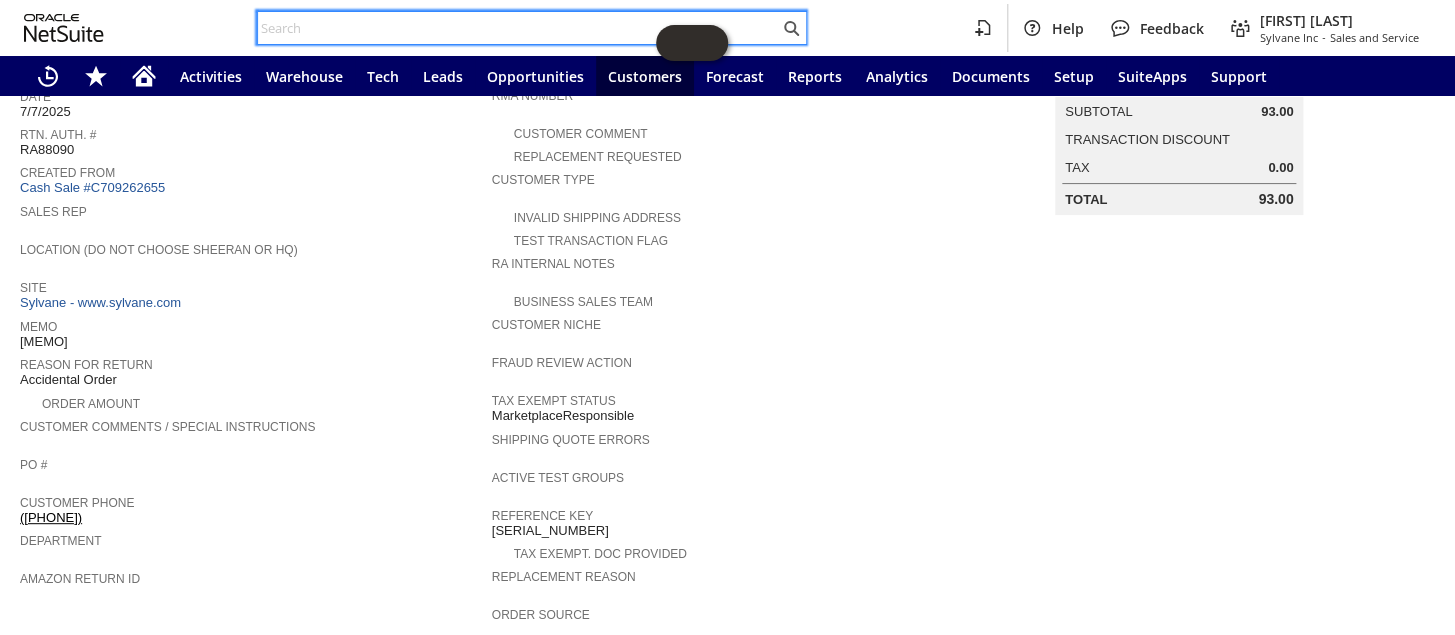 click at bounding box center [518, 28] 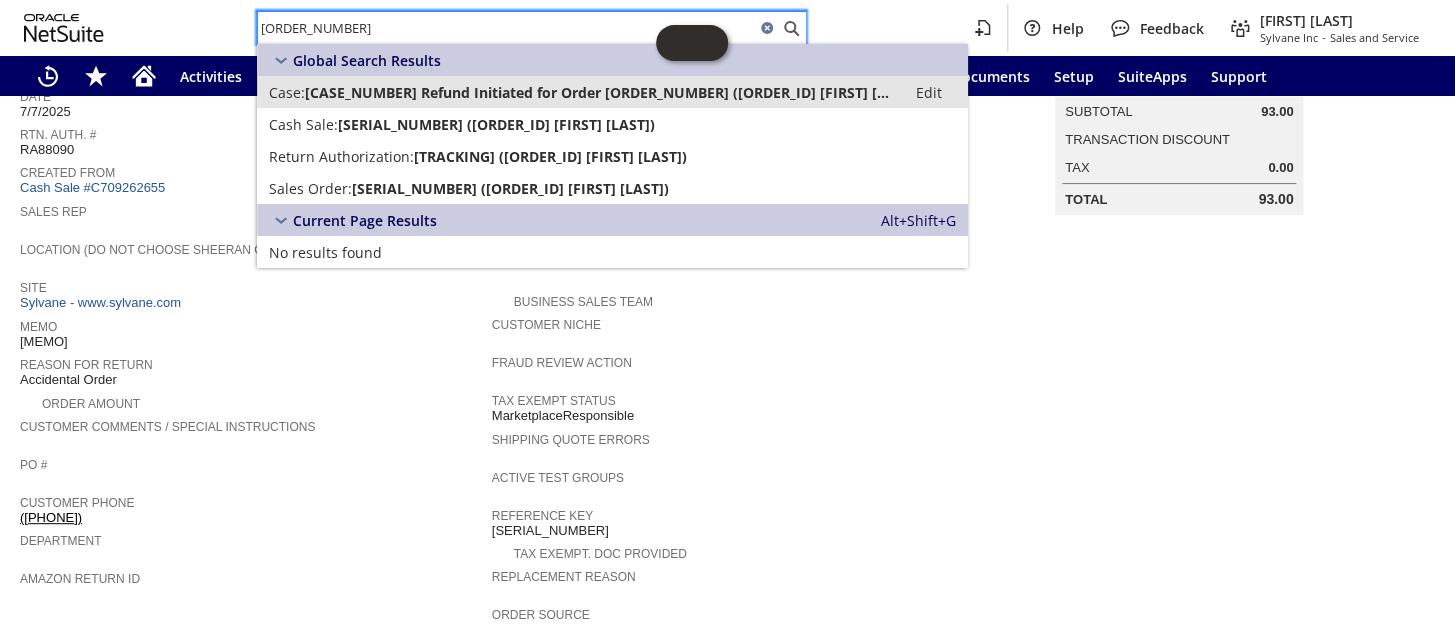 type on "[ORDER_NUMBER]" 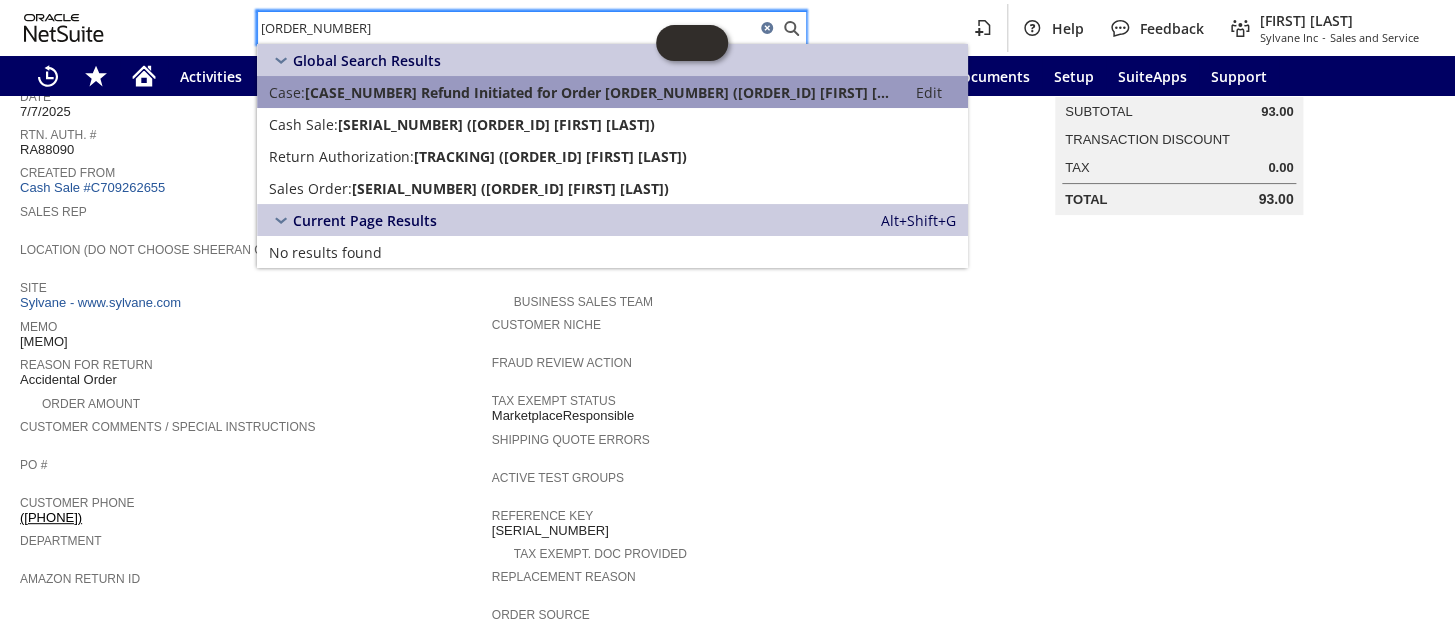 click on "[CASE_NUMBER] Refund Initiated for Order [ORDER_NUMBER] ([ORDER_ID] [FIRST] [LAST])" at bounding box center (599, 92) 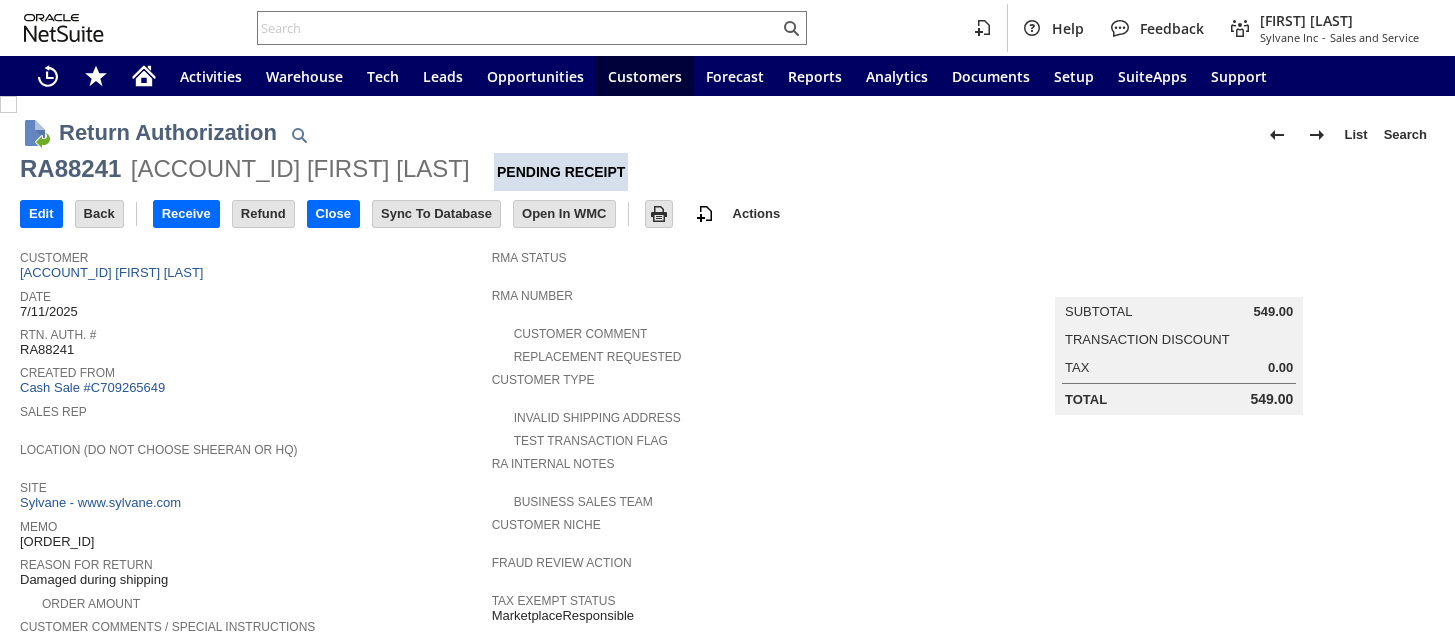 scroll, scrollTop: 0, scrollLeft: 0, axis: both 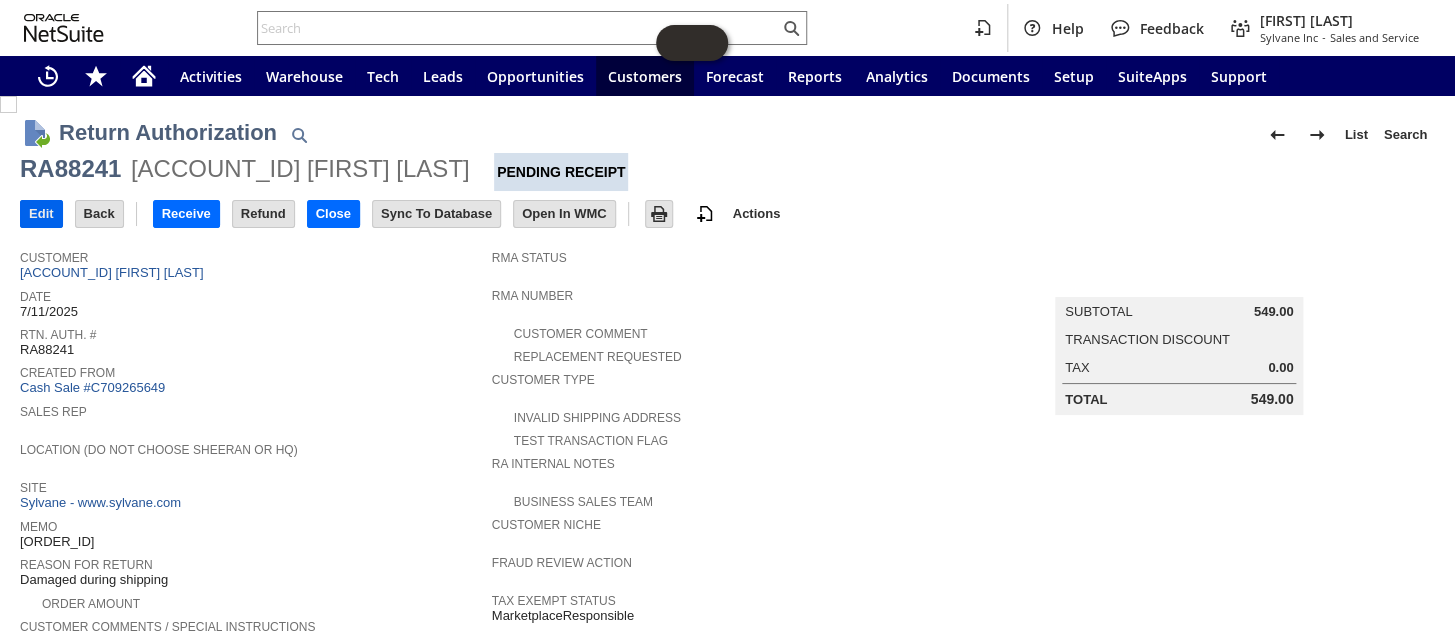 click on "Edit" at bounding box center [41, 214] 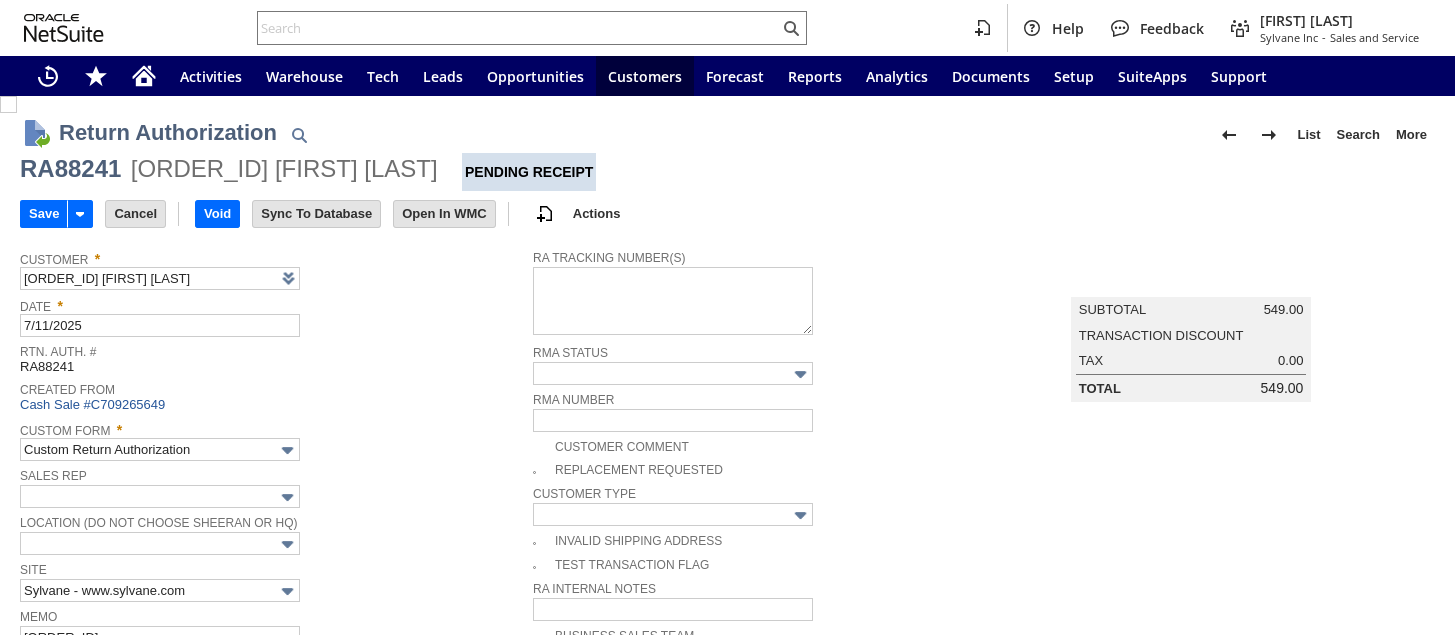 scroll, scrollTop: 0, scrollLeft: 0, axis: both 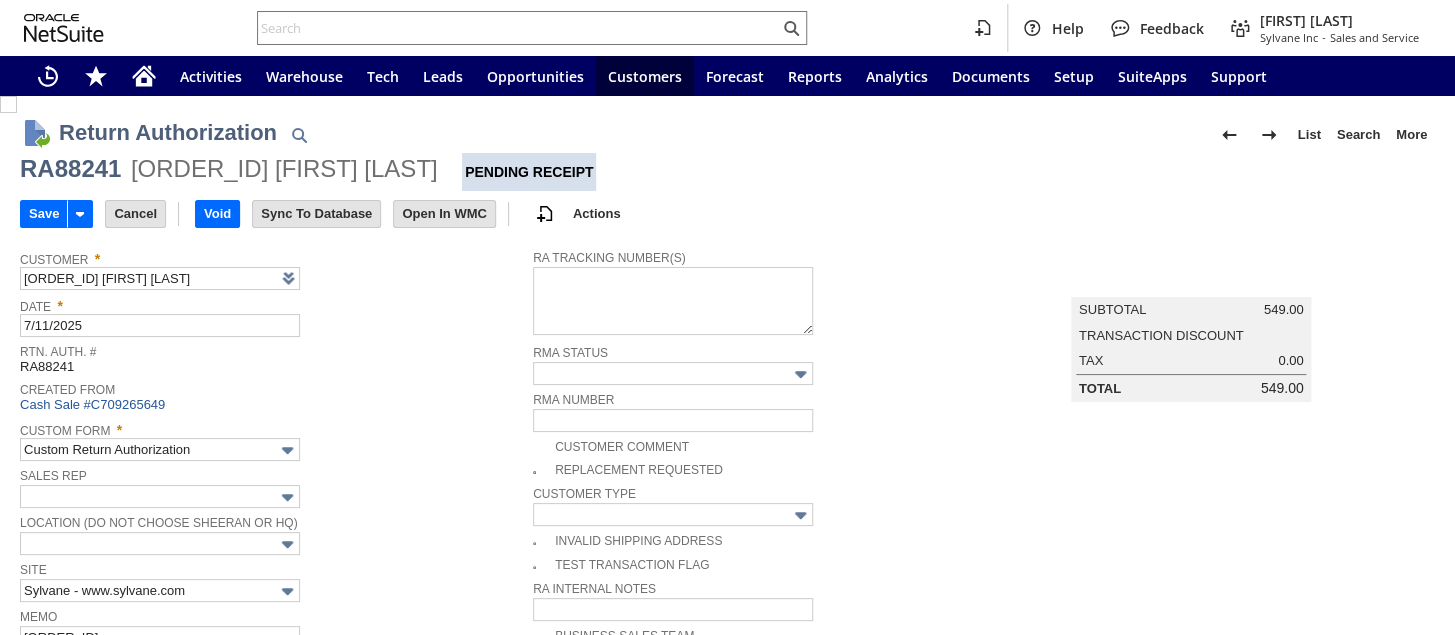 type on "Add" 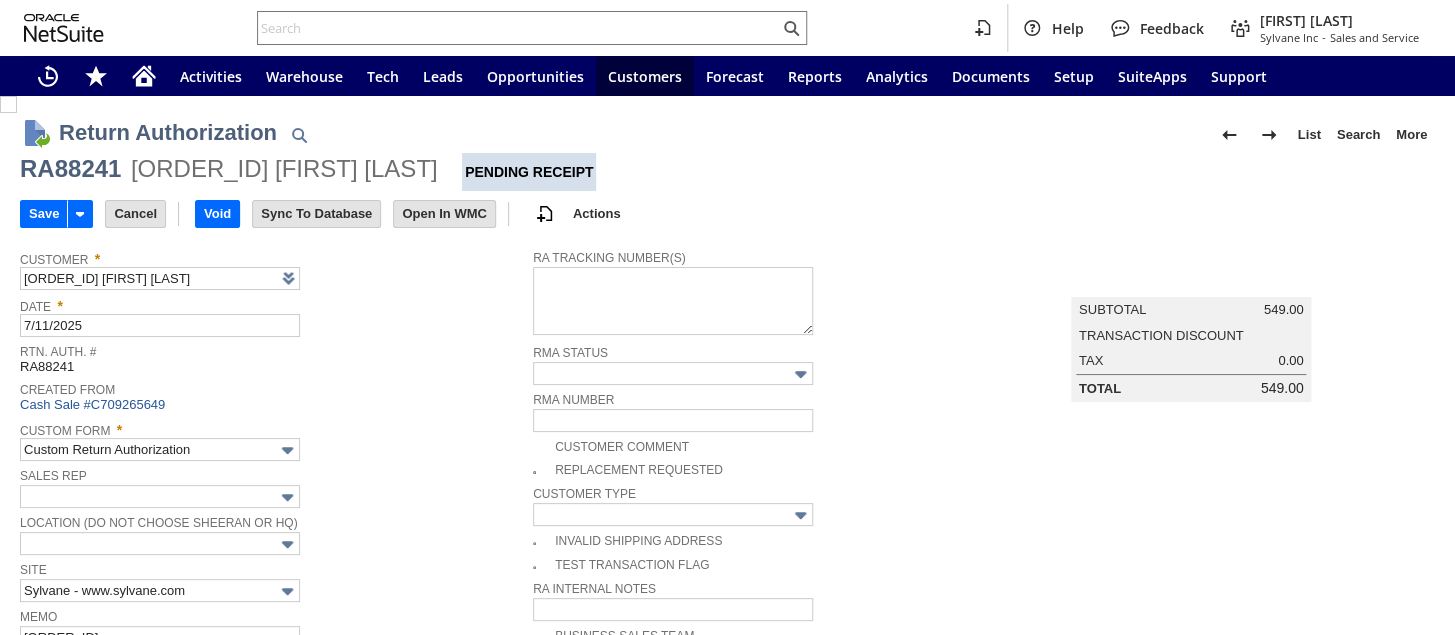 type on "Copy Previous" 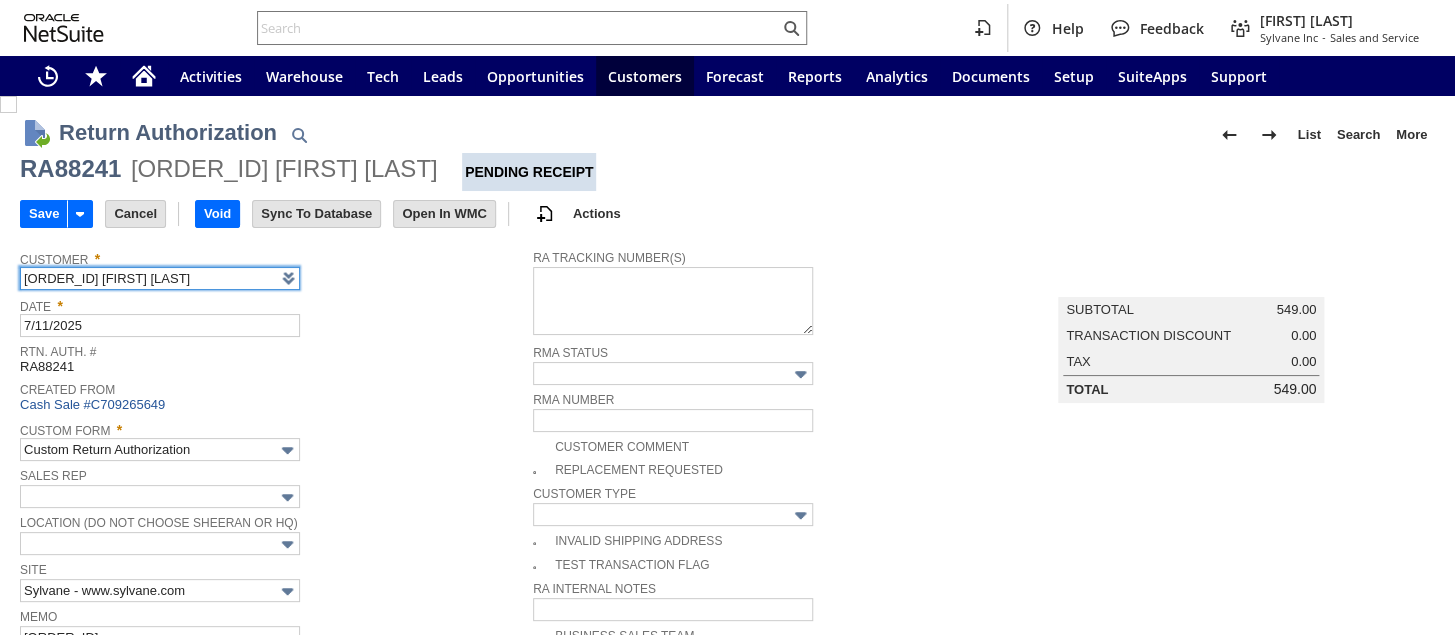 scroll, scrollTop: 0, scrollLeft: 0, axis: both 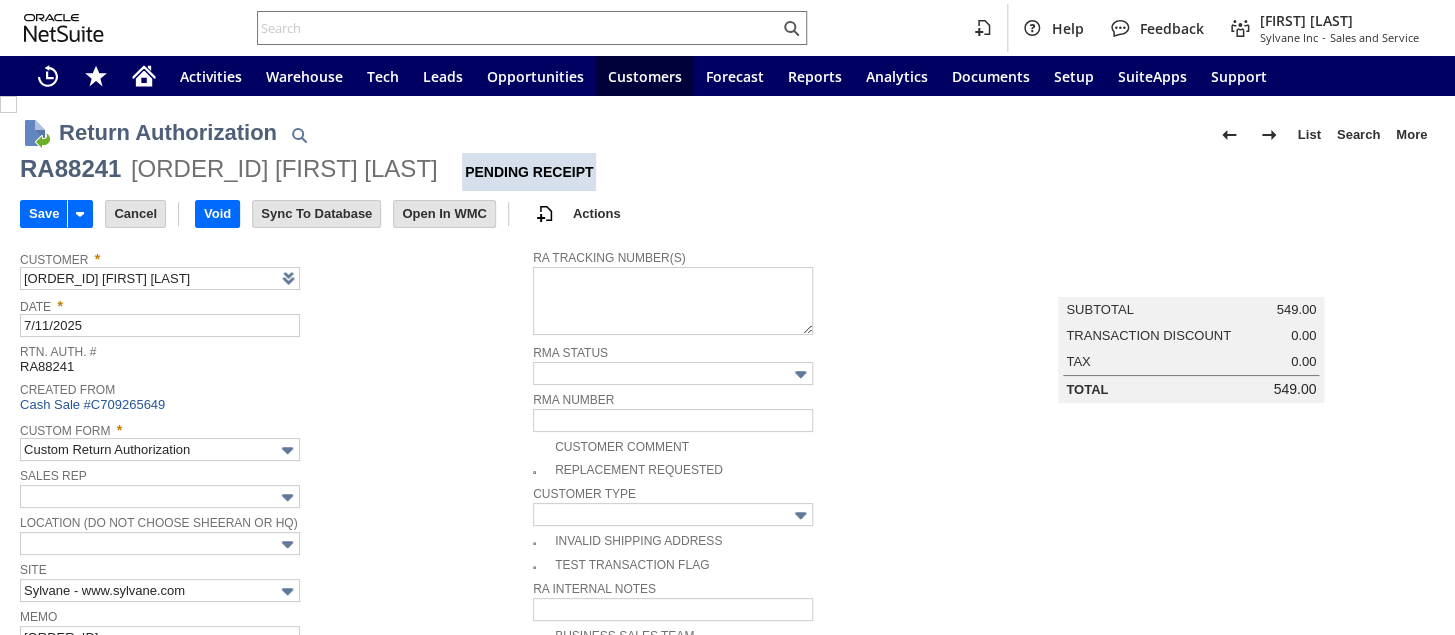 click on "Created From" at bounding box center (271, 387) 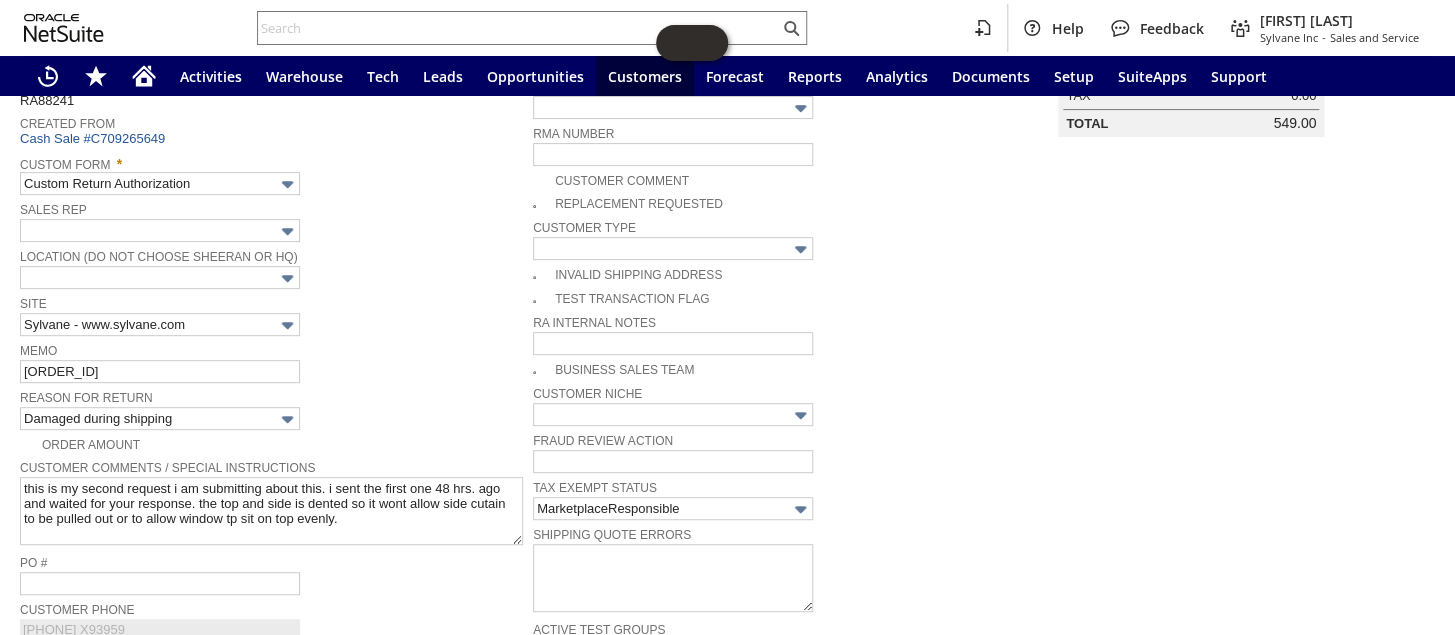 scroll, scrollTop: 272, scrollLeft: 0, axis: vertical 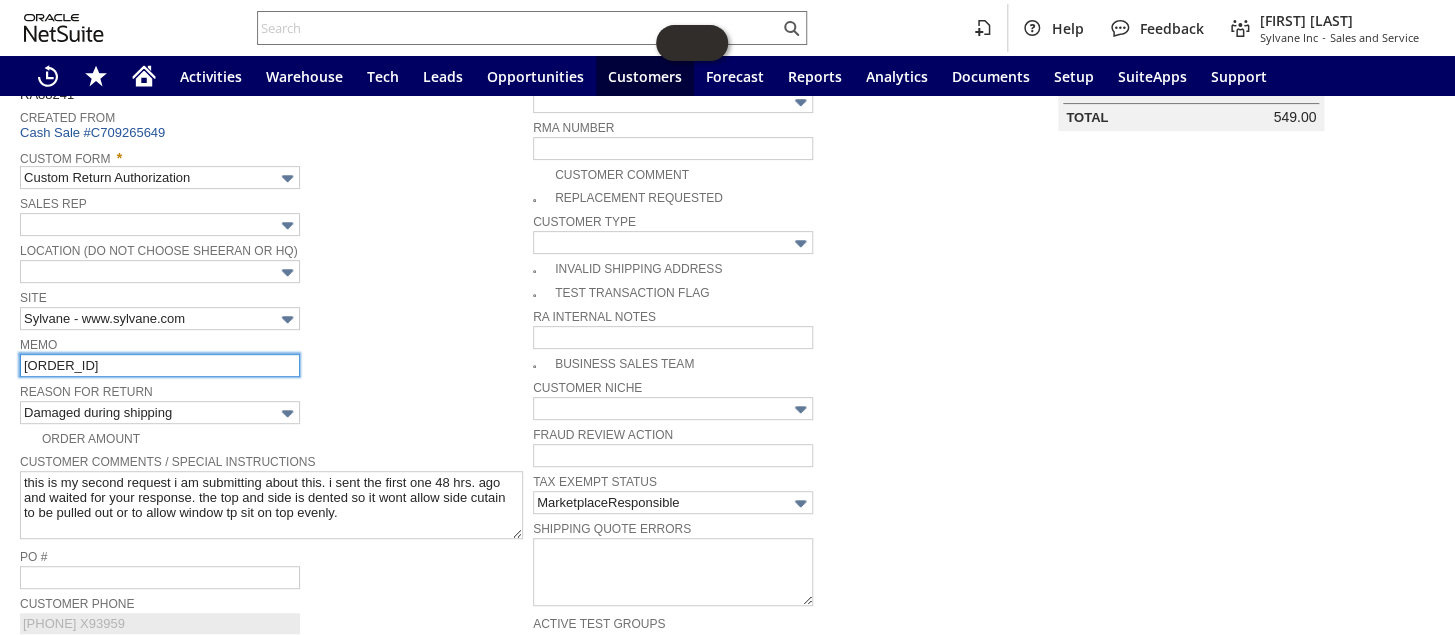 click on "[ORDER_ID]" at bounding box center [160, 365] 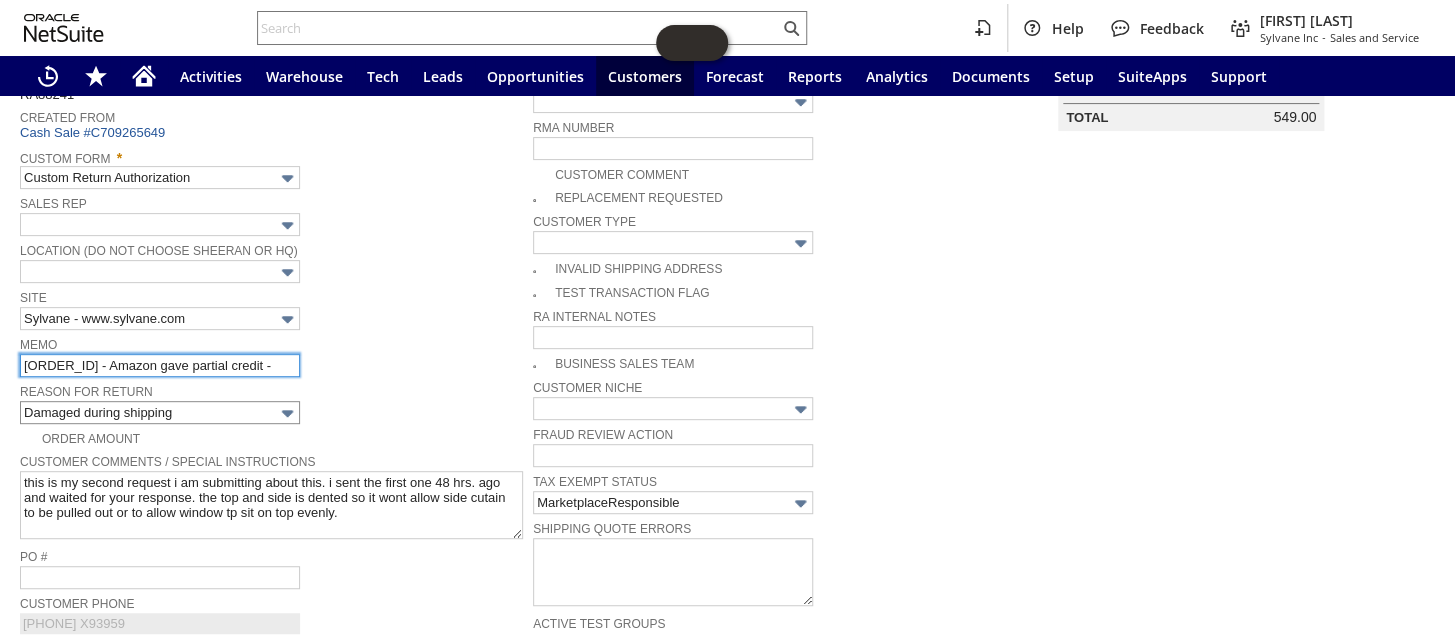 scroll, scrollTop: 0, scrollLeft: 30, axis: horizontal 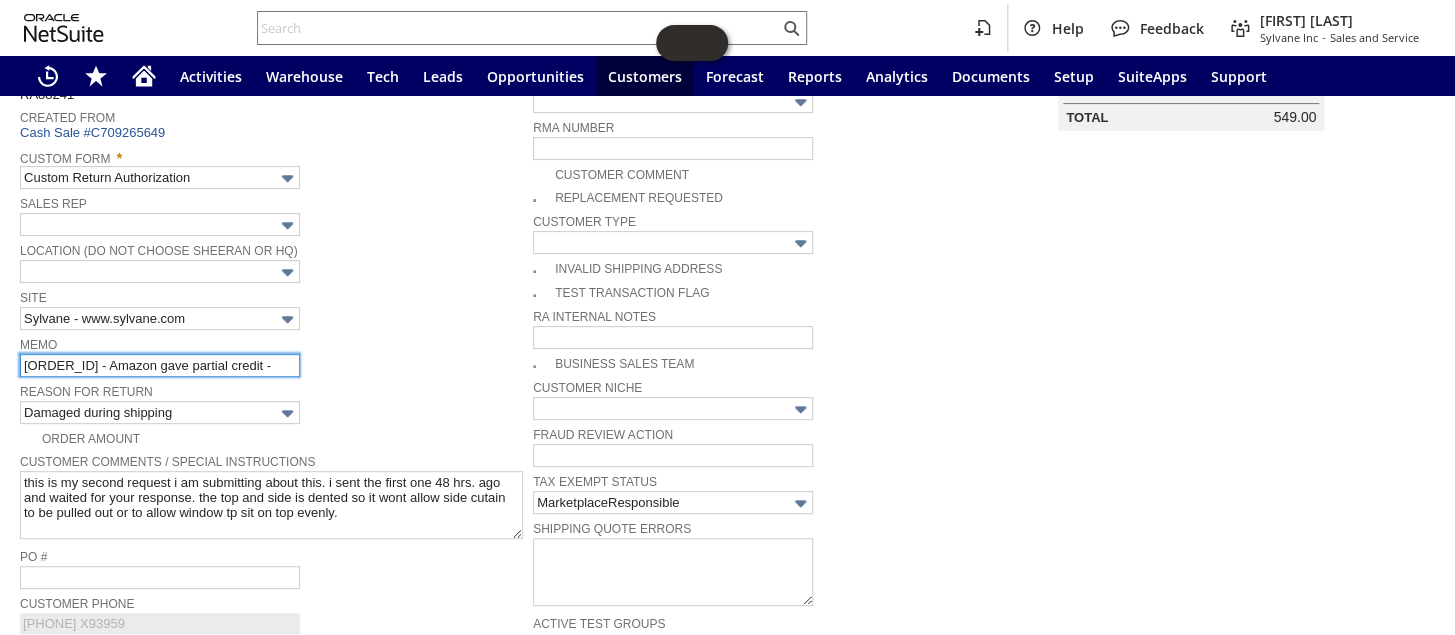 click on "[ORDER_ID] - Amazon gave partial credit -" at bounding box center [160, 365] 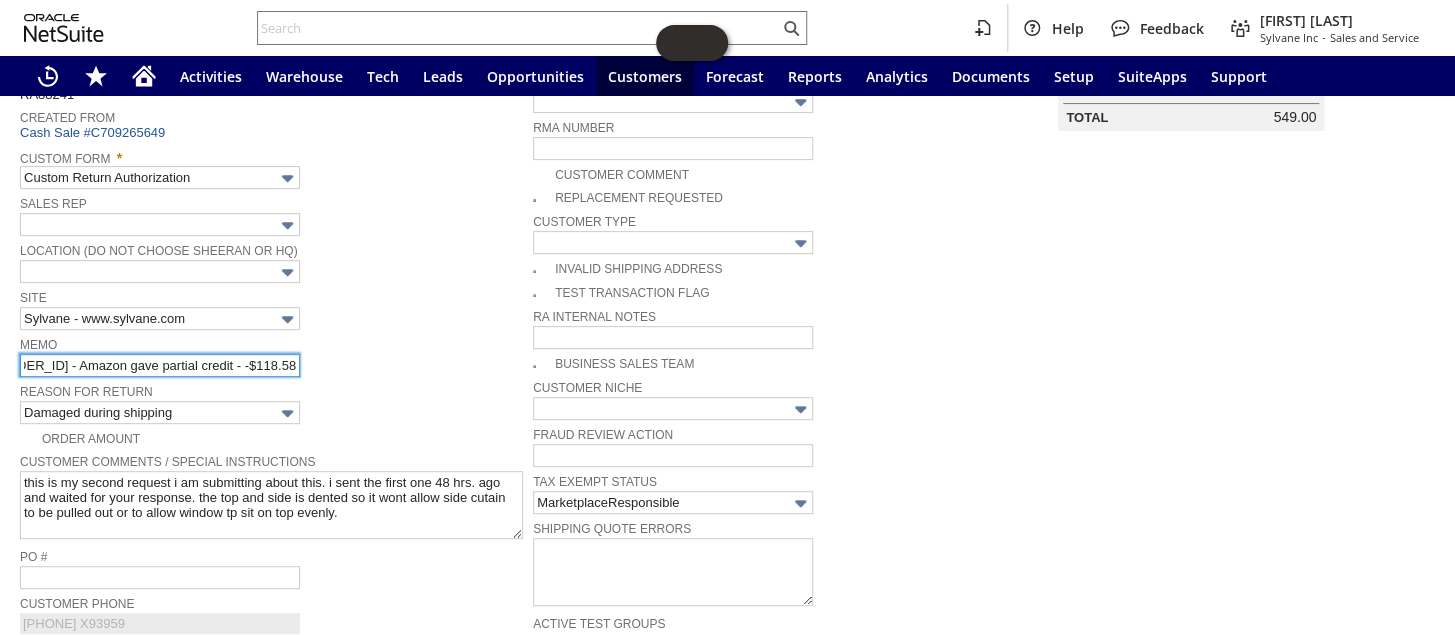 scroll, scrollTop: 0, scrollLeft: 81, axis: horizontal 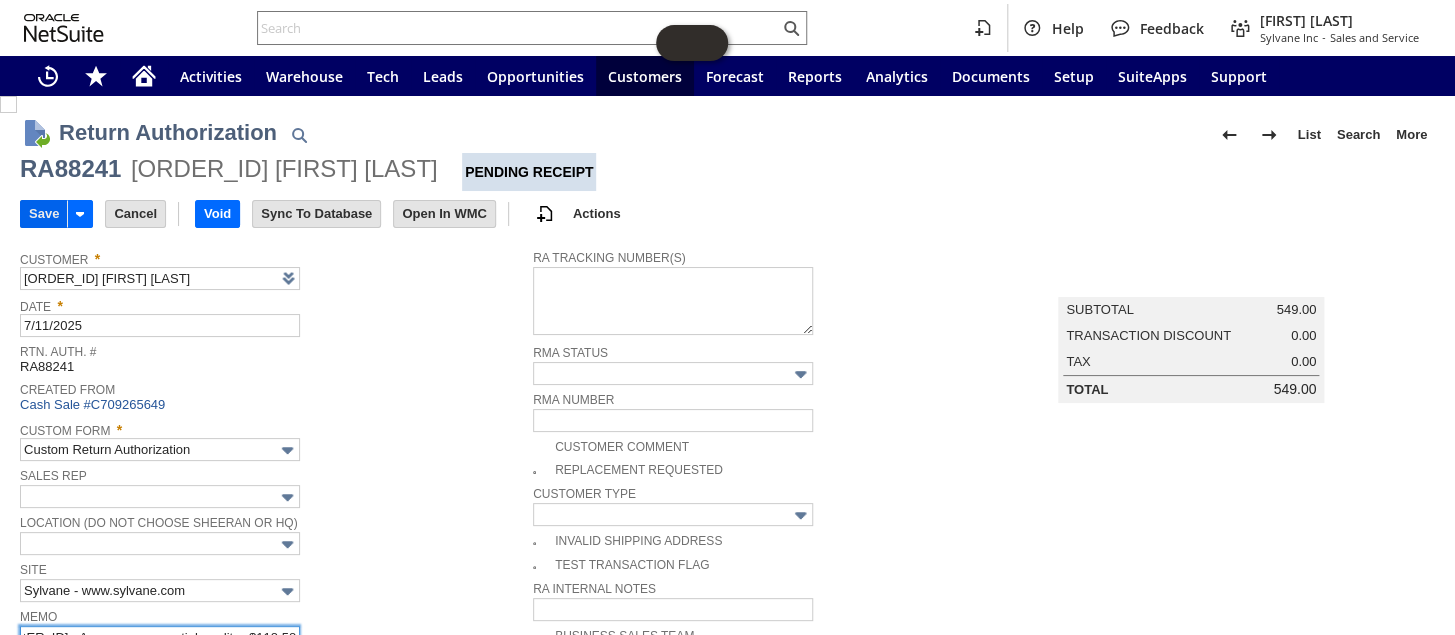 type on "[ORDER_ID] - Amazon gave partial credit - -$118.58" 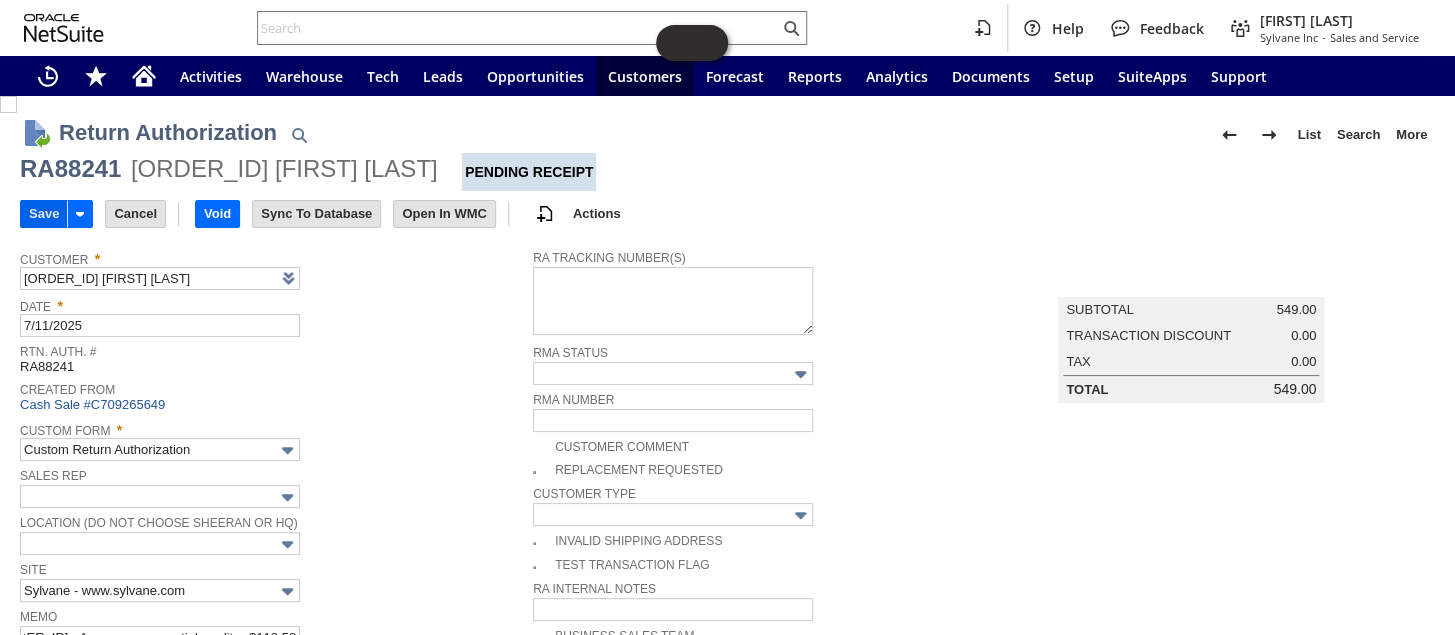 scroll, scrollTop: 0, scrollLeft: 0, axis: both 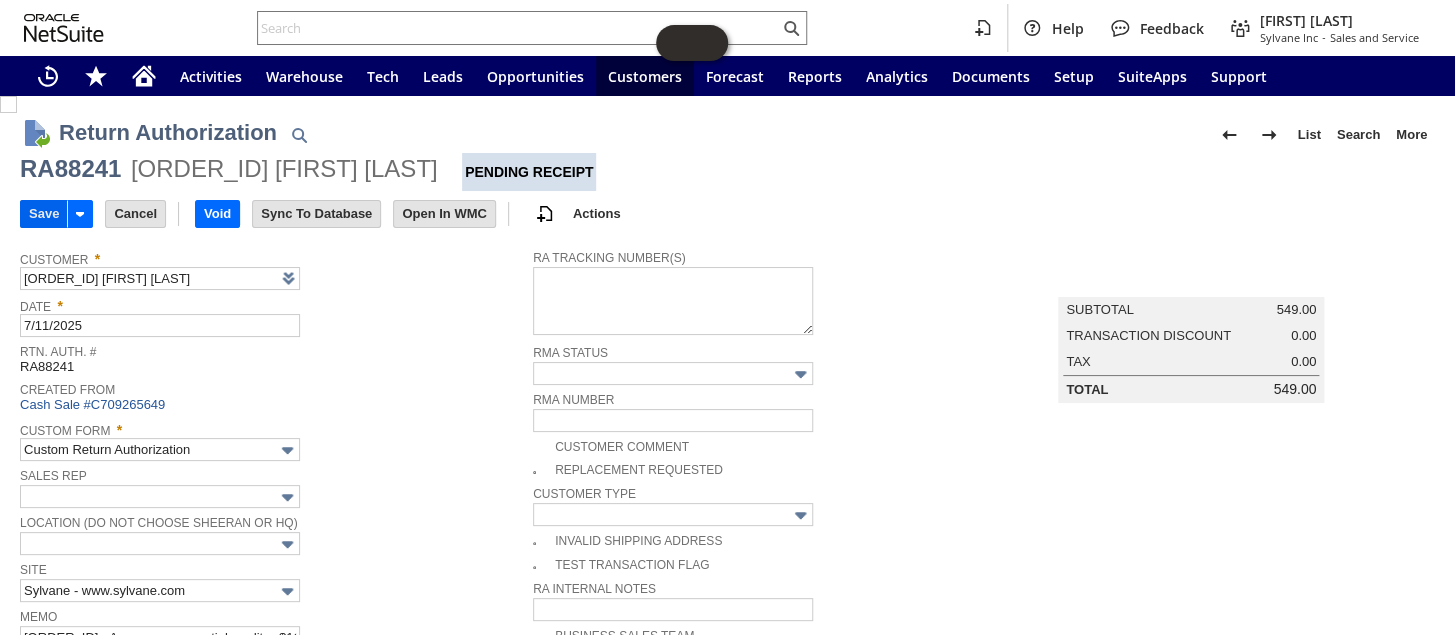 click on "Save" at bounding box center [44, 214] 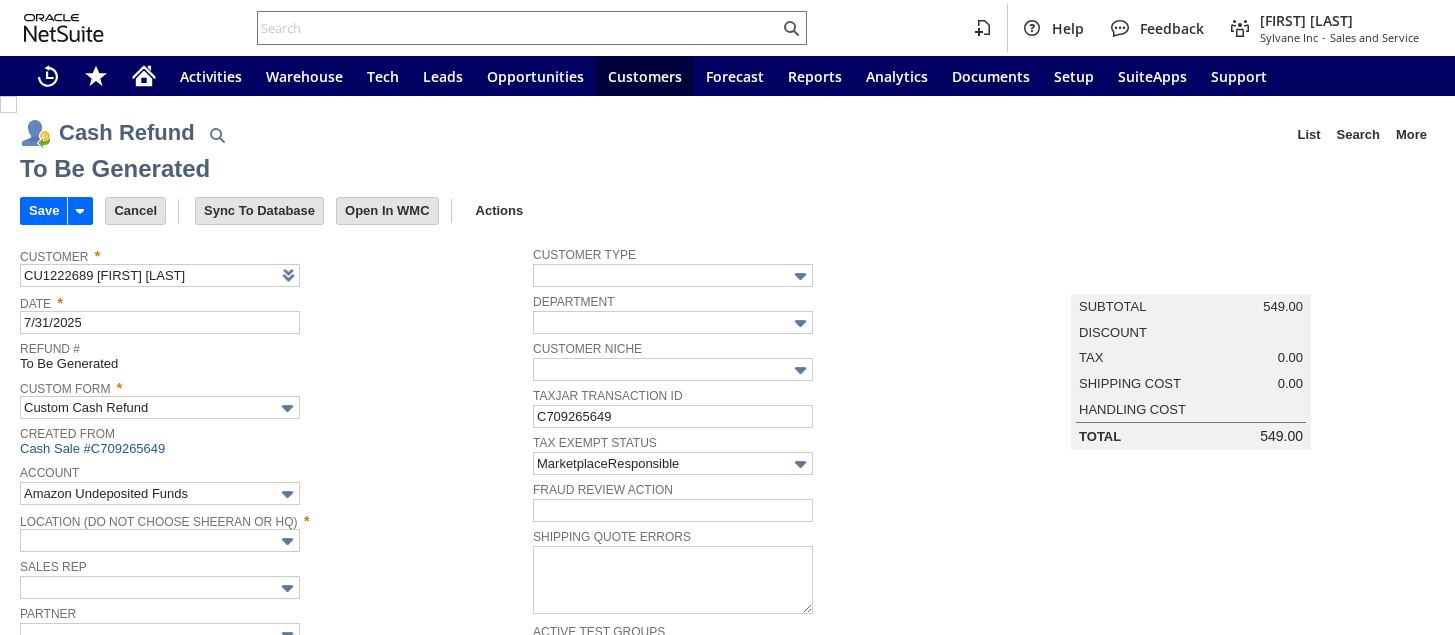 scroll, scrollTop: 0, scrollLeft: 0, axis: both 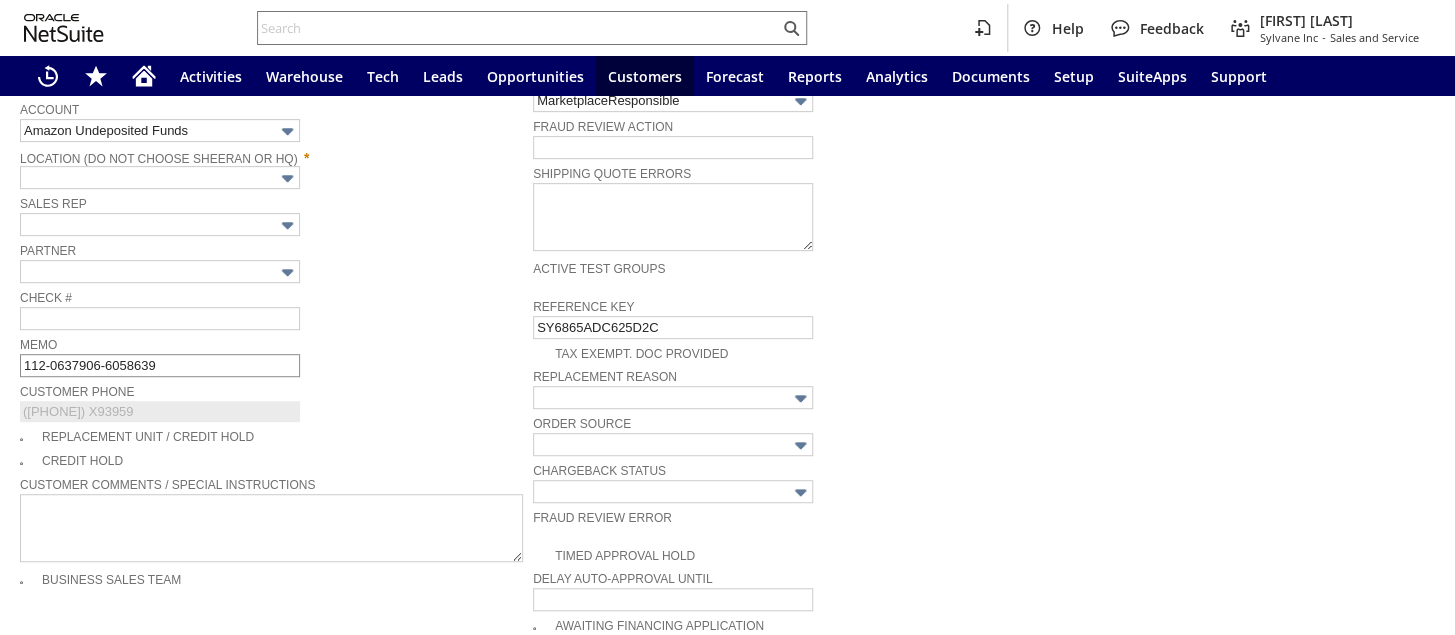 type on "Headquarters : Head...s : Pending Testing" 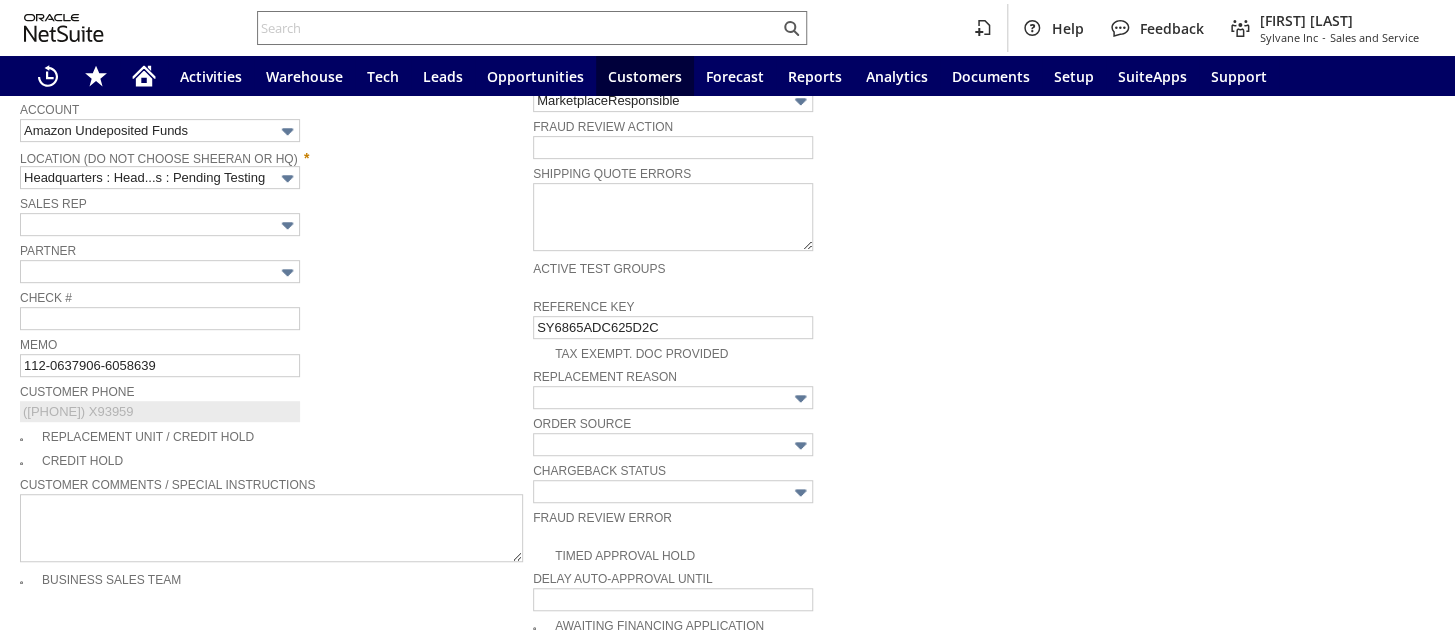 scroll, scrollTop: 929, scrollLeft: 0, axis: vertical 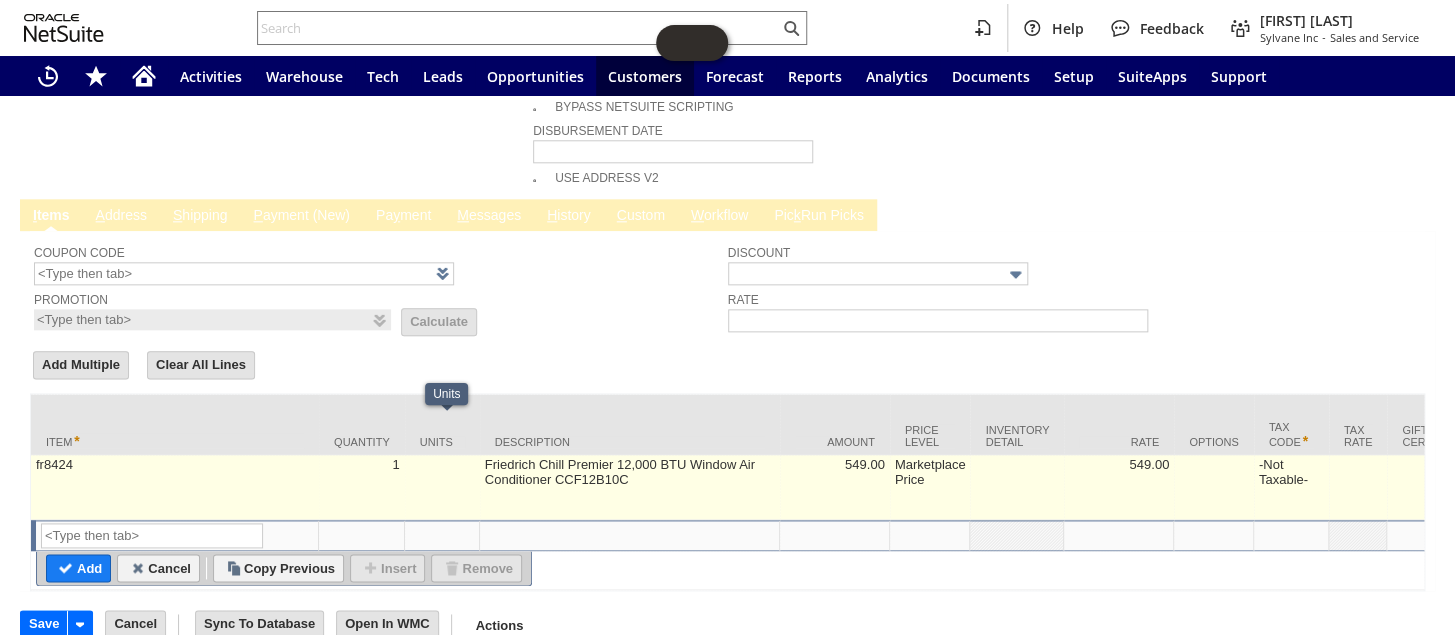 click at bounding box center (442, 487) 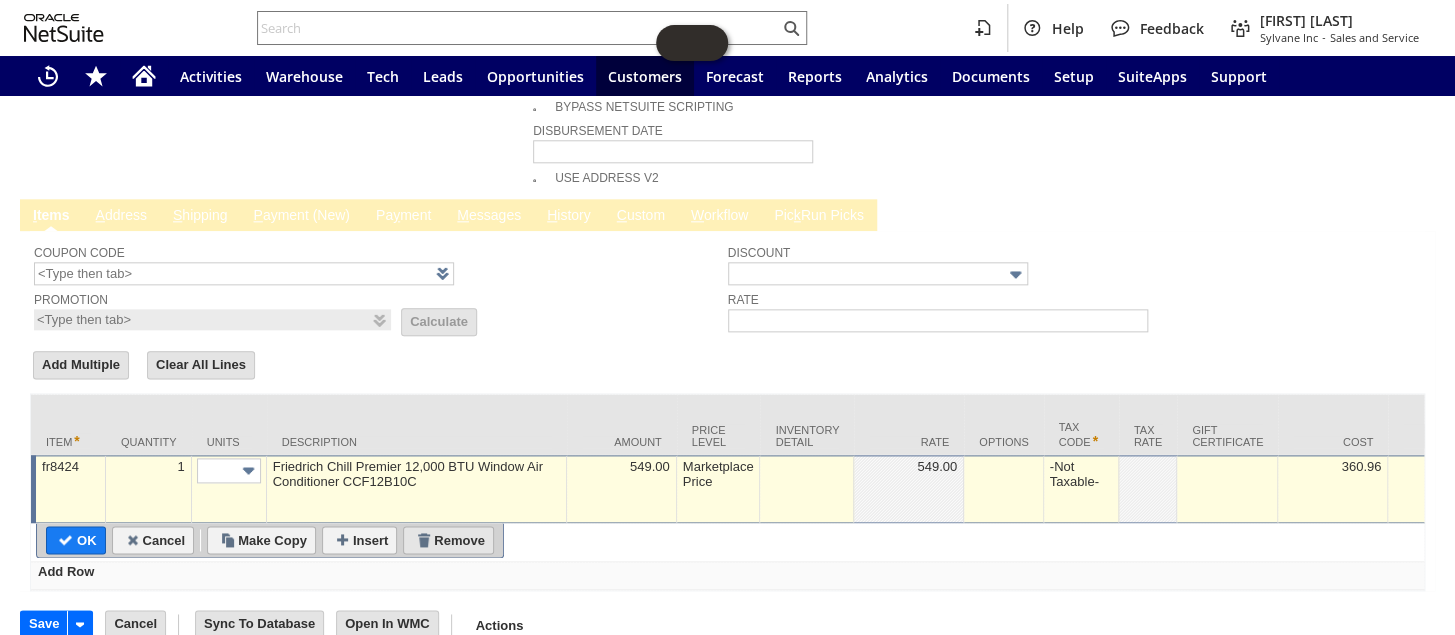 click on "Remove" at bounding box center (448, 540) 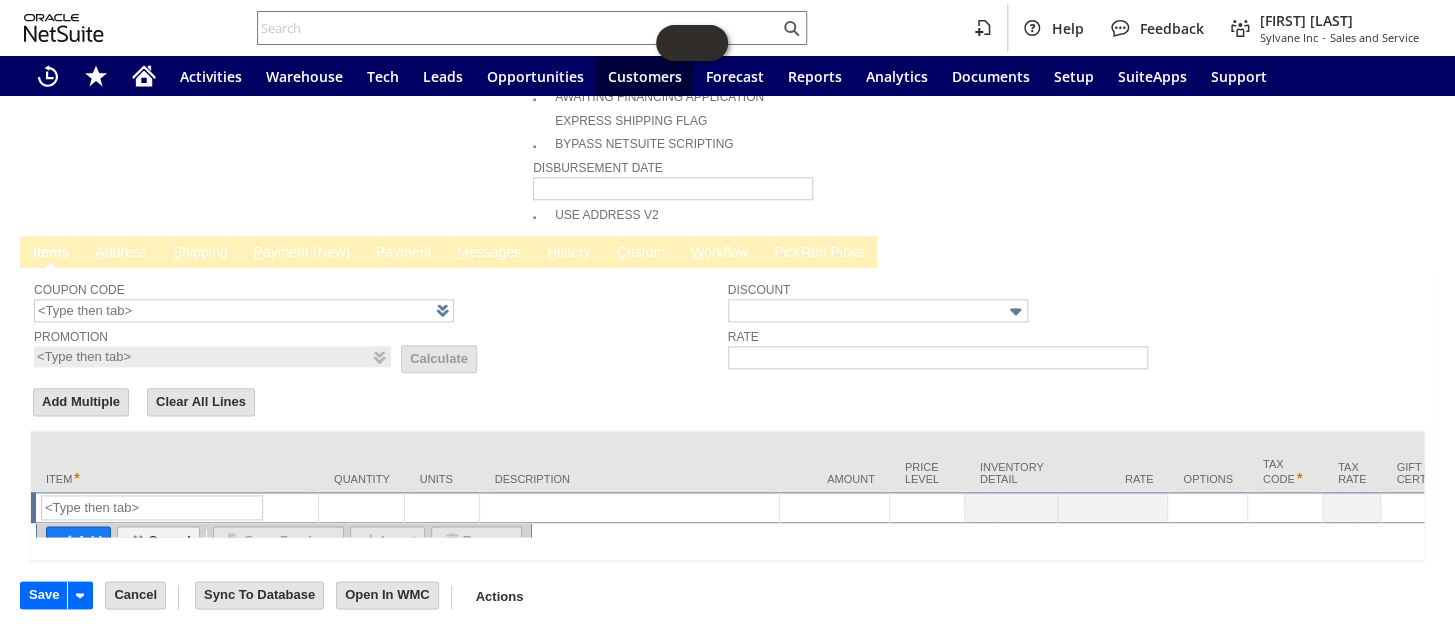 scroll, scrollTop: 866, scrollLeft: 0, axis: vertical 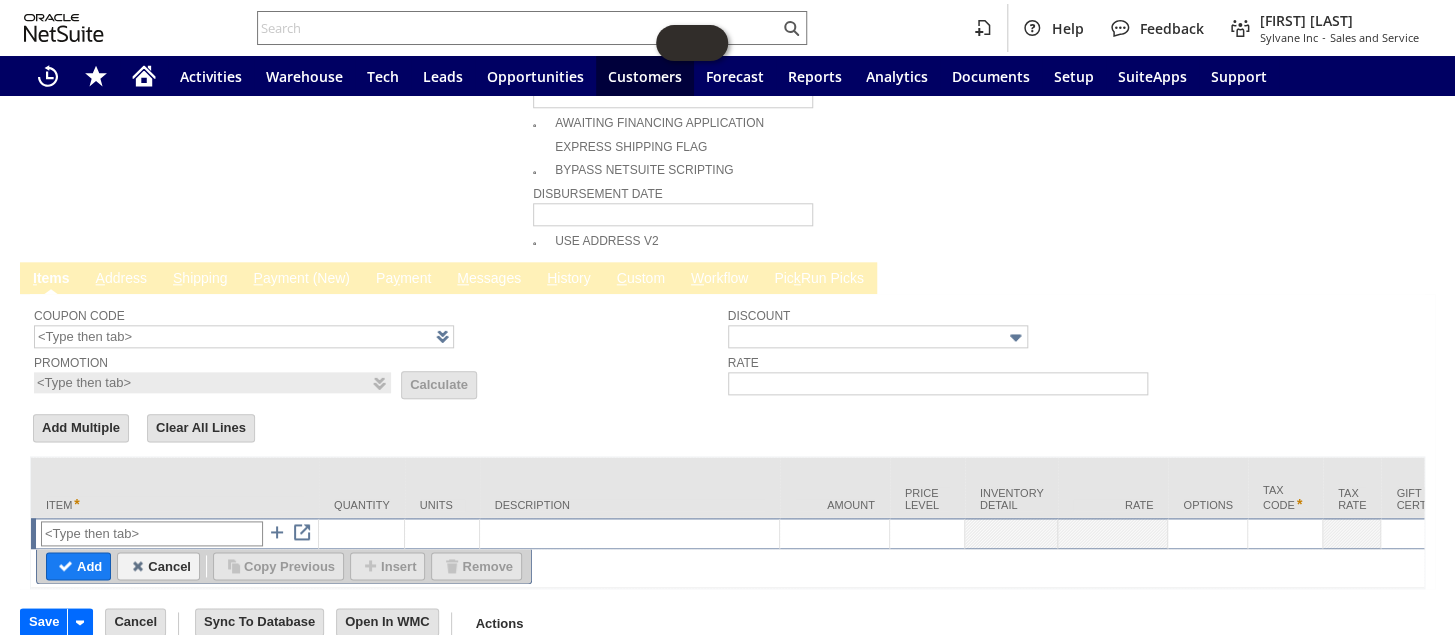 click at bounding box center [152, 533] 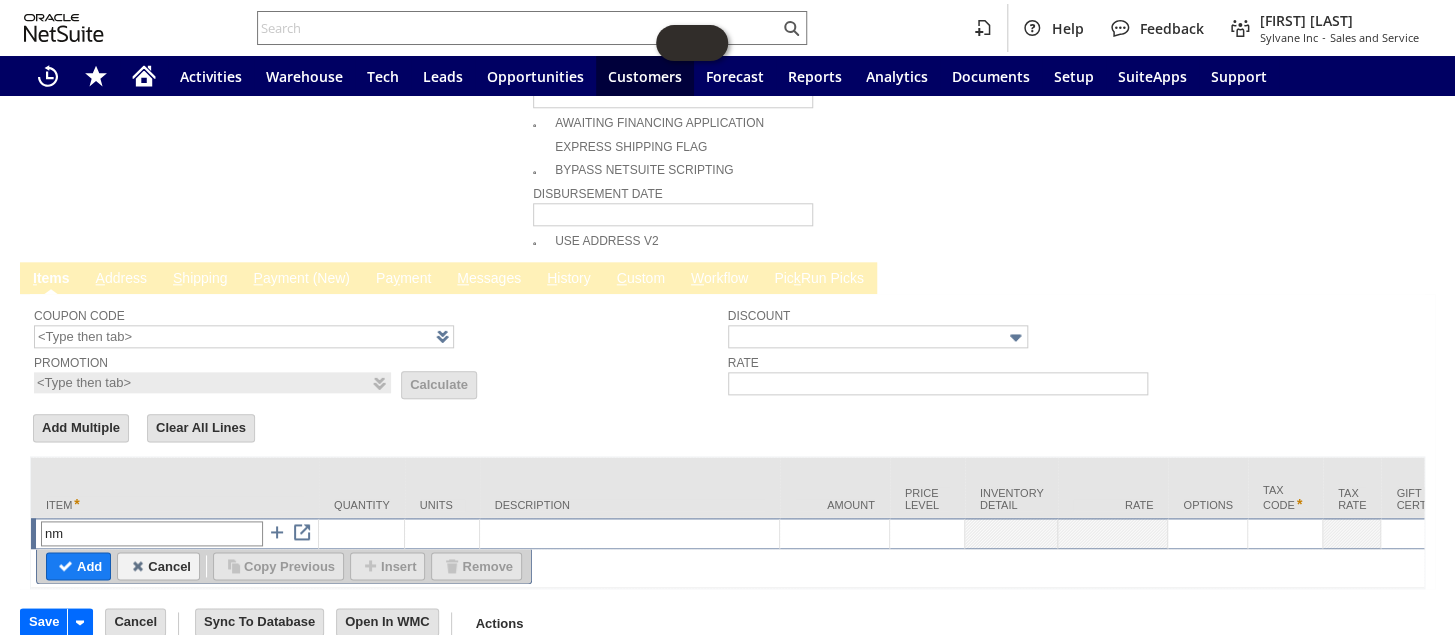 type on "n" 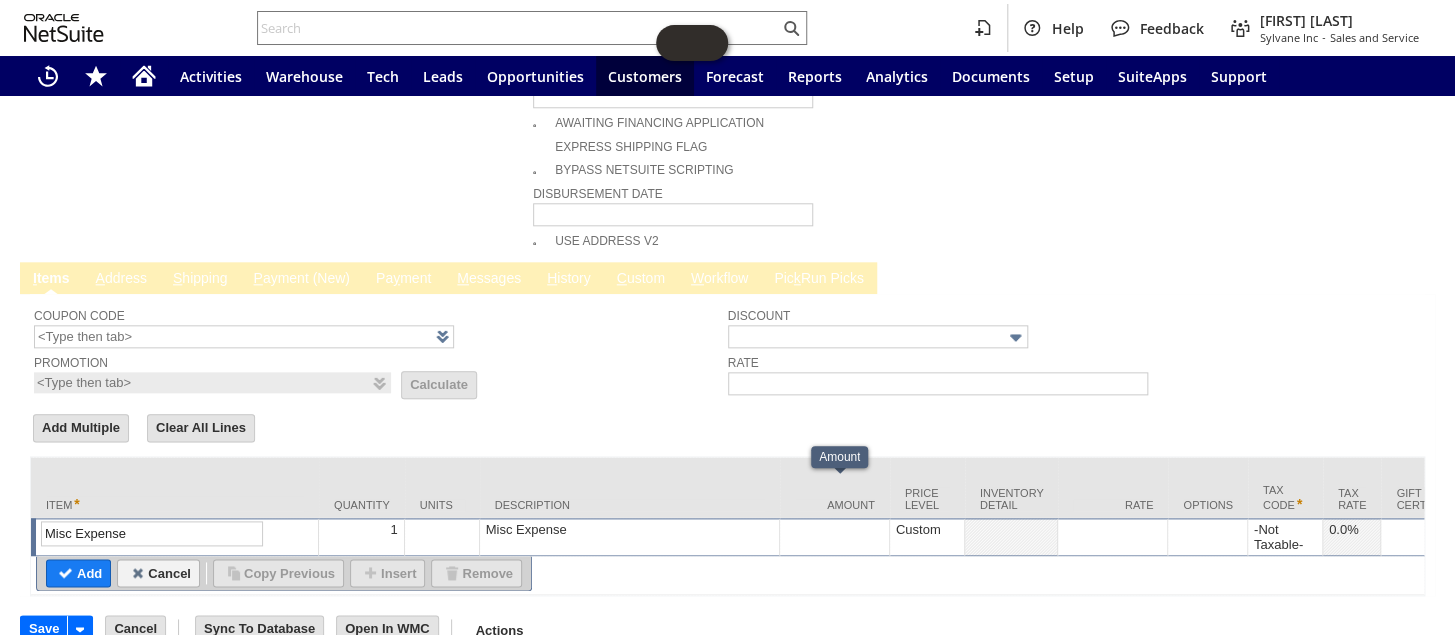 type on "Misc Expense" 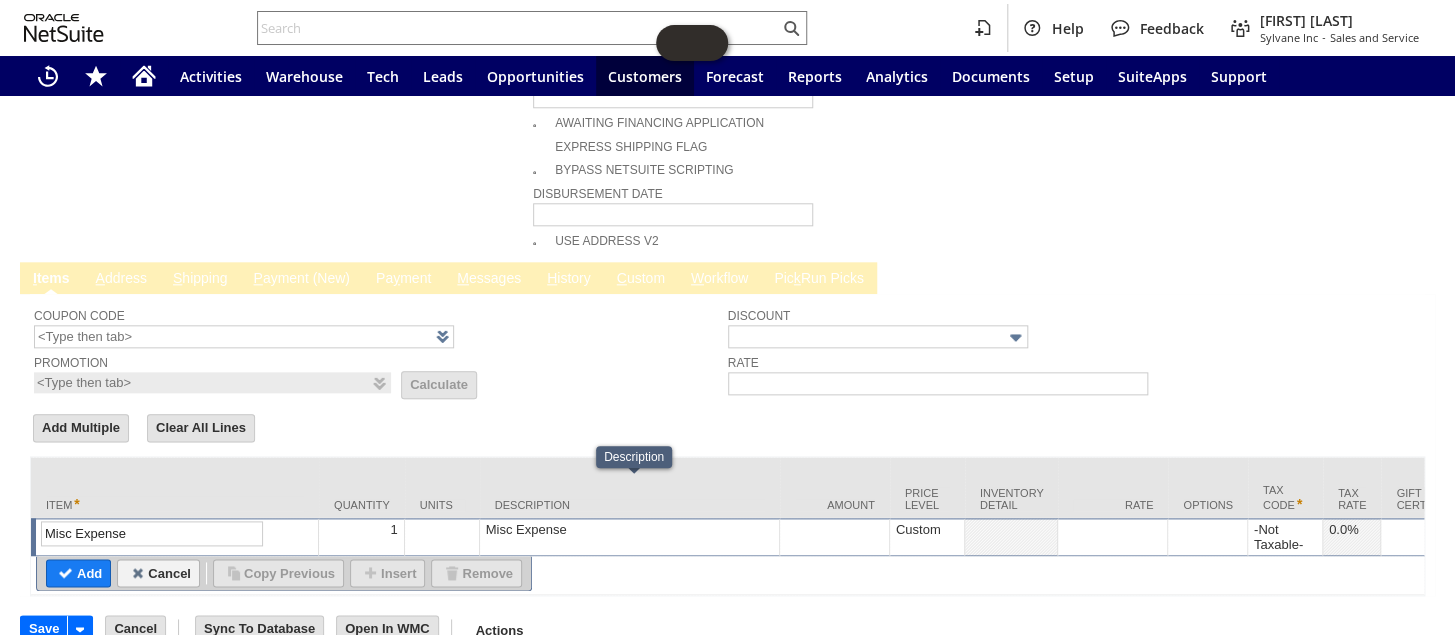 click on "Misc Expense" at bounding box center [629, 529] 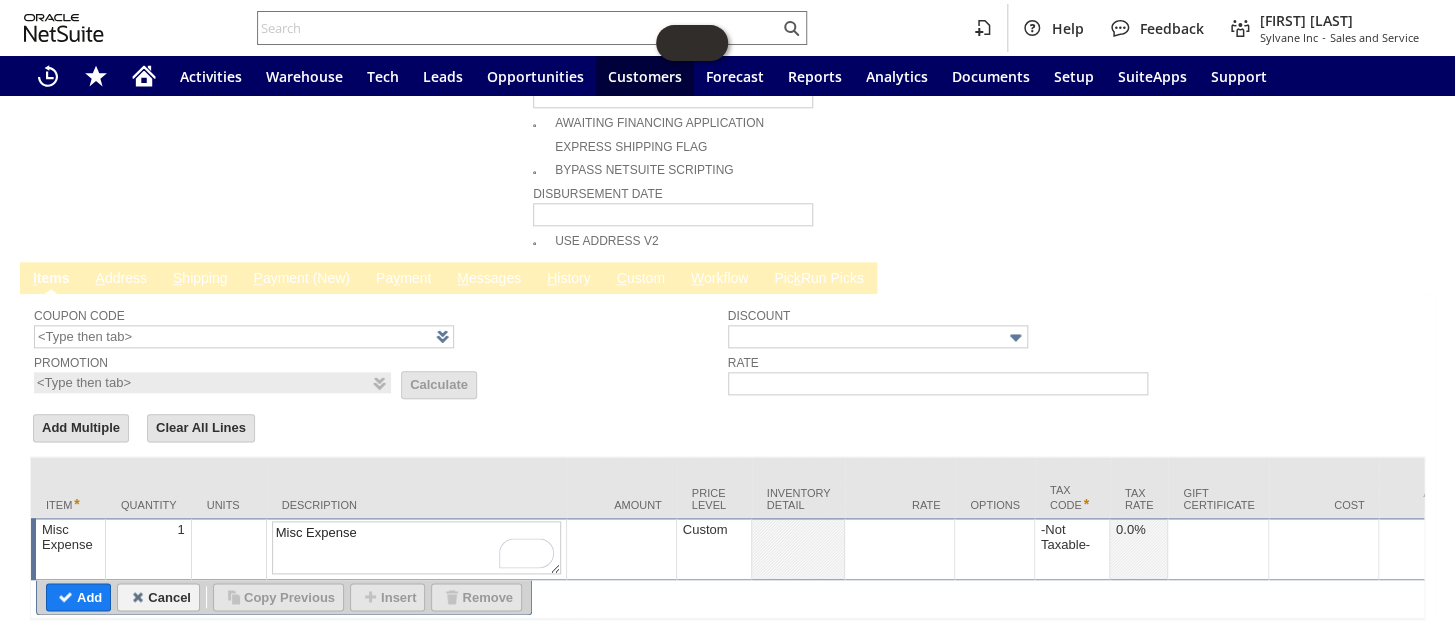 drag, startPoint x: 394, startPoint y: 492, endPoint x: 233, endPoint y: 482, distance: 161.31026 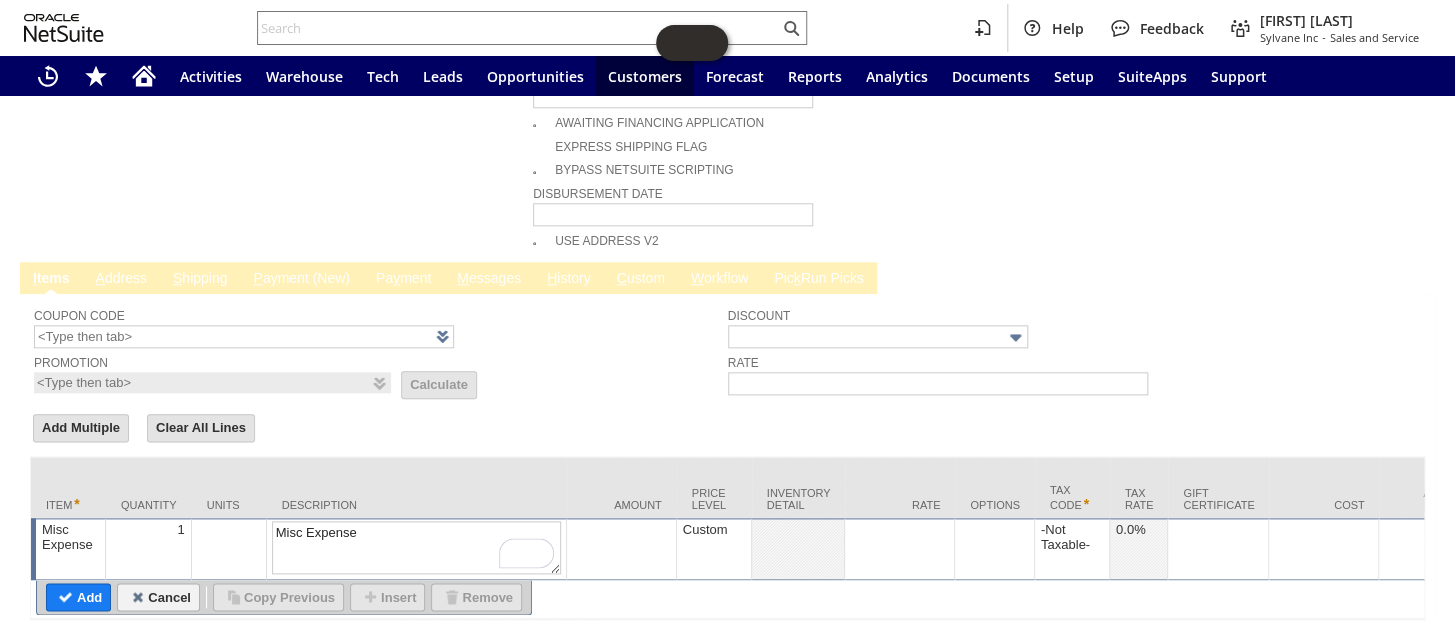 click on "Misc Expense 1   Misc Expense
Custom       -Not Taxable- 0.0%     0.00   N/A       Yes                                     0" at bounding box center [2775, 549] 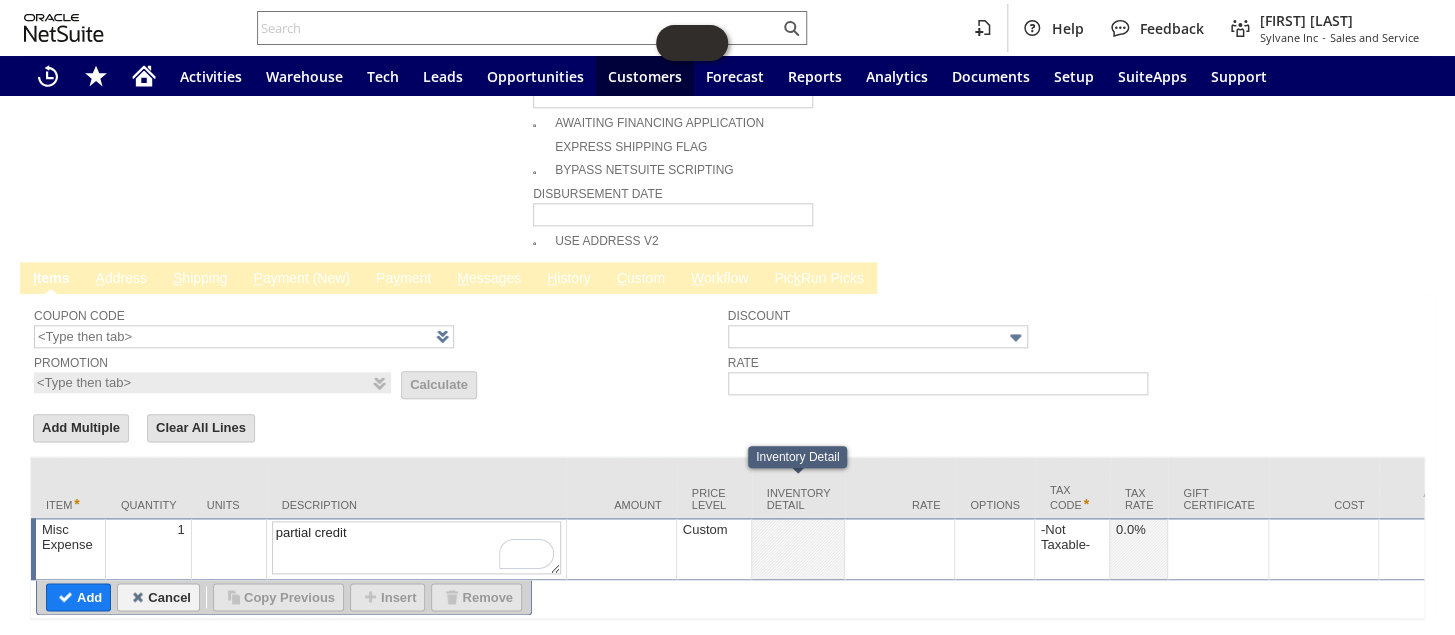 type on "partial credit" 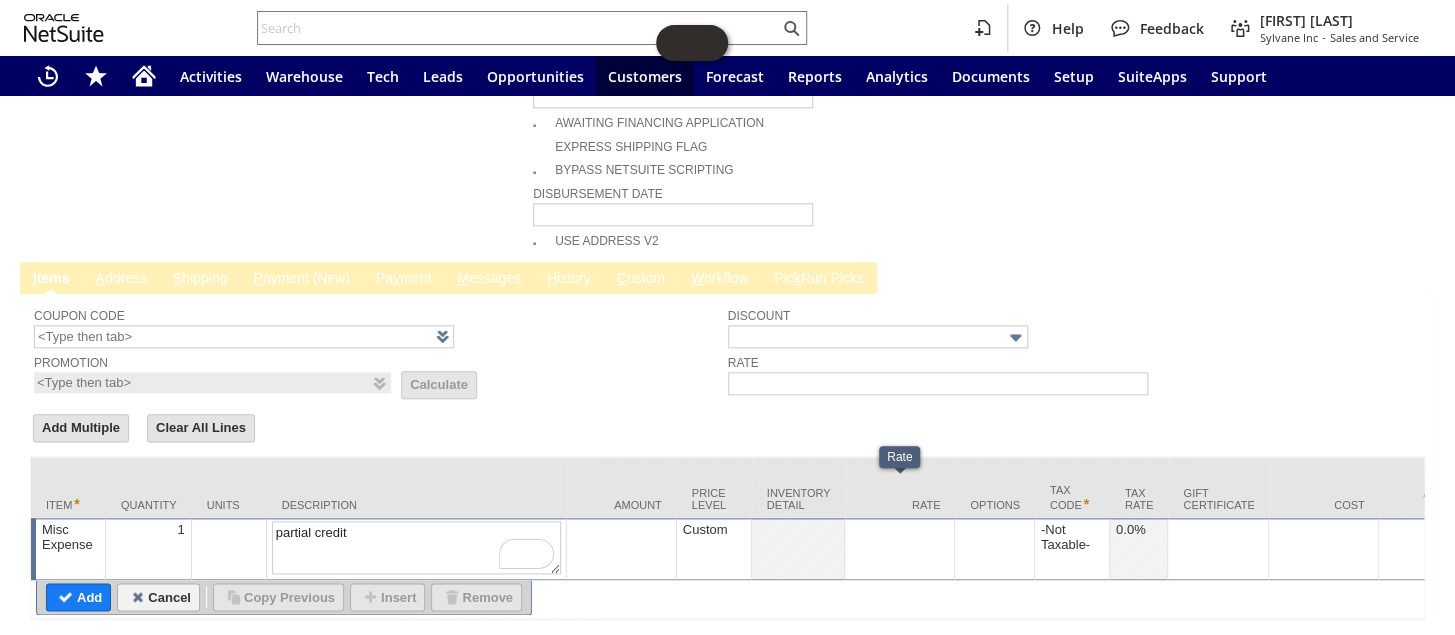 click at bounding box center [900, 549] 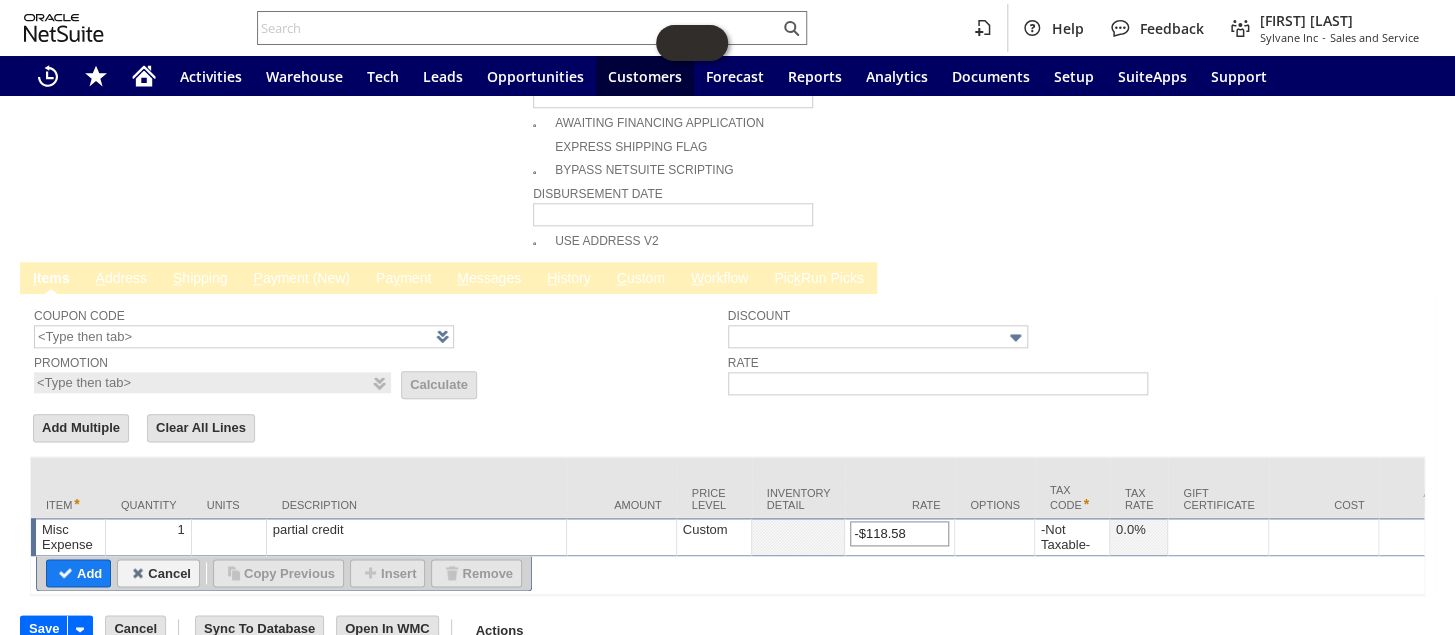 click on "-$118.58" at bounding box center (899, 533) 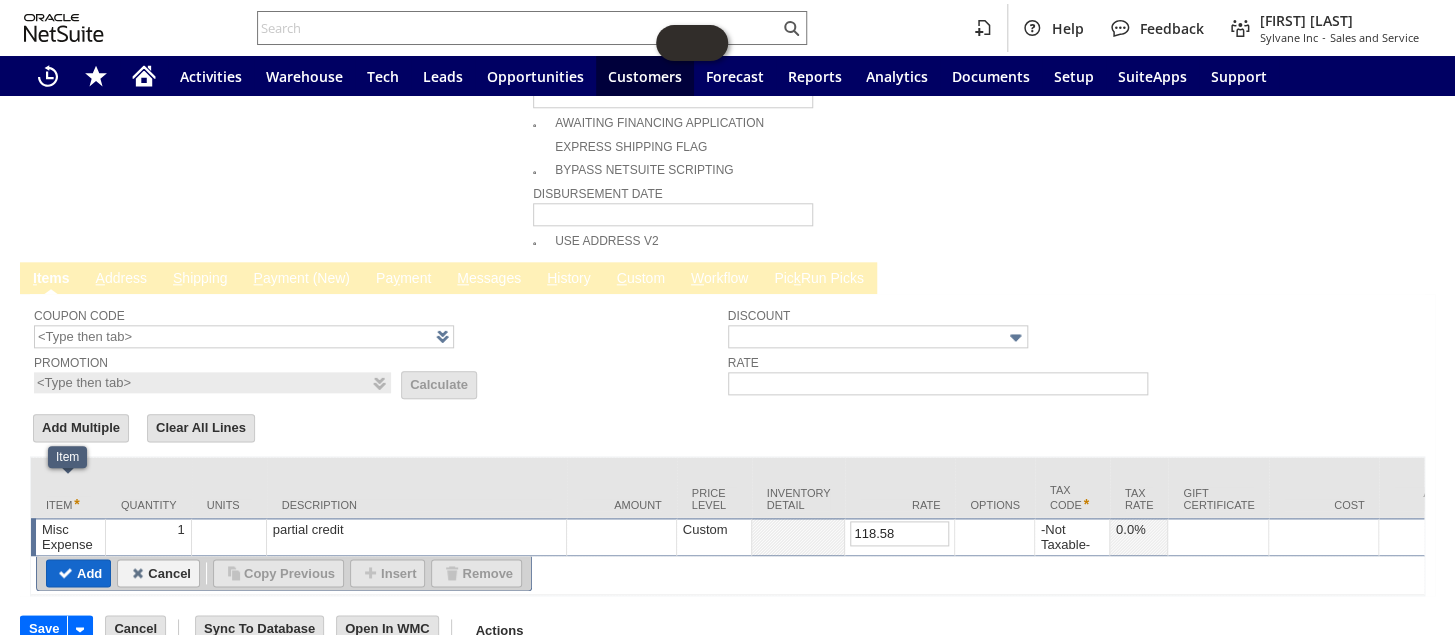 type on "118.58" 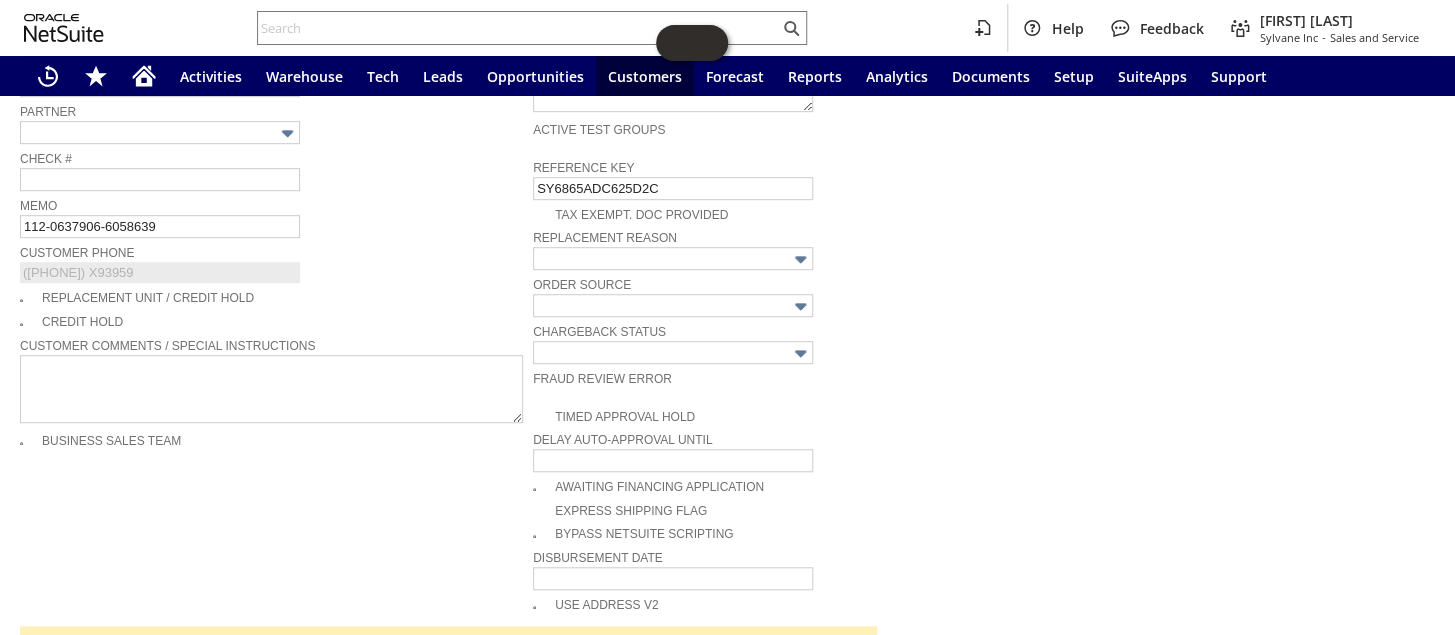 scroll, scrollTop: 411, scrollLeft: 0, axis: vertical 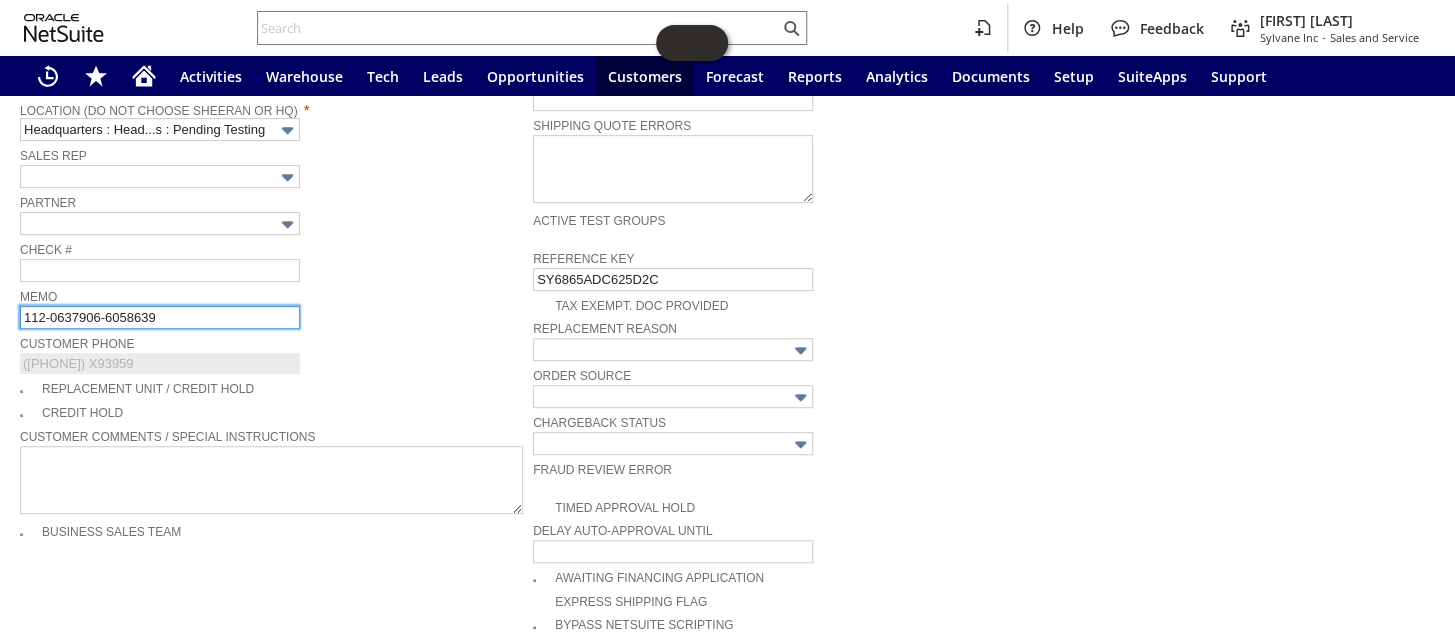 click on "112-0637906-6058639" at bounding box center (160, 317) 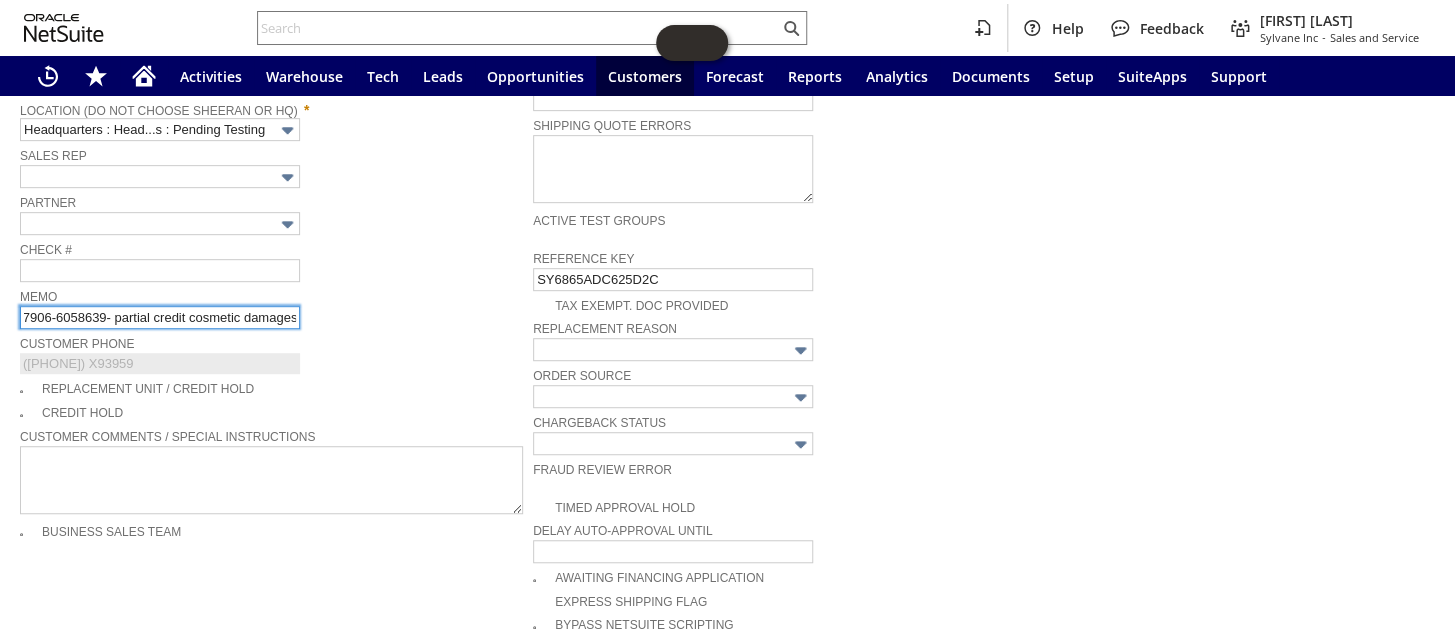 scroll, scrollTop: 0, scrollLeft: 52, axis: horizontal 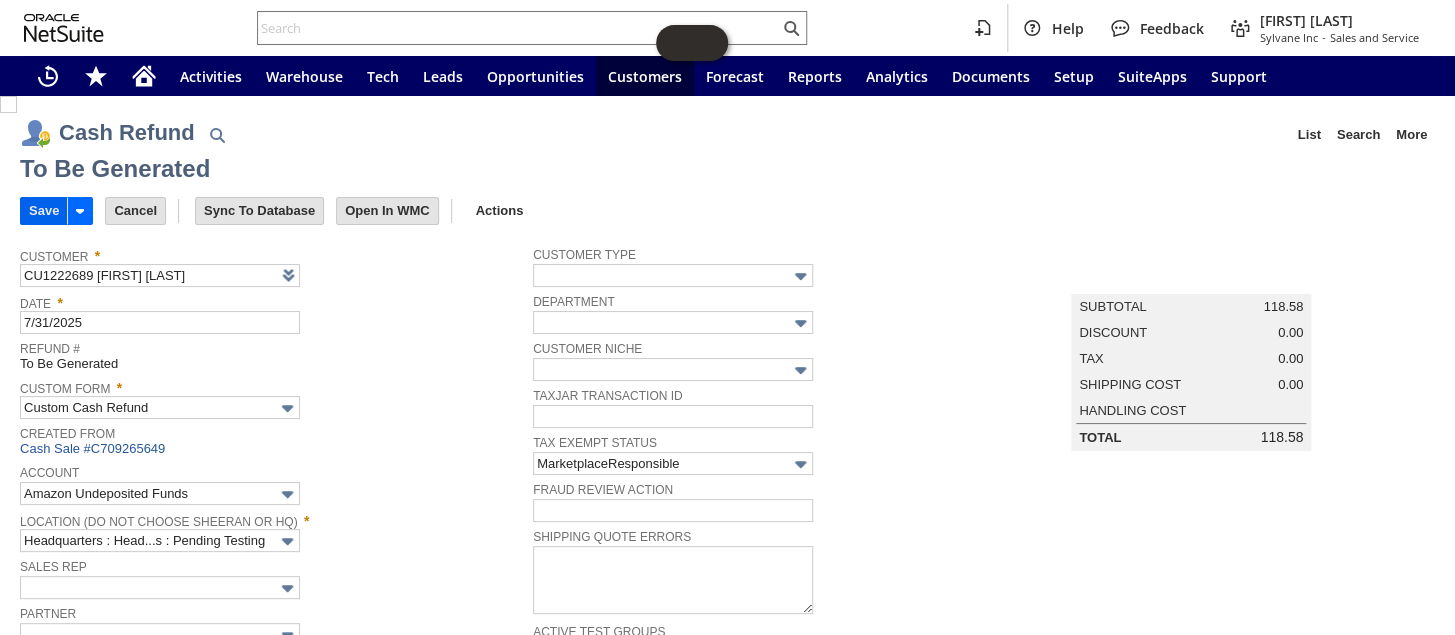 type on "112-0637906-6058639- partial credit cosmetic damages" 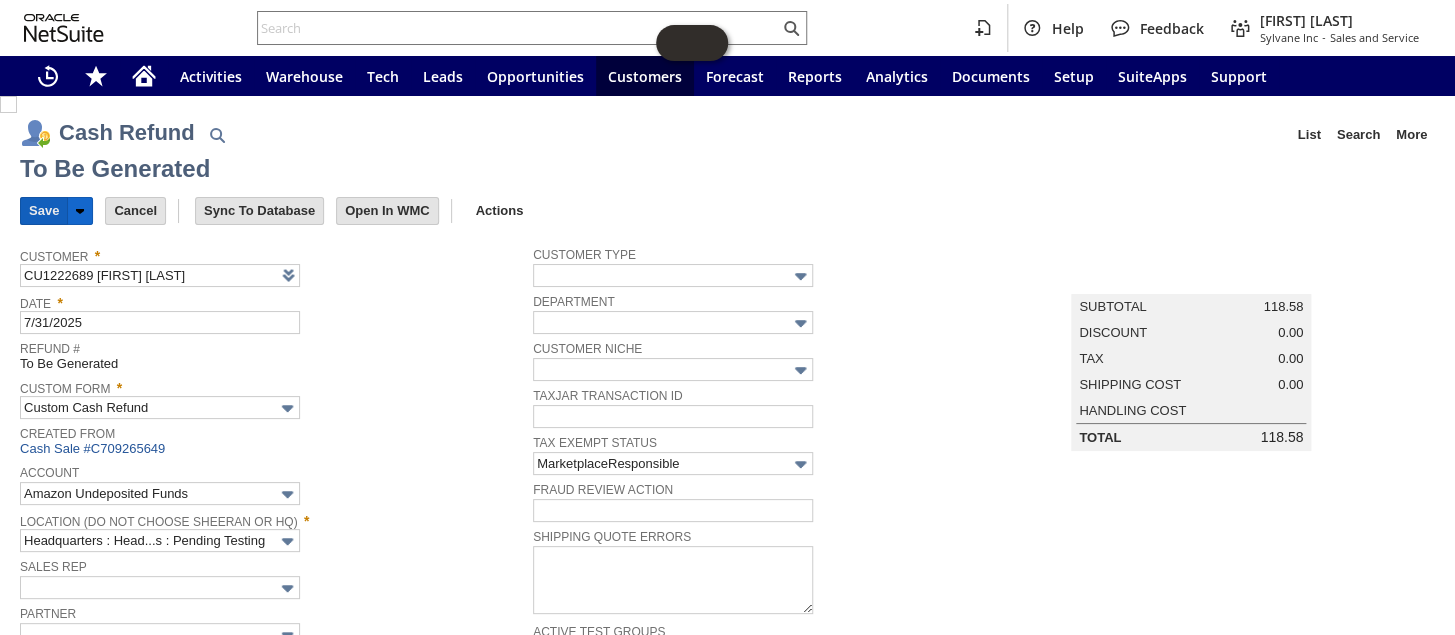 scroll, scrollTop: 0, scrollLeft: 0, axis: both 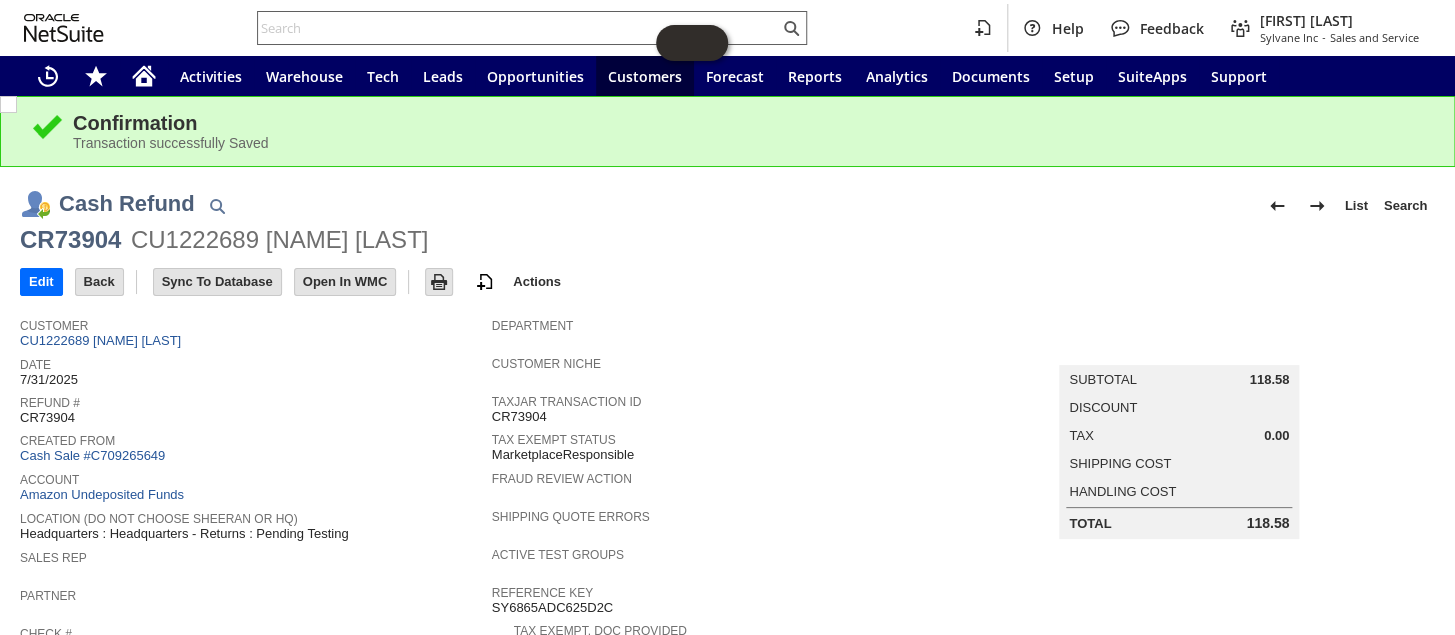 click at bounding box center (518, 28) 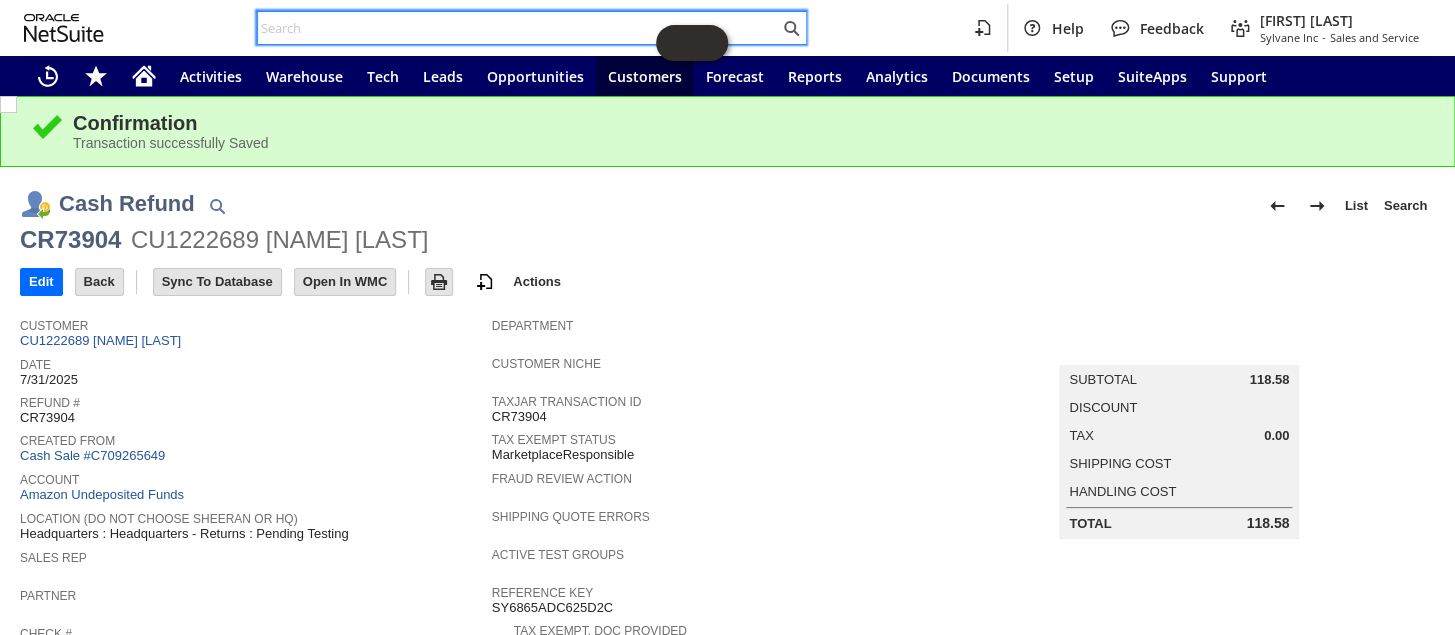 paste on "114-8822434-0865019" 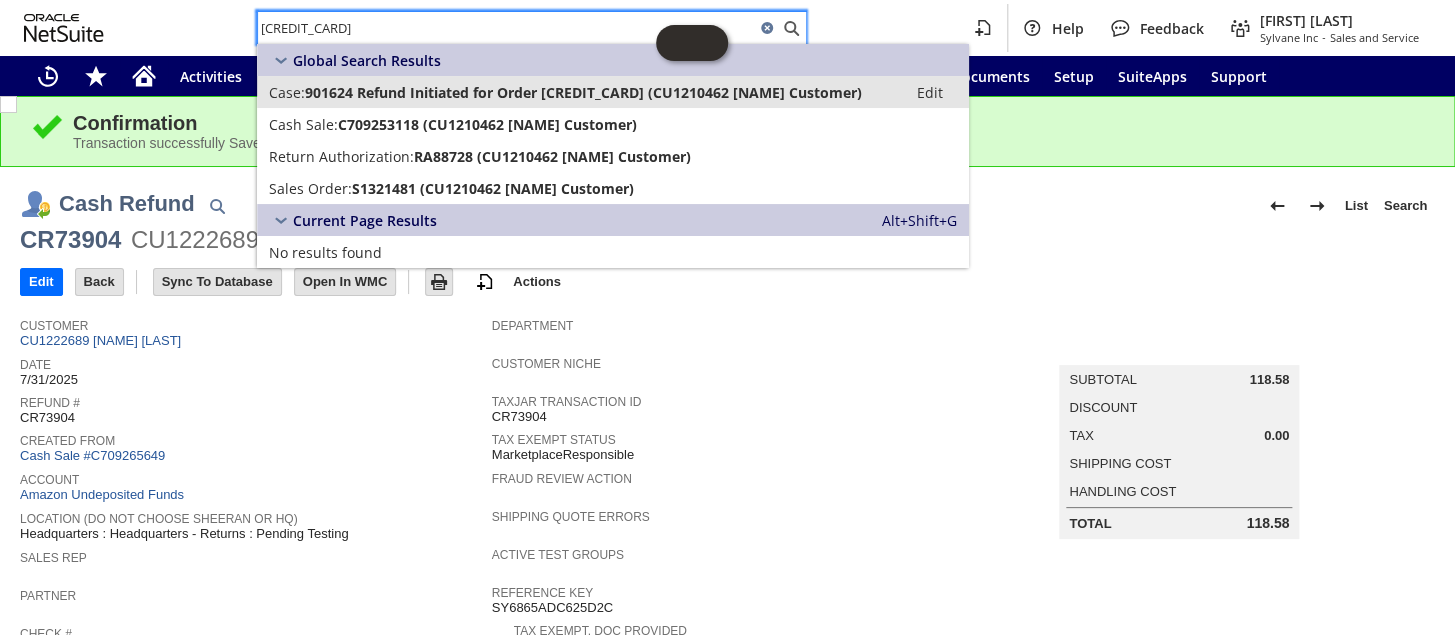 type on "114-8822434-0865019" 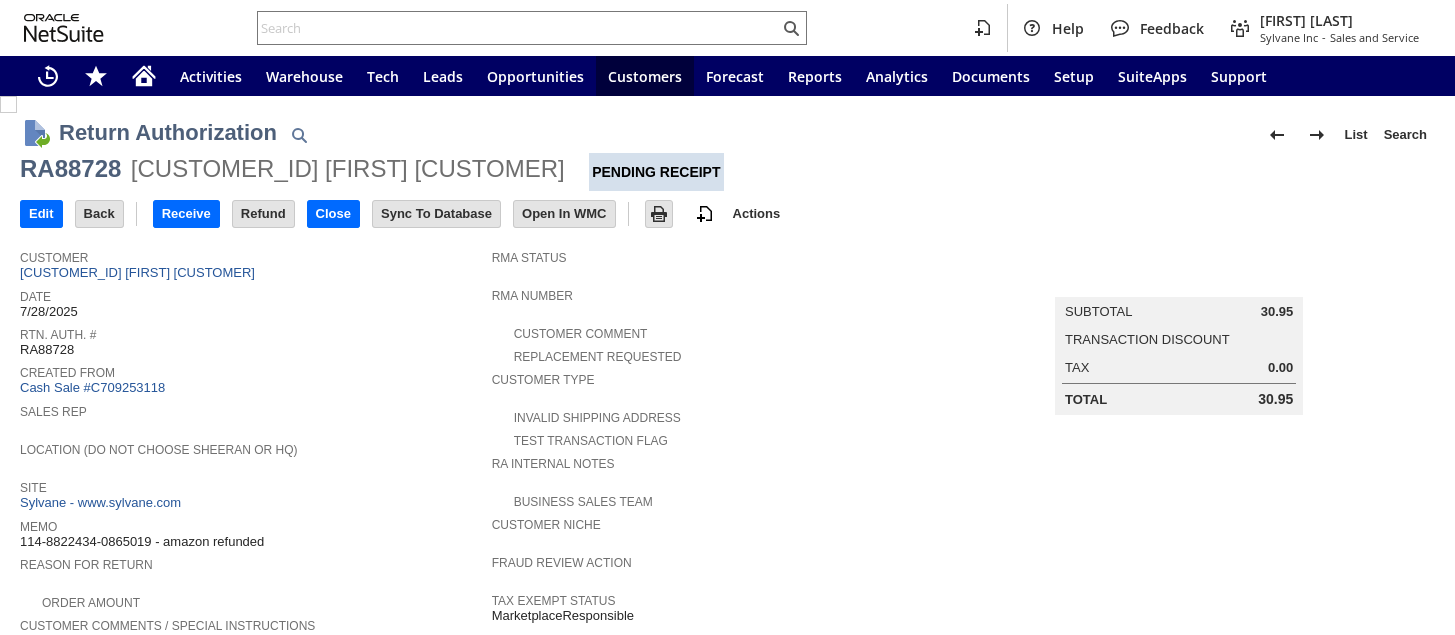 scroll, scrollTop: 0, scrollLeft: 0, axis: both 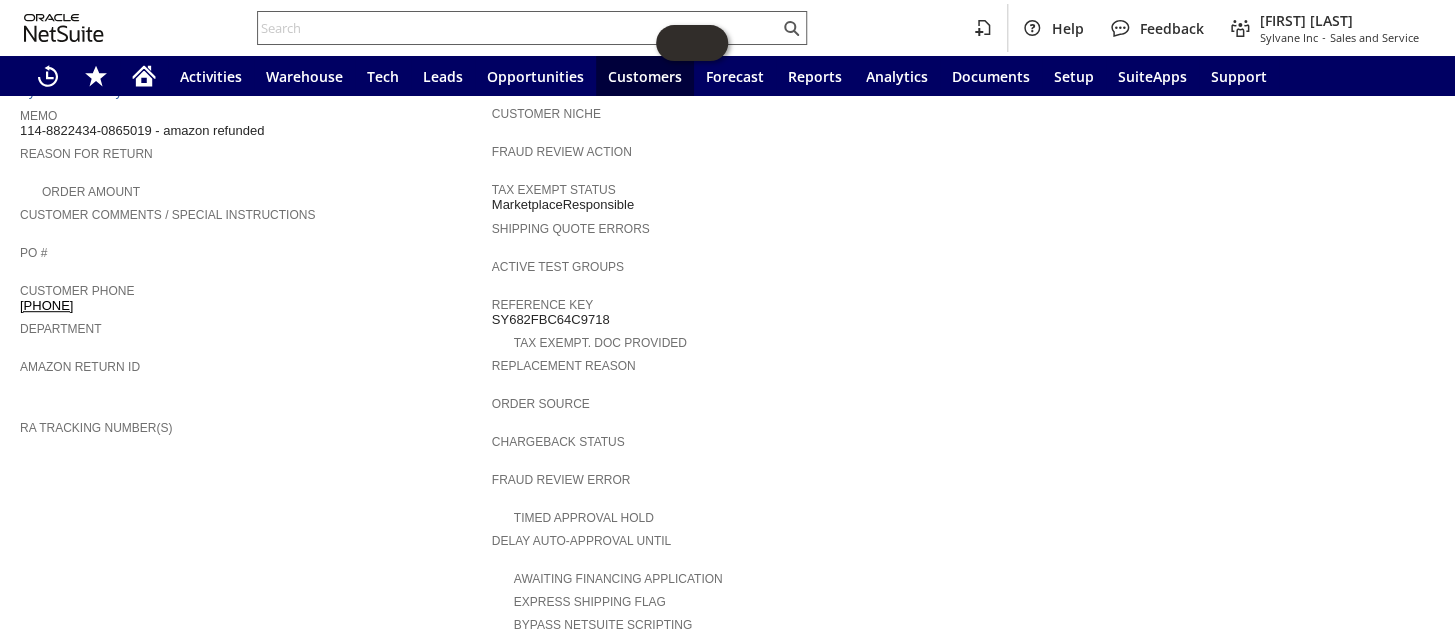 click at bounding box center (518, 28) 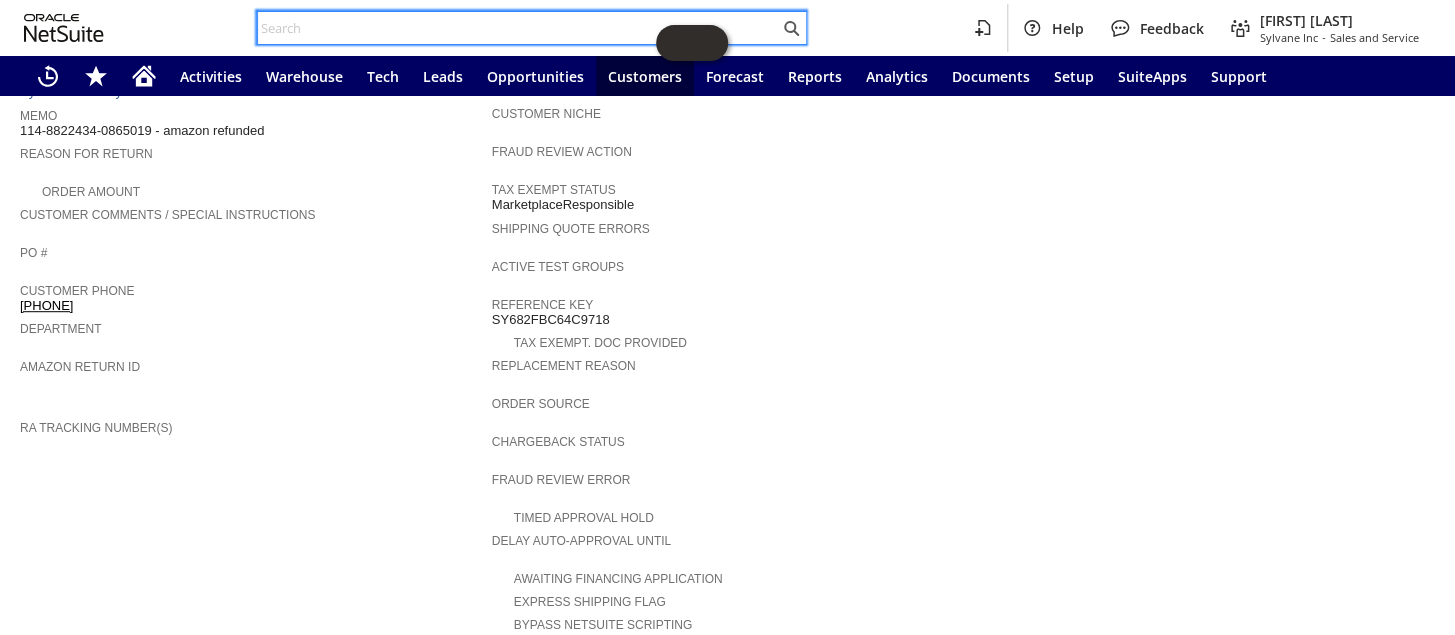 paste on "114-1490781-0857013" 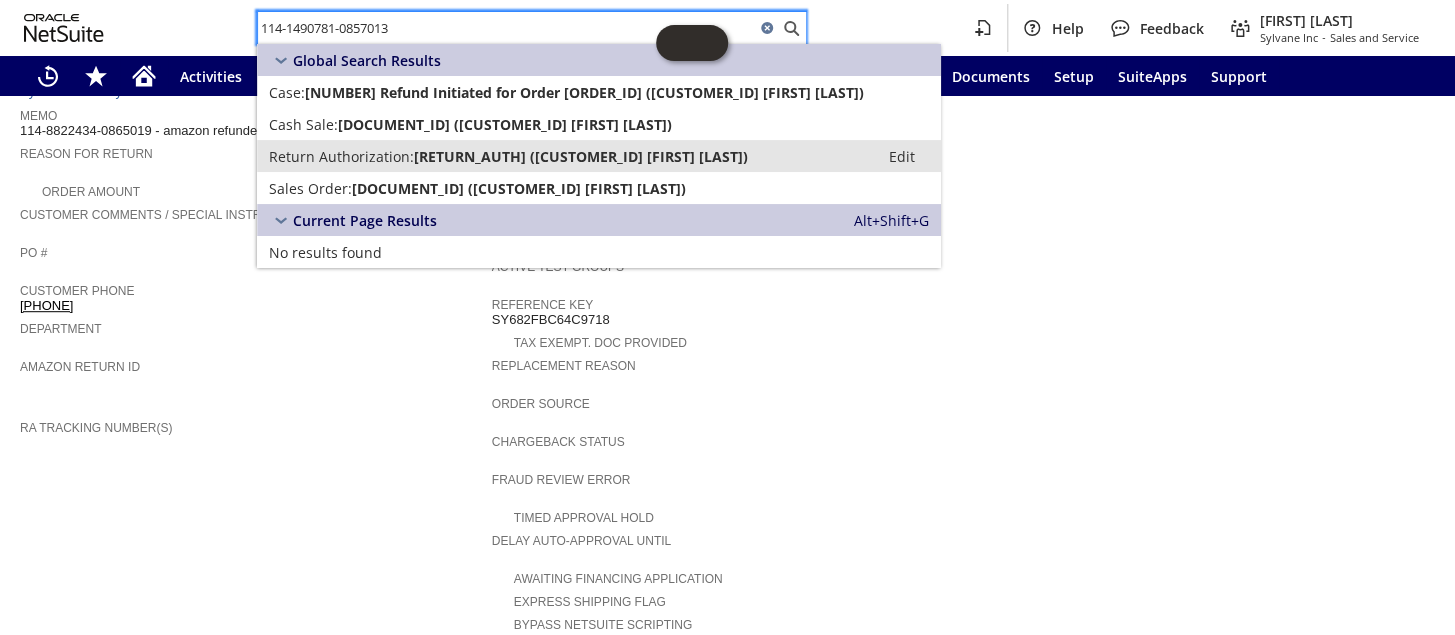 type on "114-1490781-0857013" 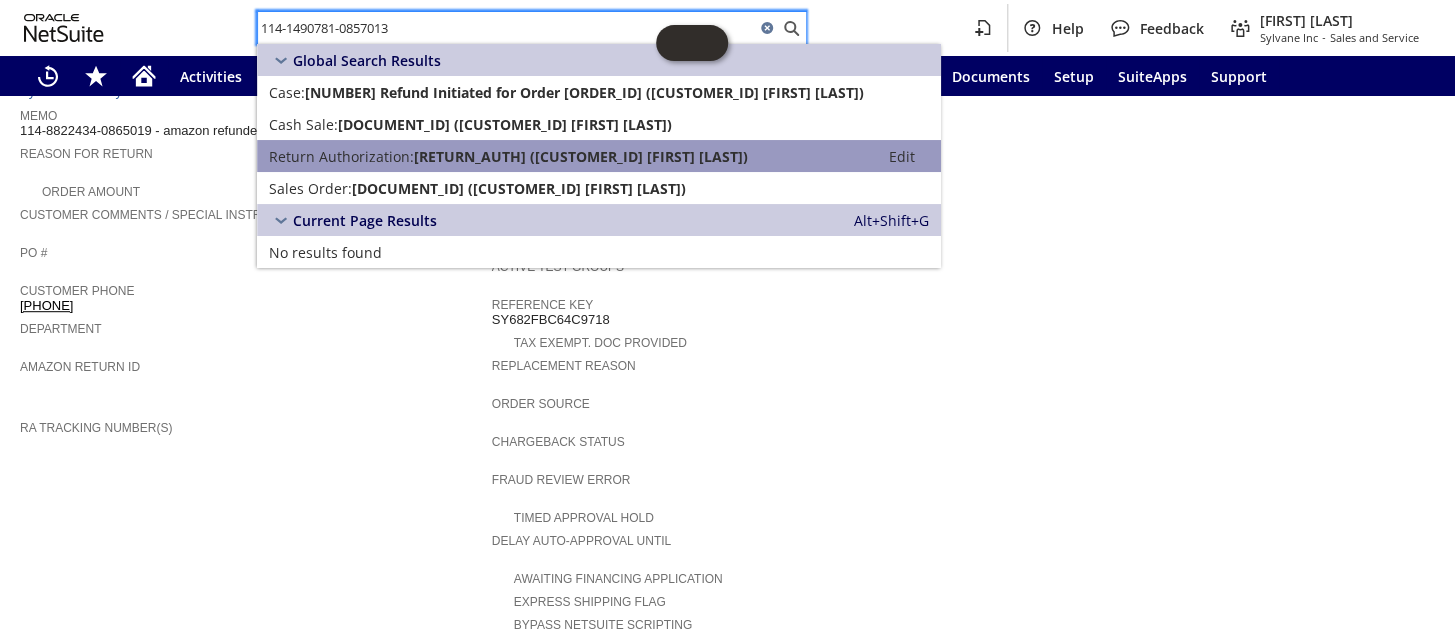 click on "RA87837 (CU1214556 Jeffrey Cady)" at bounding box center (581, 156) 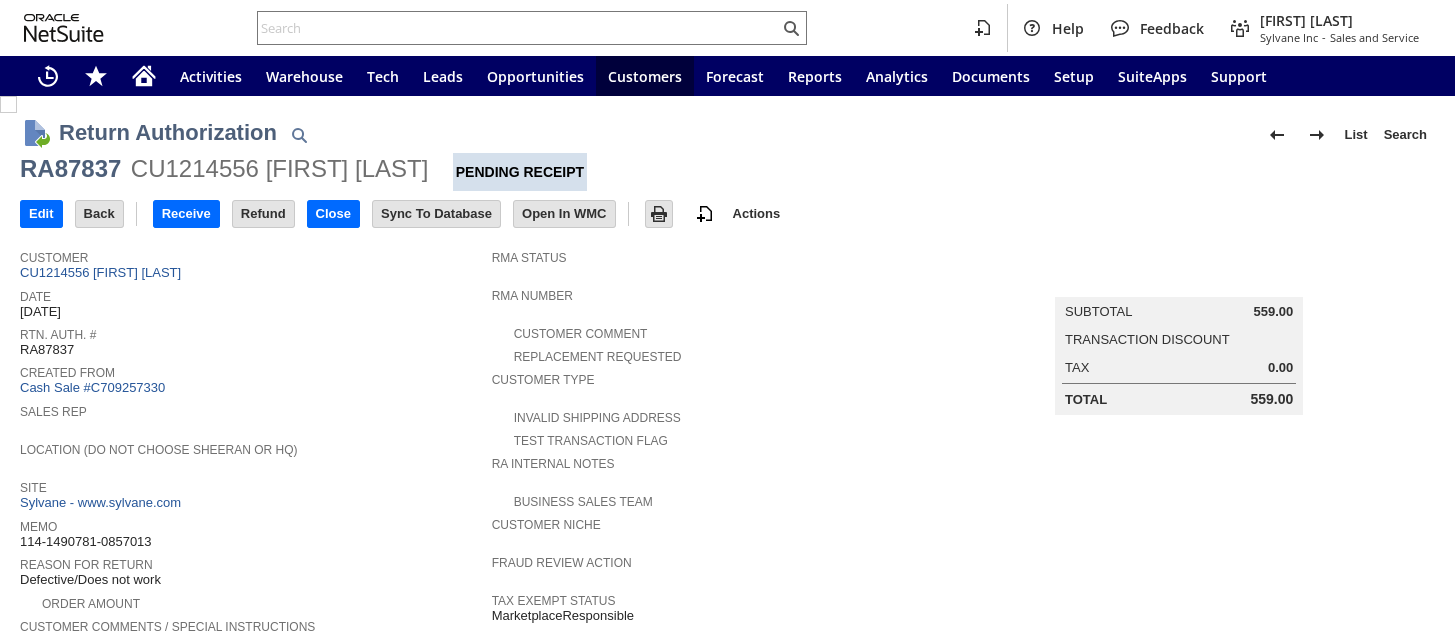 scroll, scrollTop: 0, scrollLeft: 0, axis: both 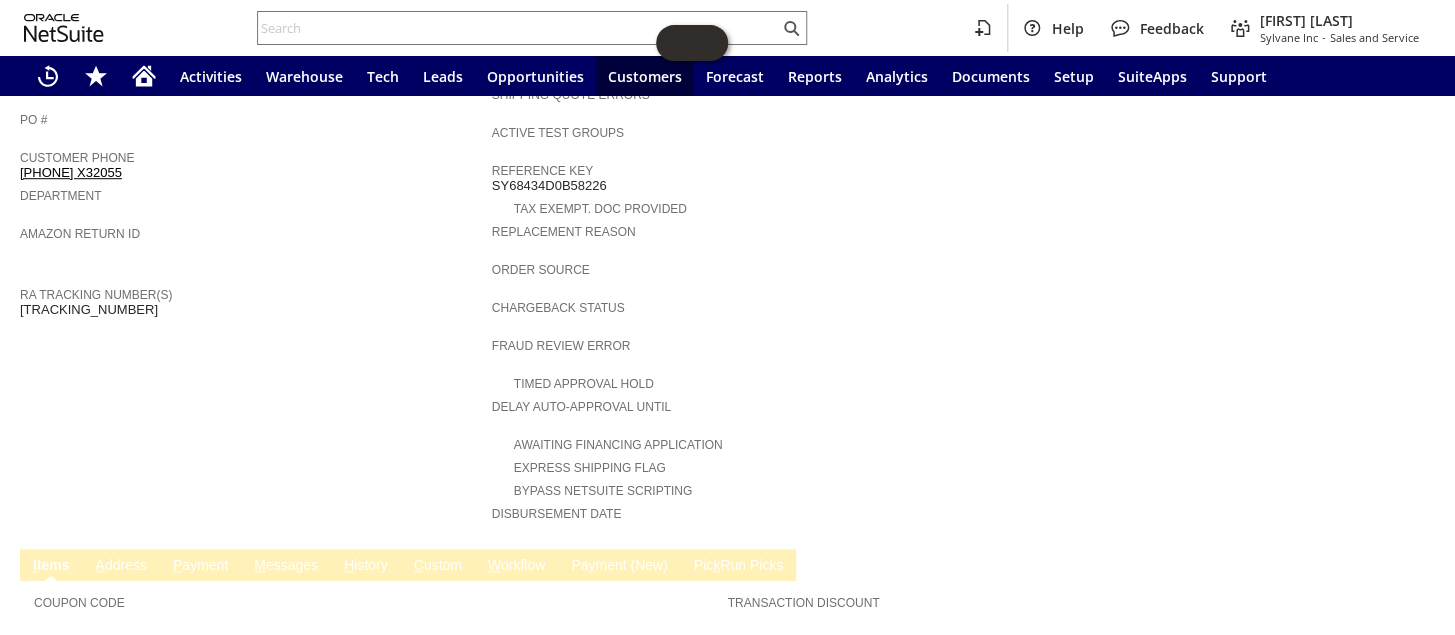 drag, startPoint x: 169, startPoint y: 270, endPoint x: 20, endPoint y: 276, distance: 149.12076 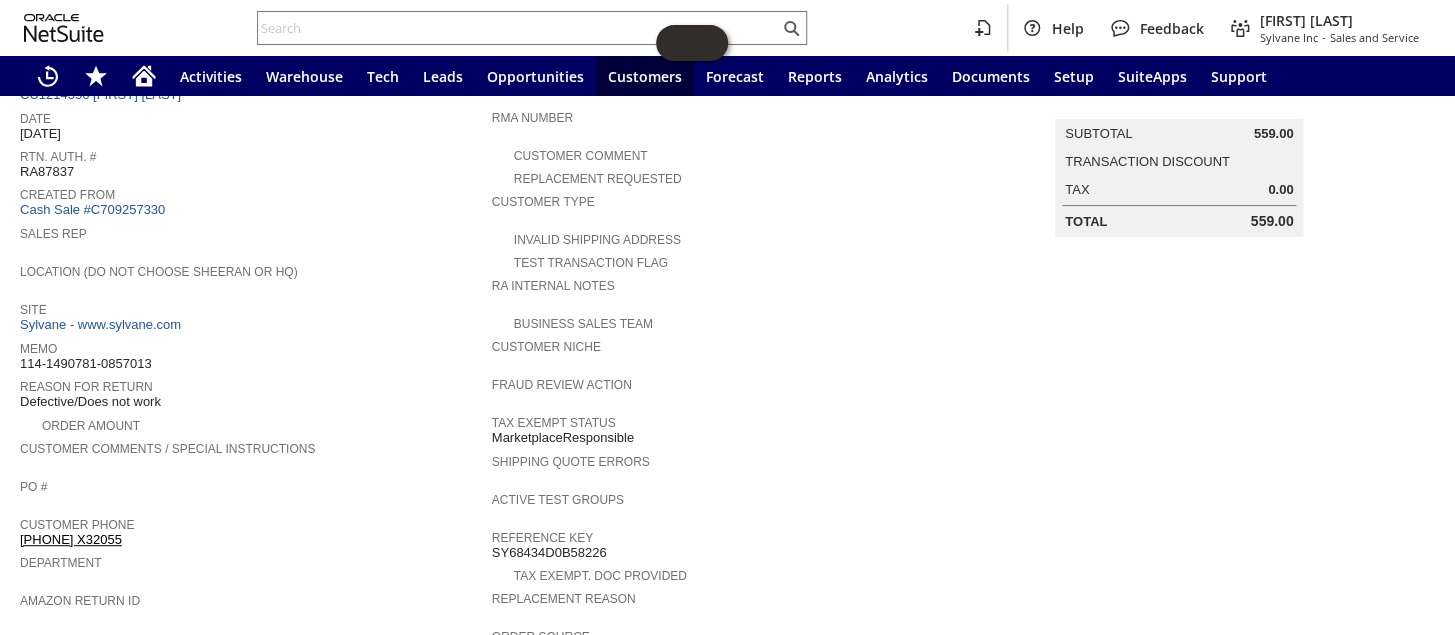 scroll, scrollTop: 181, scrollLeft: 0, axis: vertical 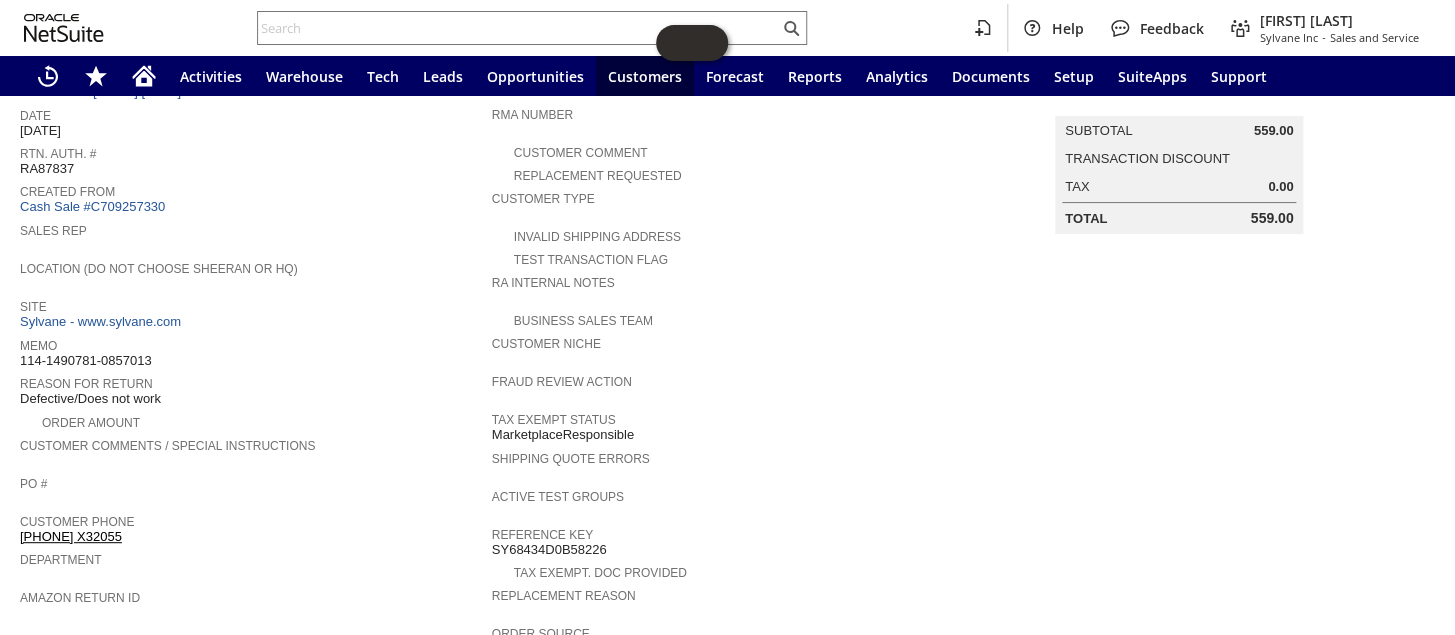 drag, startPoint x: 168, startPoint y: 346, endPoint x: 22, endPoint y: 346, distance: 146 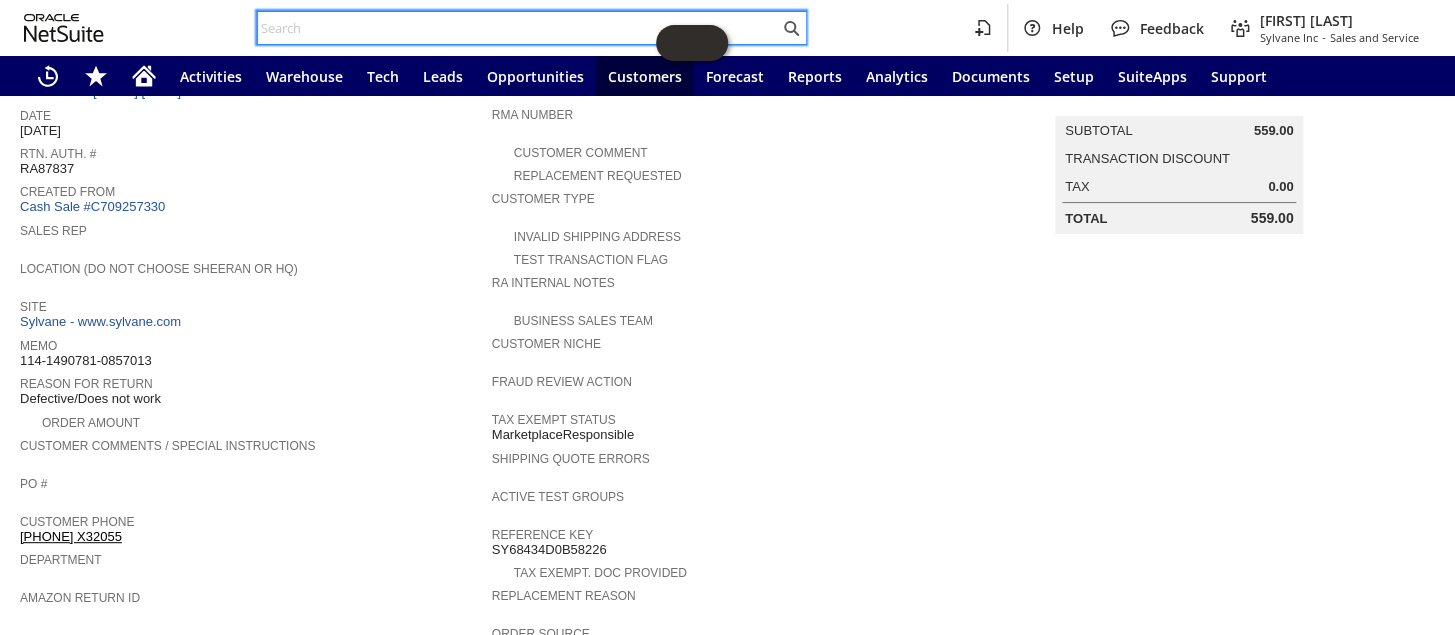 click at bounding box center (518, 28) 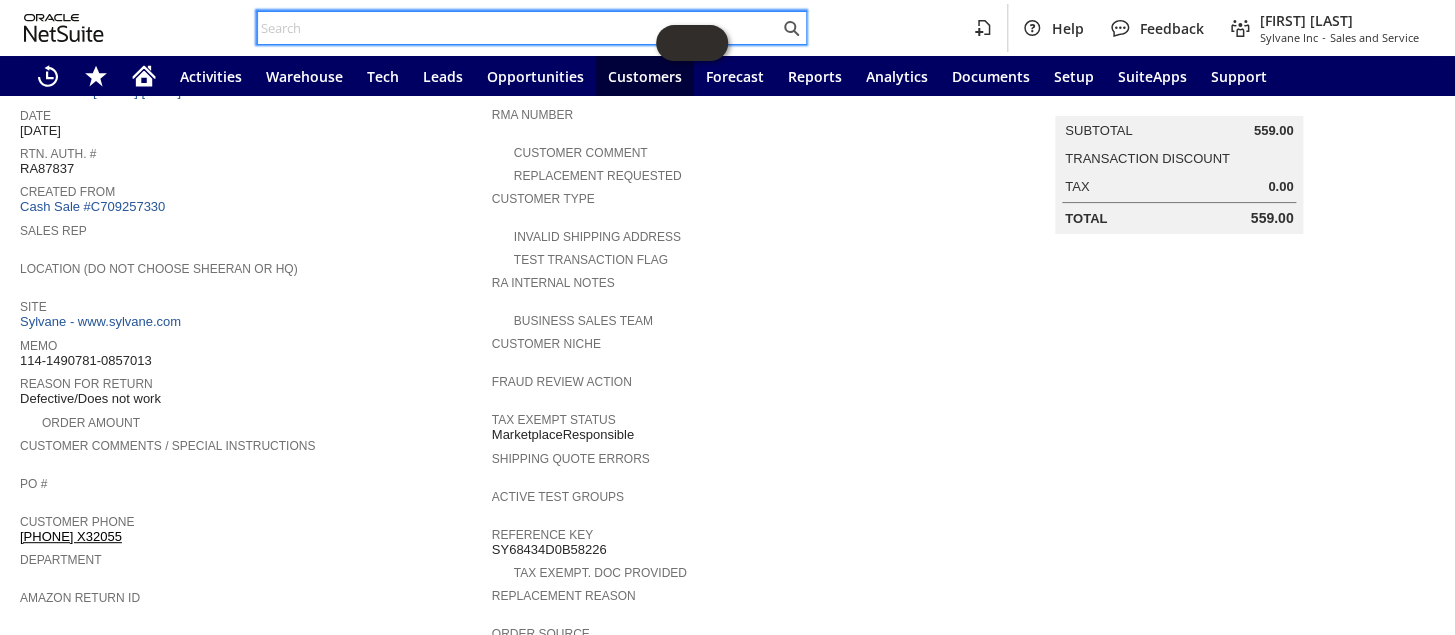 paste on "114-3086857-4093006" 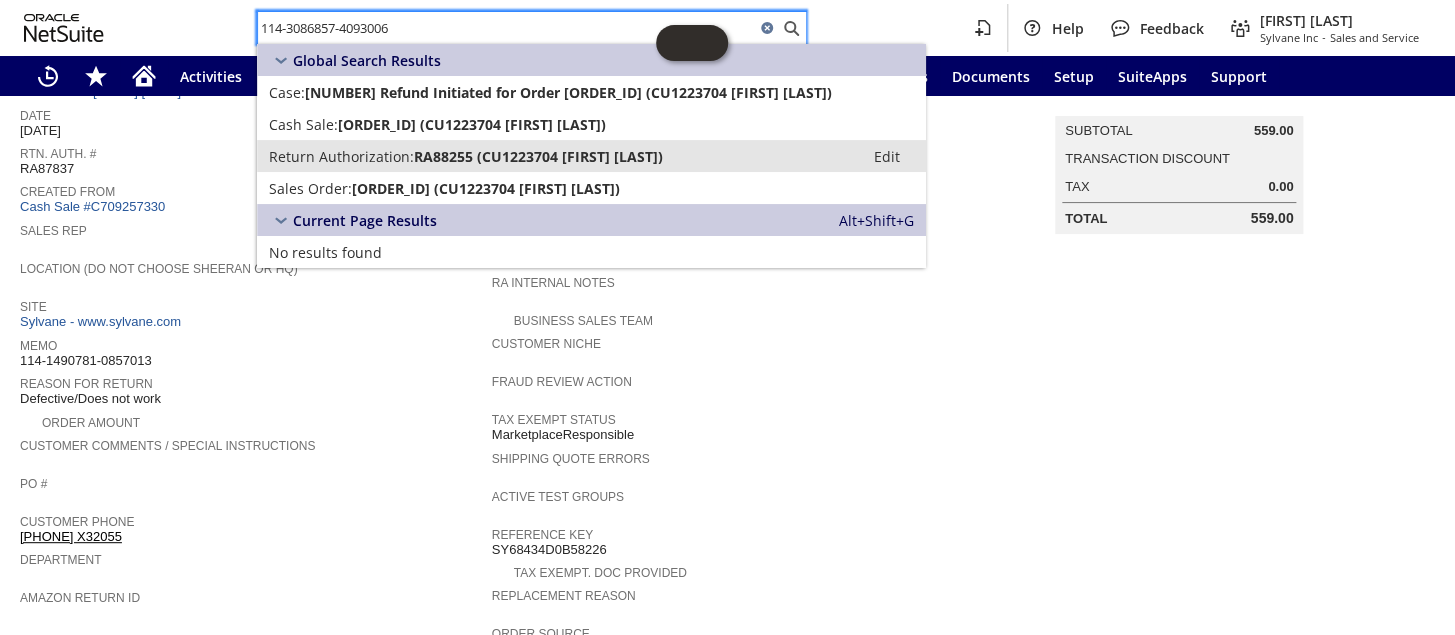 type on "114-3086857-4093006" 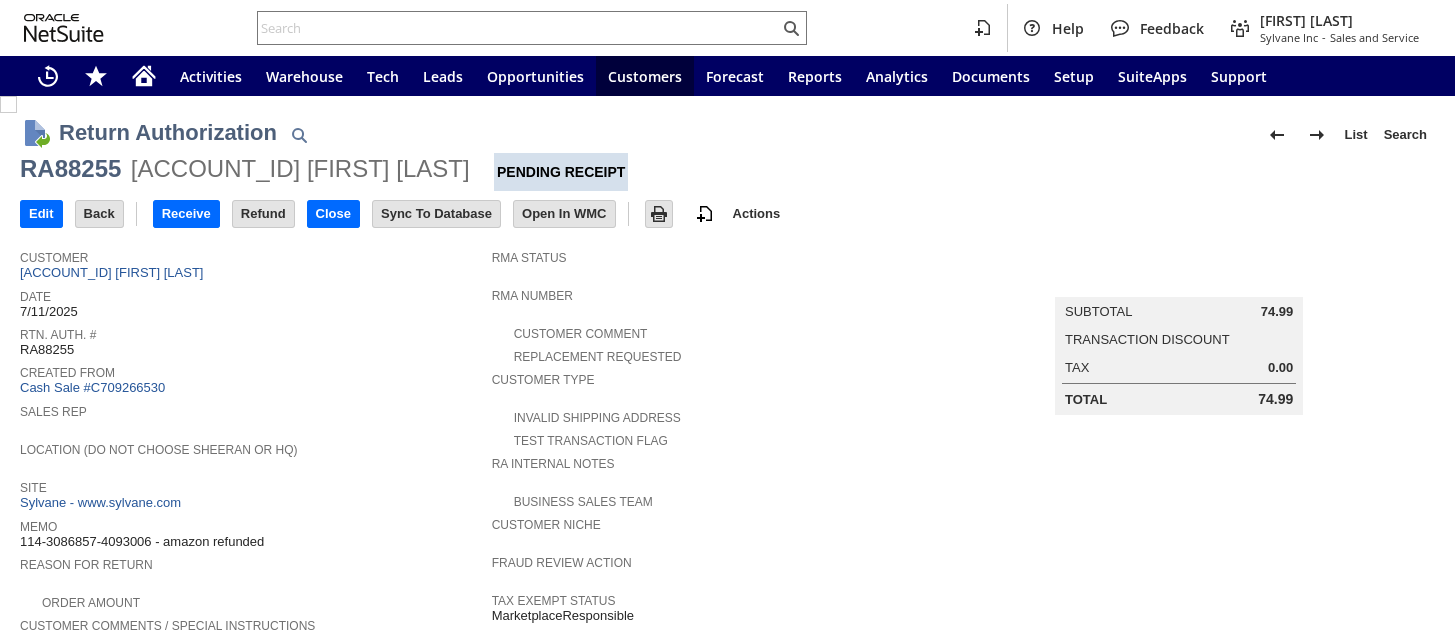 scroll, scrollTop: 0, scrollLeft: 0, axis: both 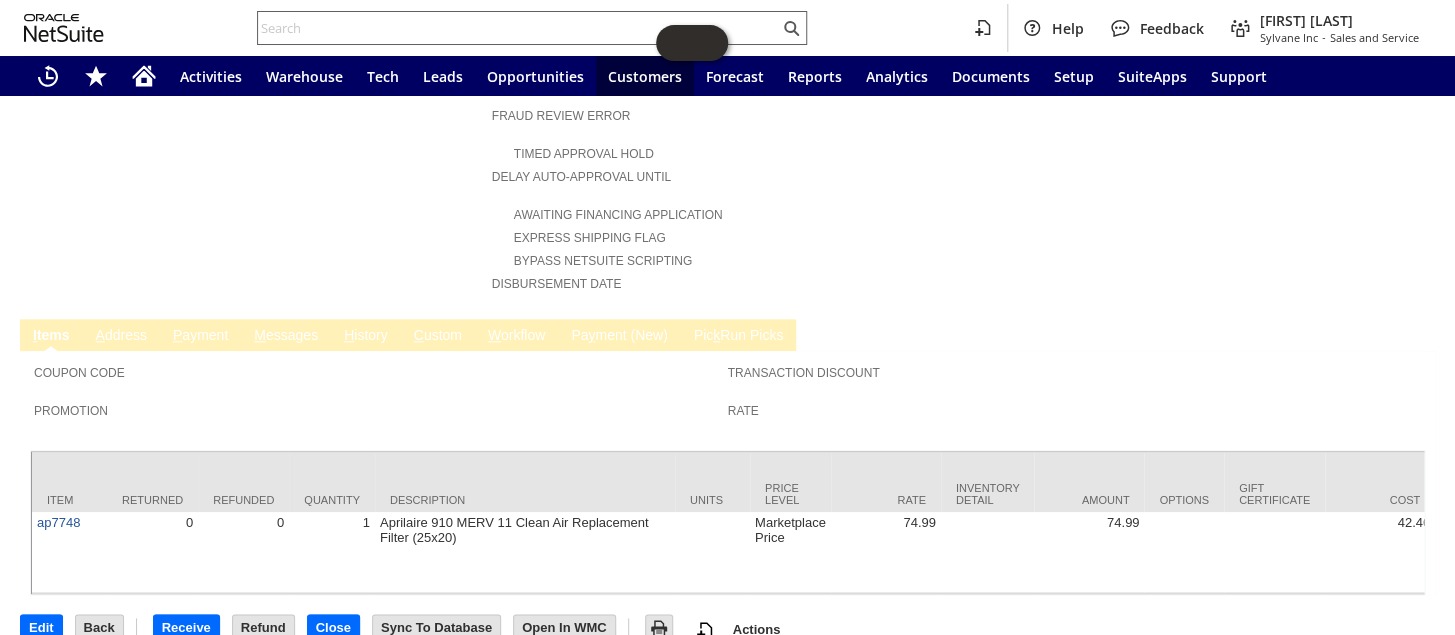 click at bounding box center [518, 28] 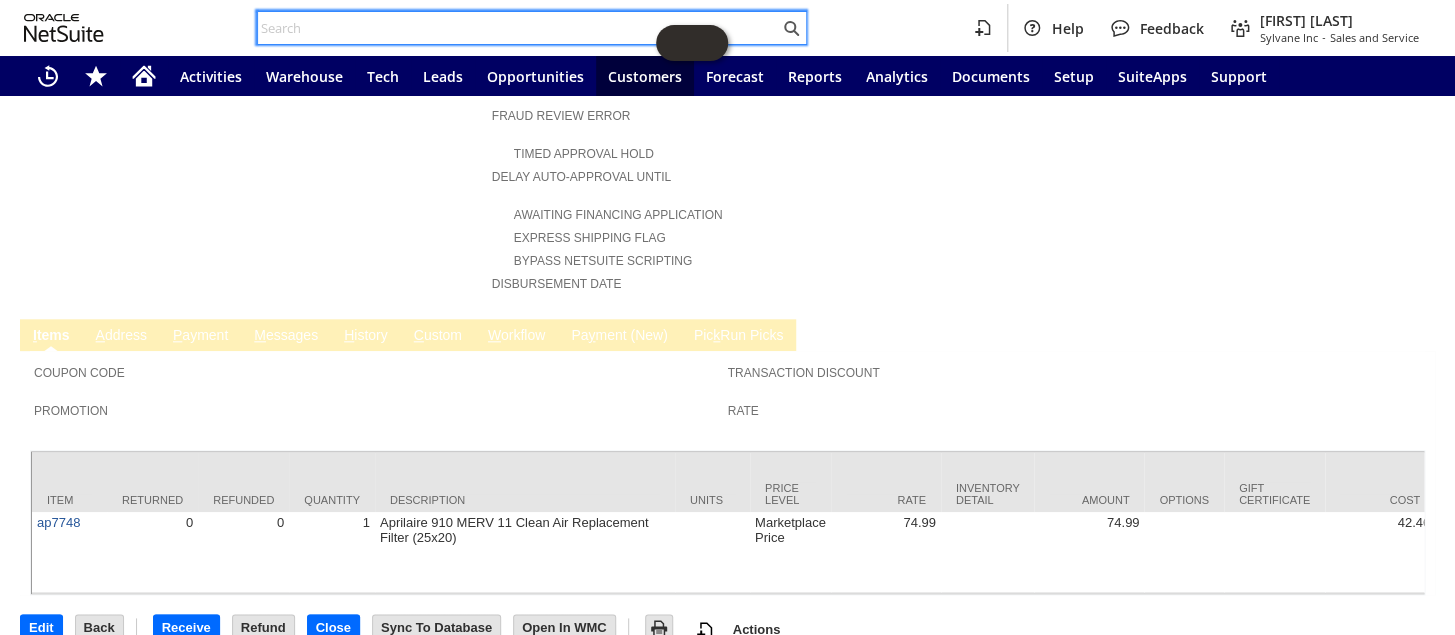 paste on "114-3086857-4093006" 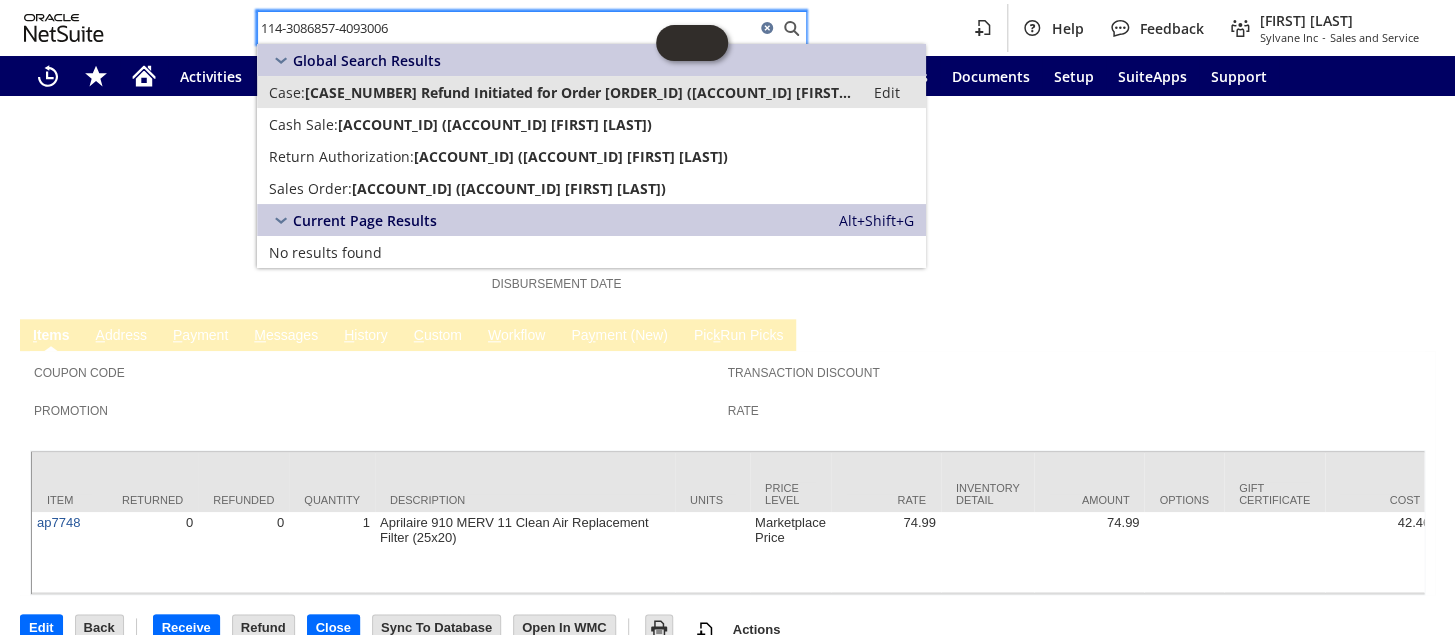 type on "114-3086857-4093006" 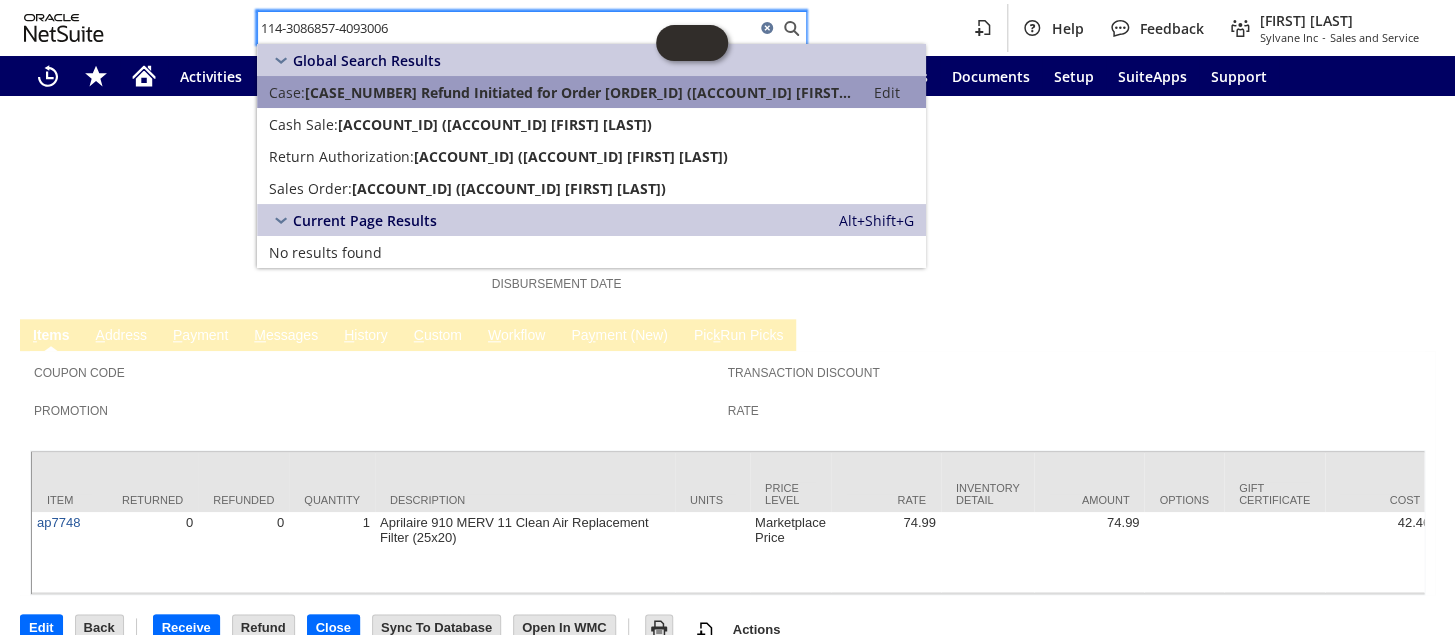 click on "899384 Refund Initiated for Order 114-3086857-4093006 (CU1223704 Karen cox)" at bounding box center [578, 92] 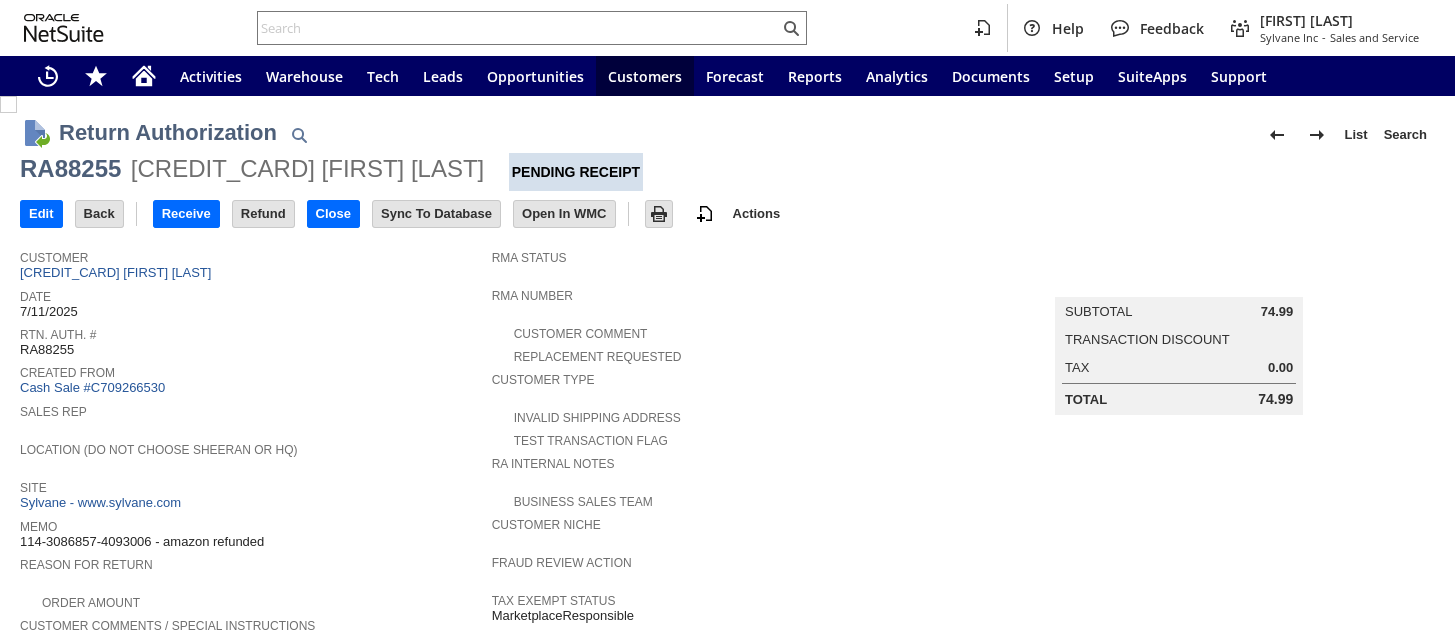 scroll, scrollTop: 0, scrollLeft: 0, axis: both 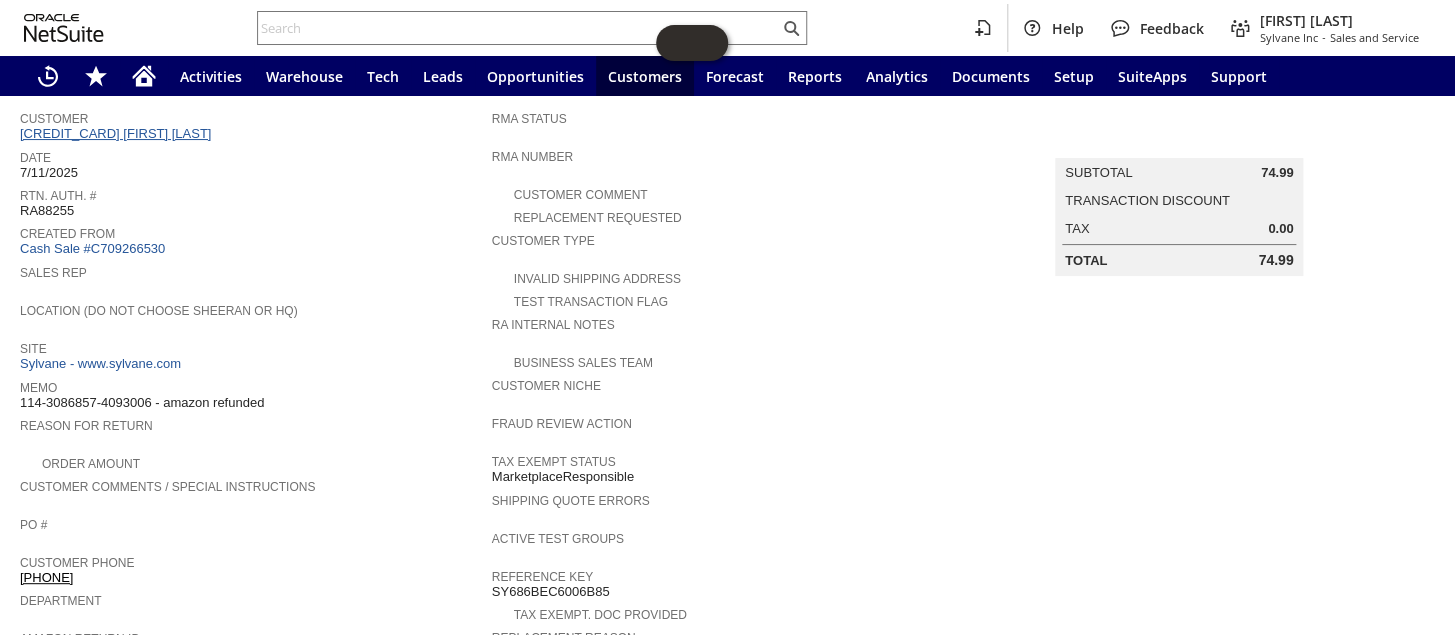 click on "CU1223704 [FIRST] [LAST]" at bounding box center [118, 133] 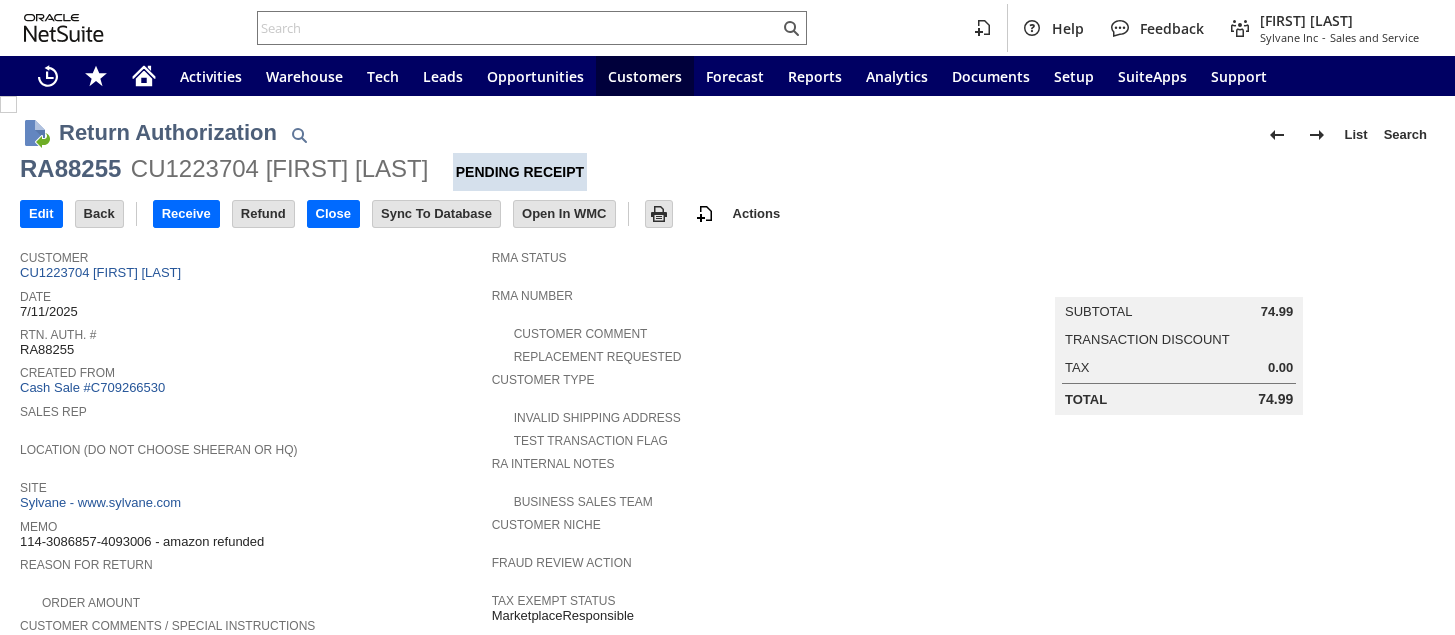 scroll, scrollTop: 0, scrollLeft: 0, axis: both 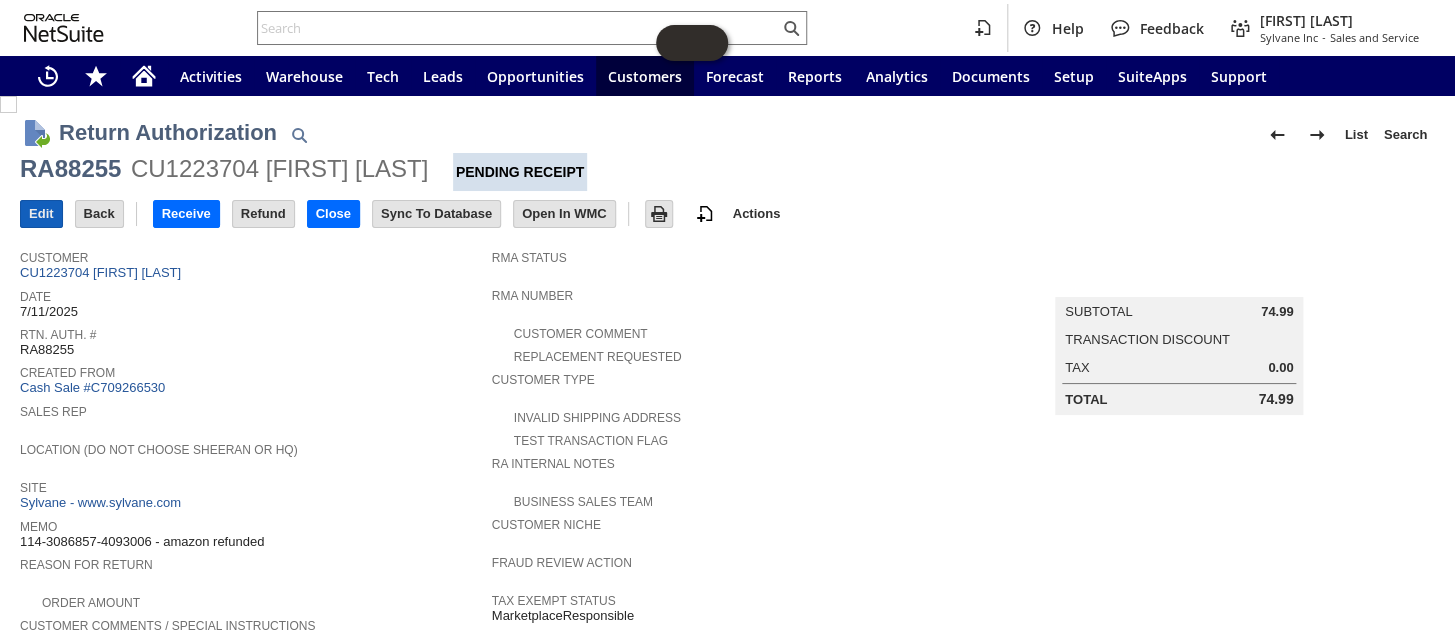 click on "Edit" at bounding box center (41, 214) 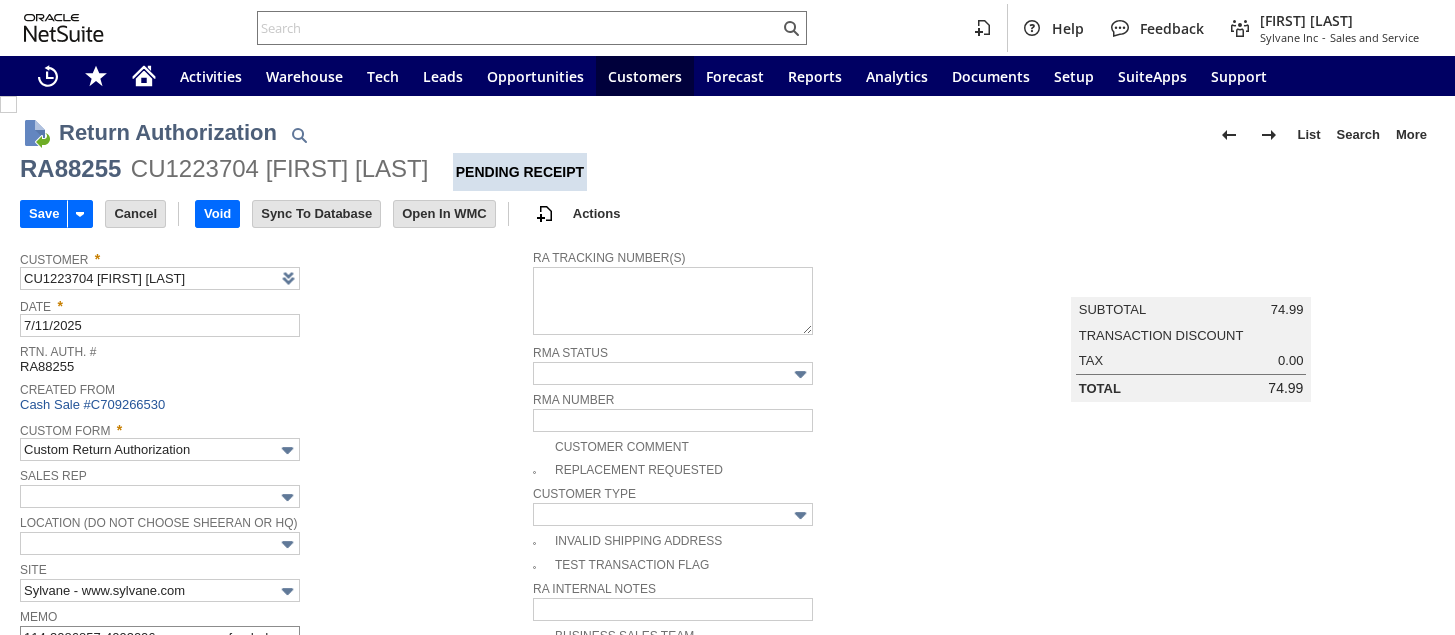 scroll, scrollTop: 0, scrollLeft: 0, axis: both 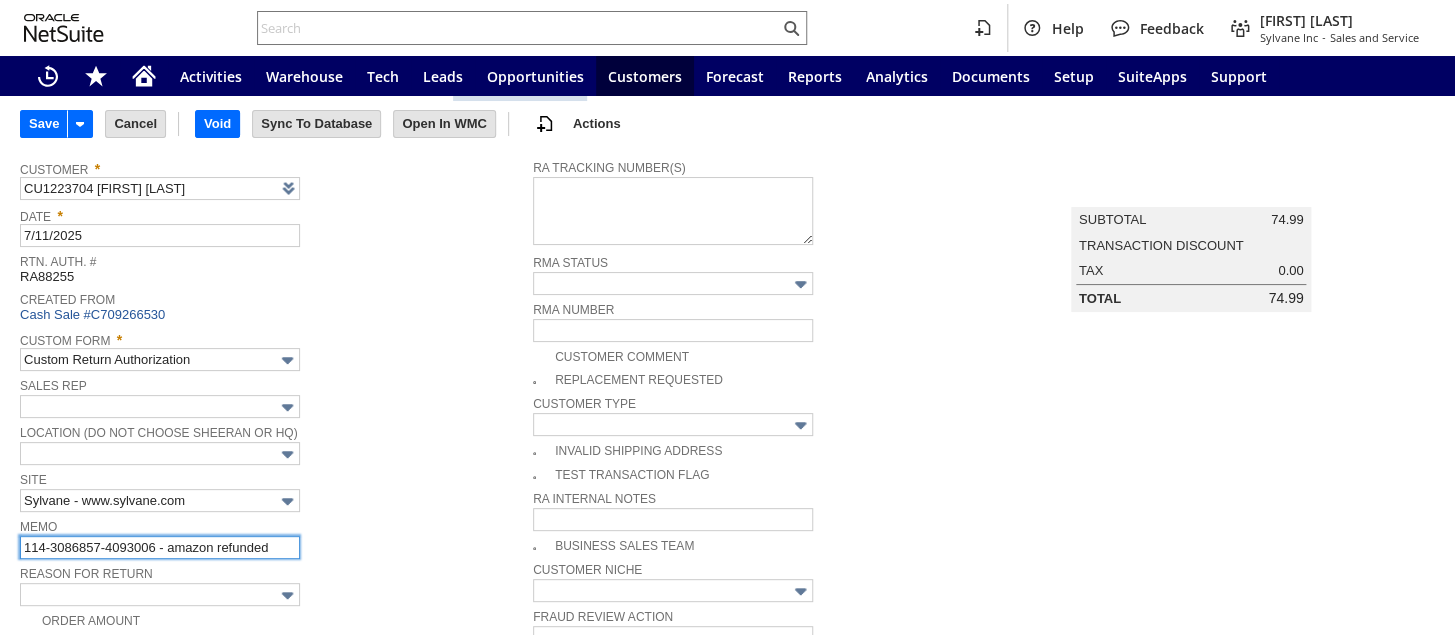 click on "114-3086857-4093006 - amazon refunded" at bounding box center [160, 547] 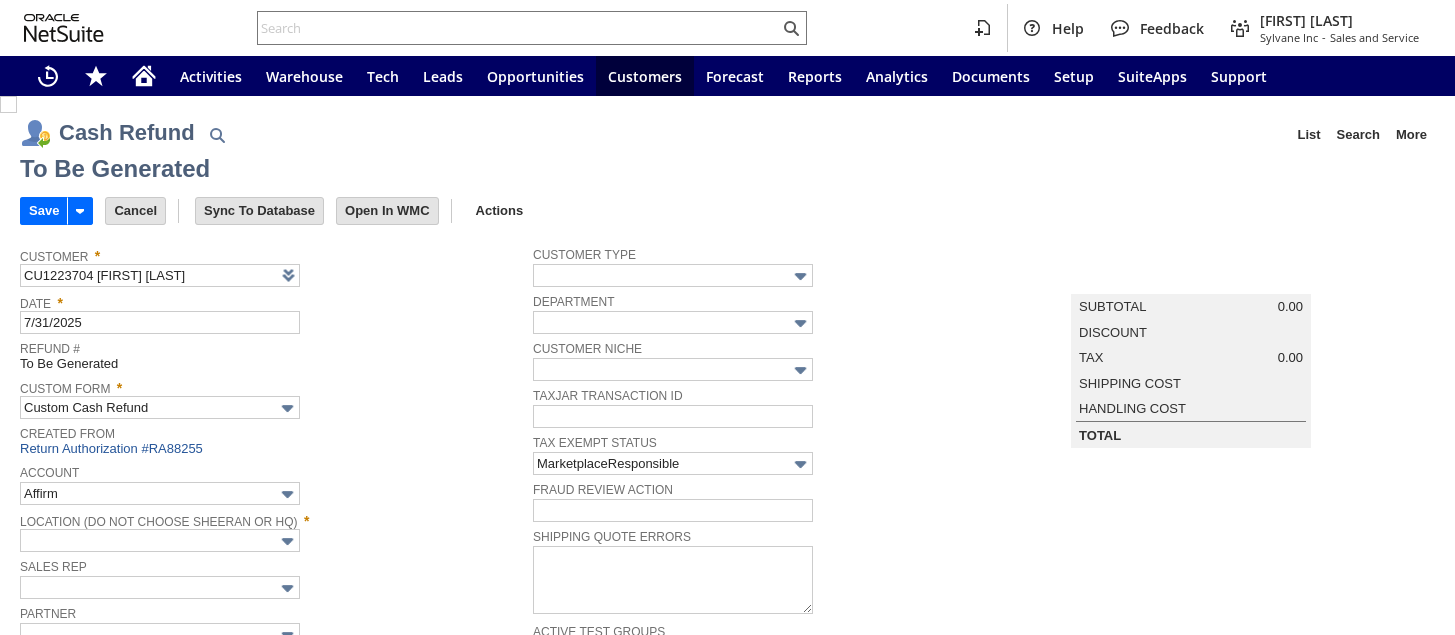 scroll, scrollTop: 0, scrollLeft: 0, axis: both 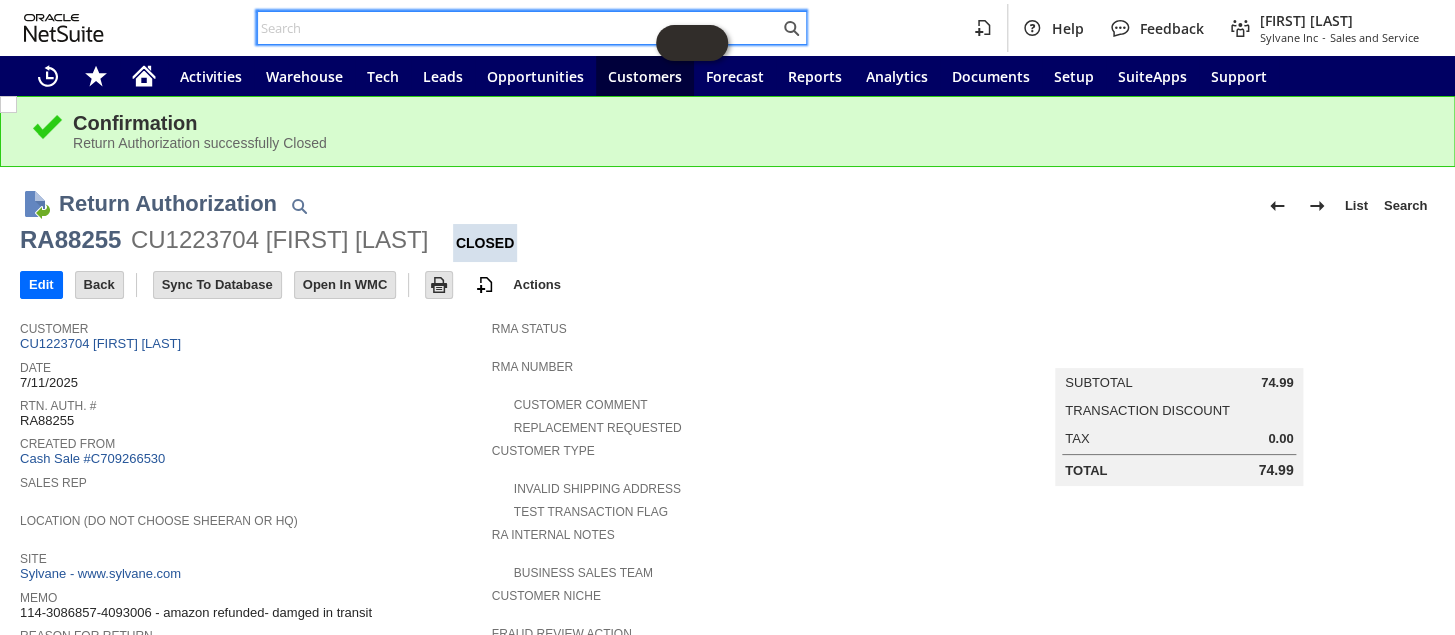 click at bounding box center (518, 28) 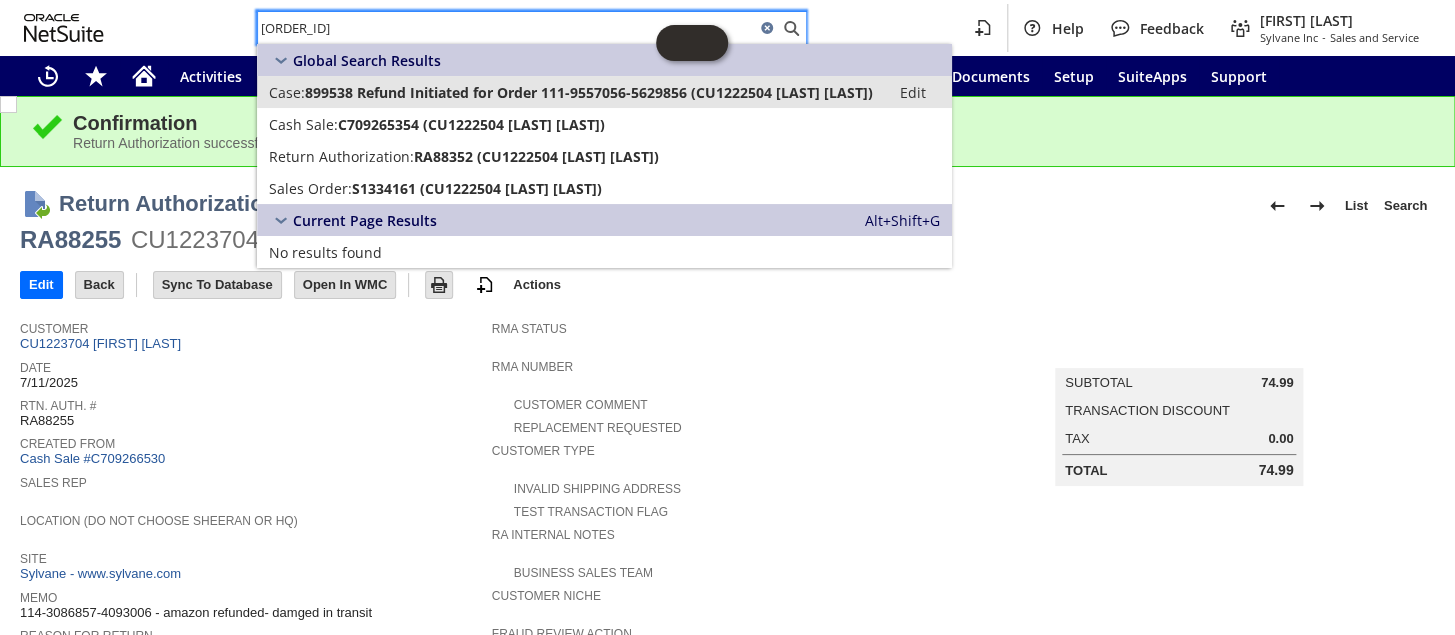 type on "111-9557056-5629856" 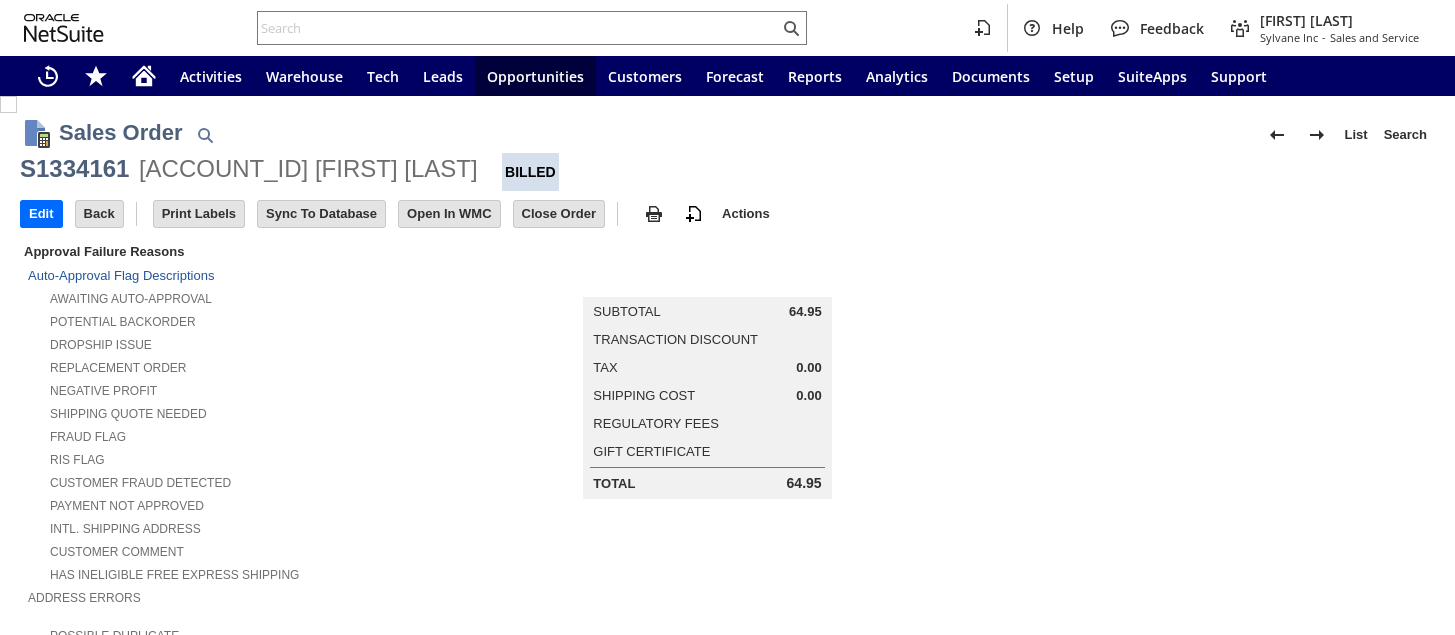 scroll, scrollTop: 0, scrollLeft: 0, axis: both 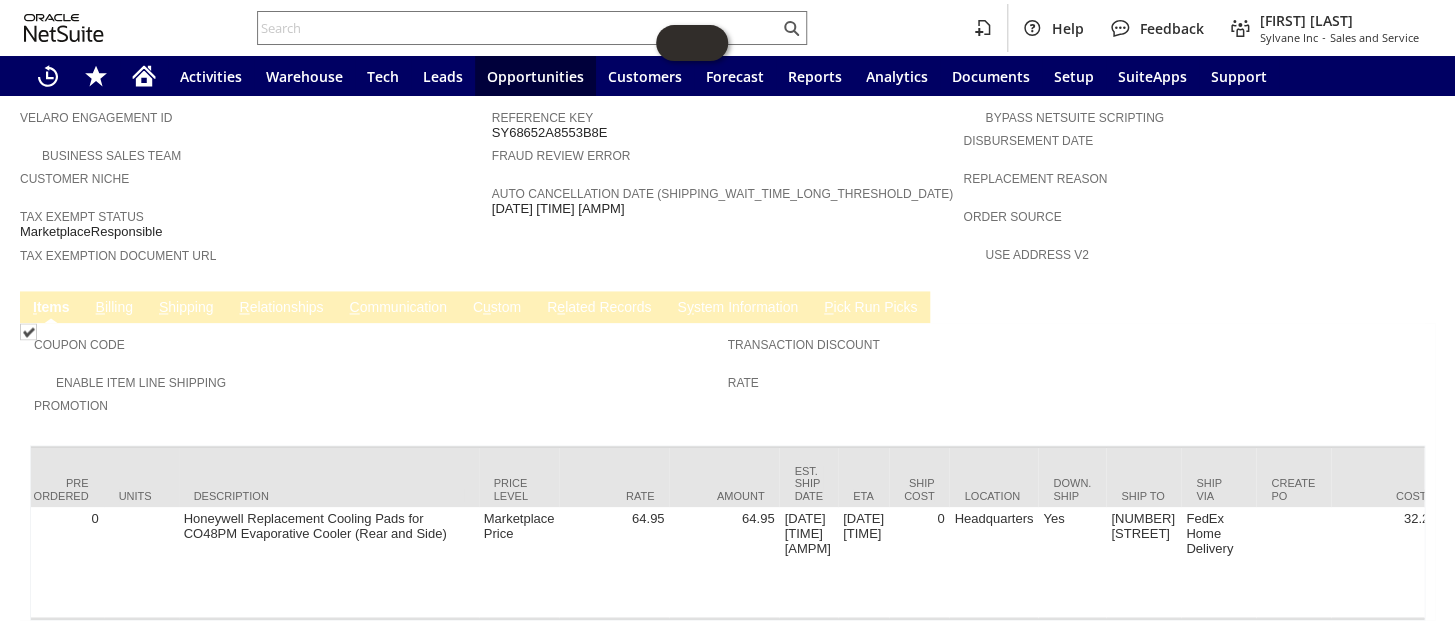 click on "S hipping" at bounding box center [186, 308] 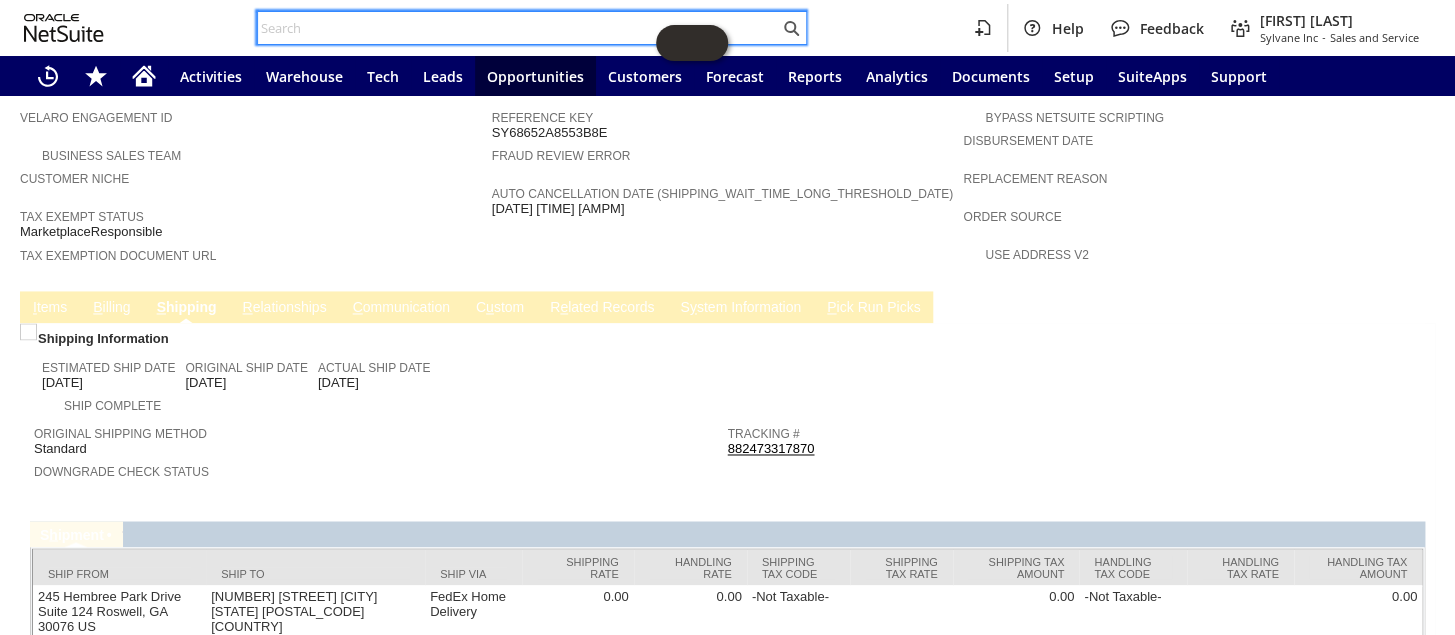 click at bounding box center [518, 28] 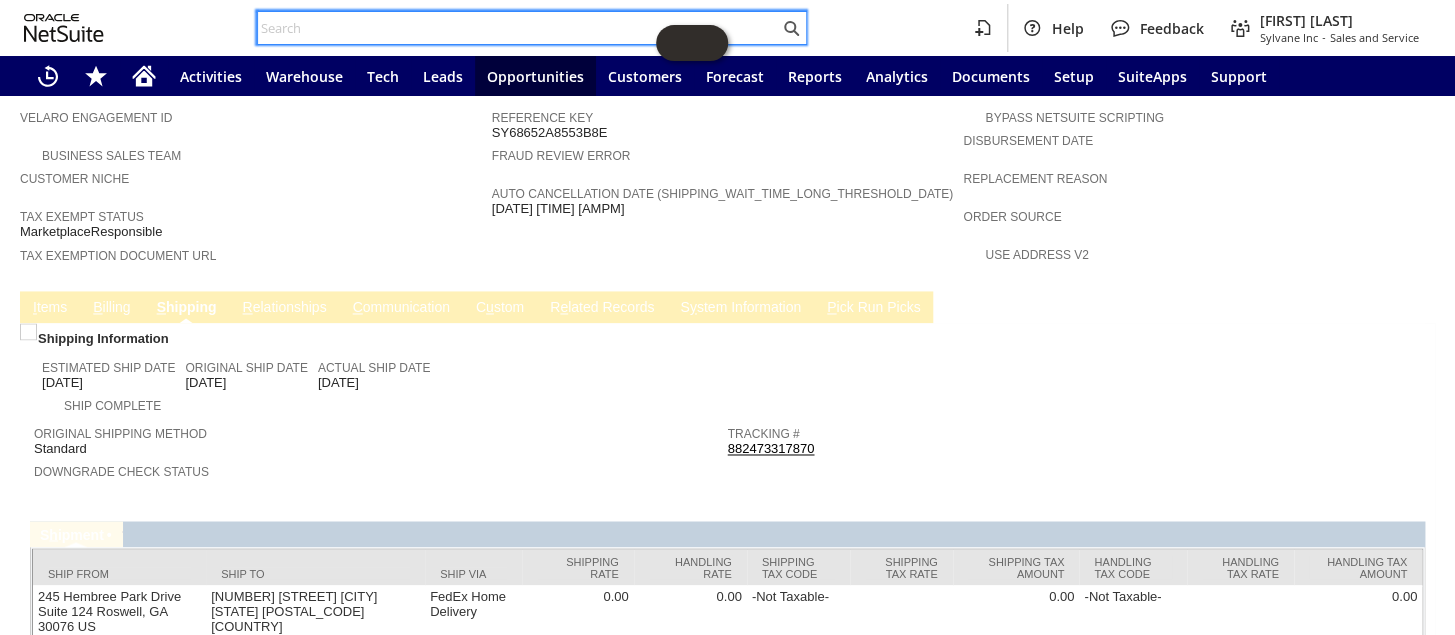 paste on "112-3110440-7446653" 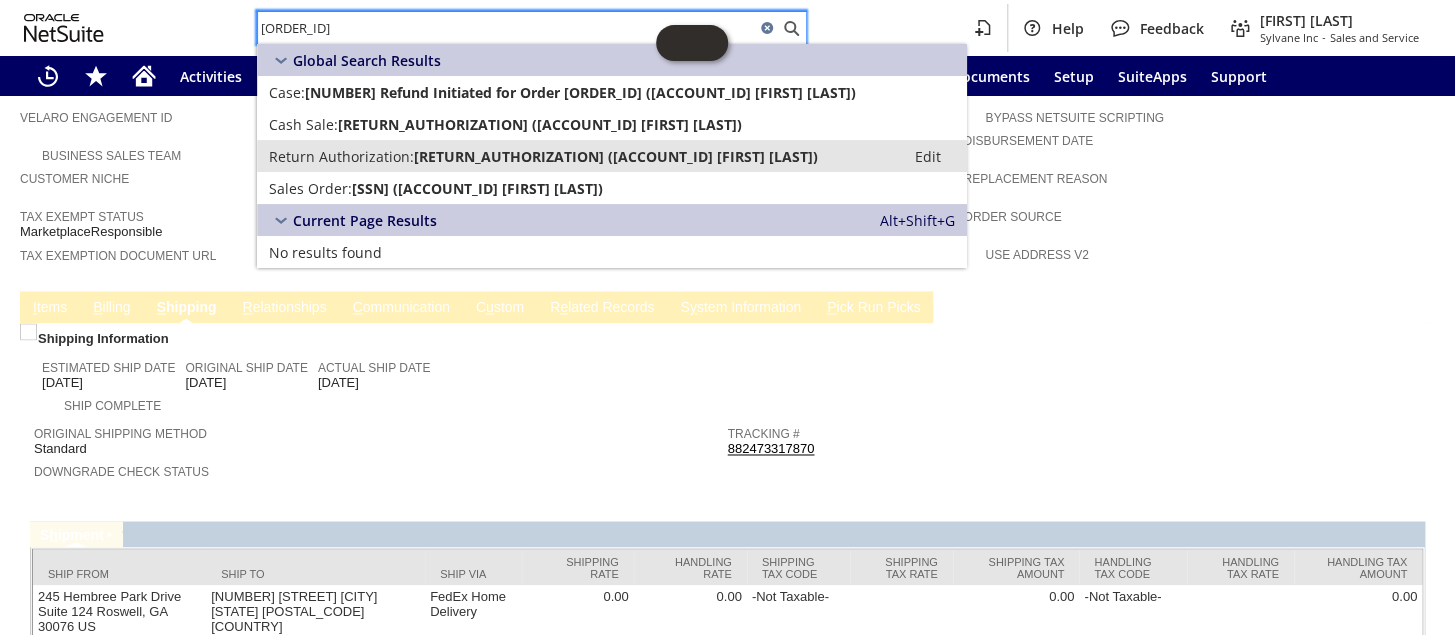 type on "112-3110440-7446653" 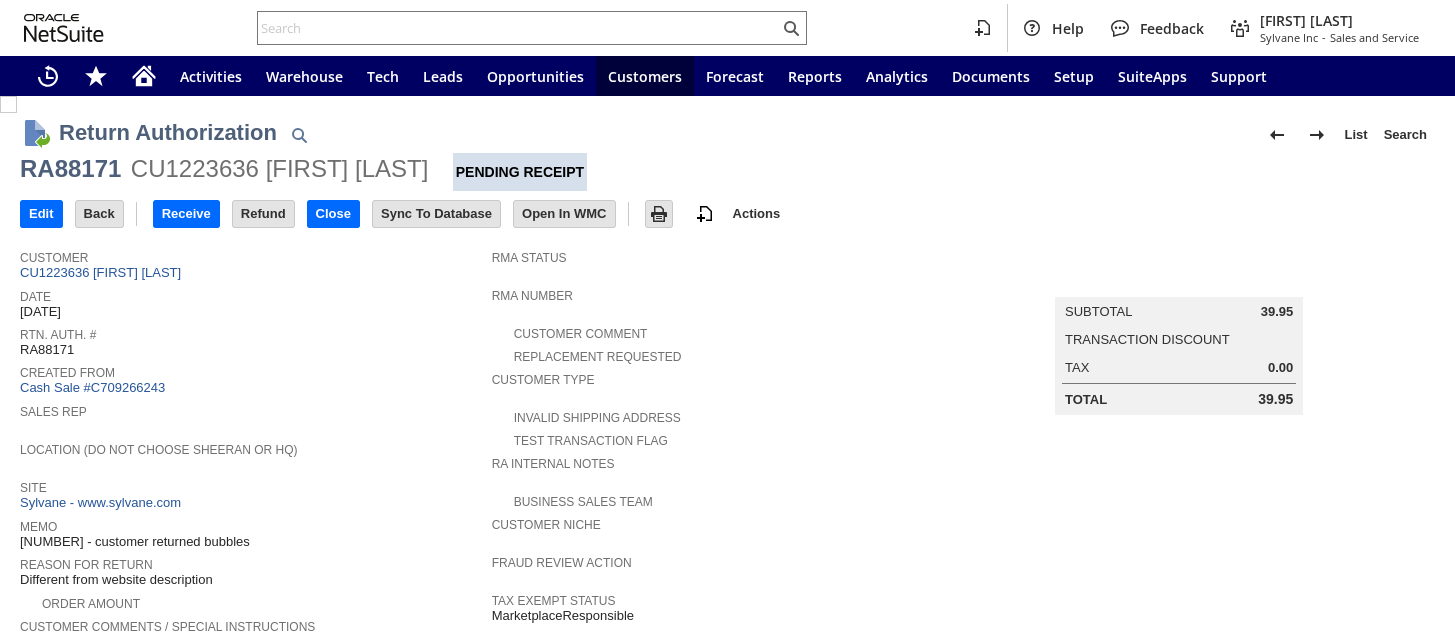 scroll, scrollTop: 0, scrollLeft: 0, axis: both 